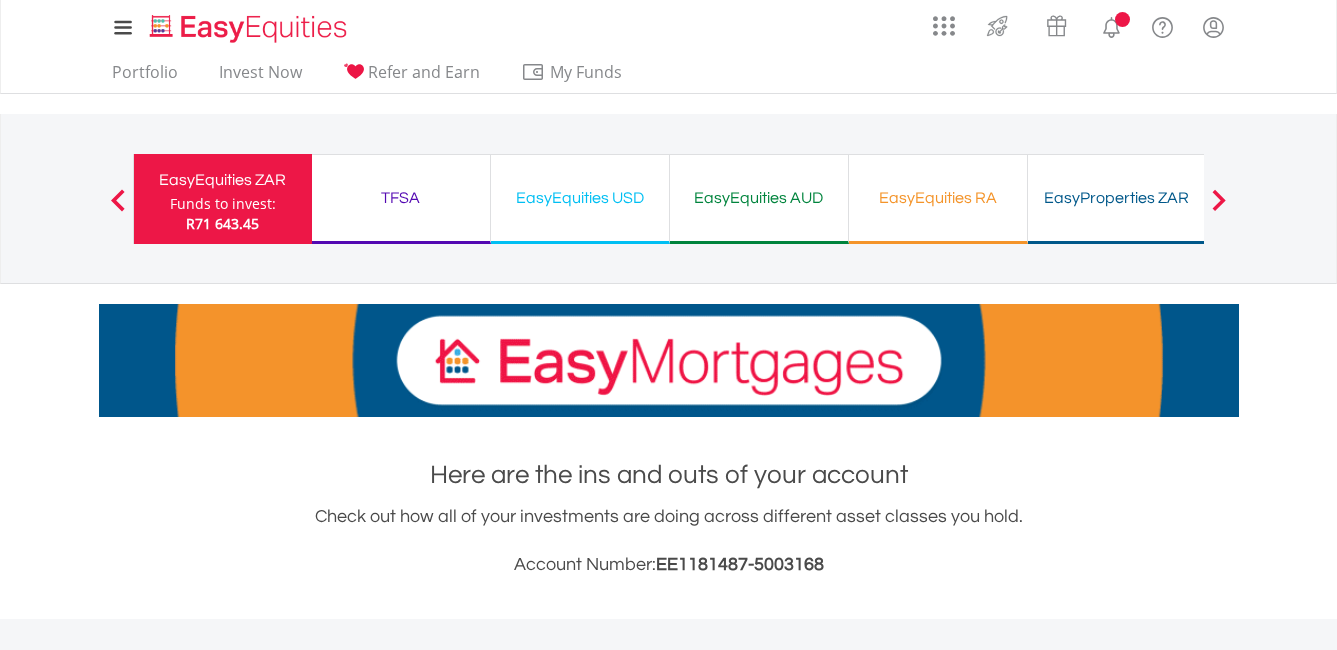 scroll, scrollTop: 0, scrollLeft: 0, axis: both 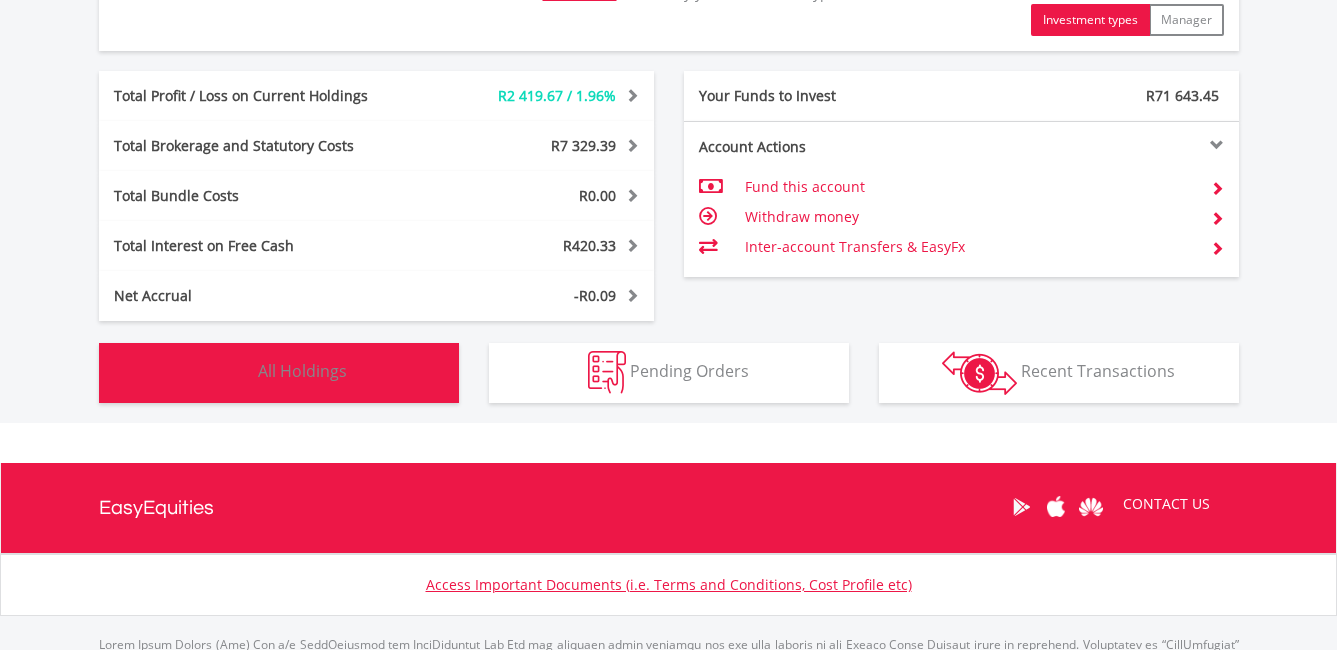 click on "All Holdings" at bounding box center [302, 371] 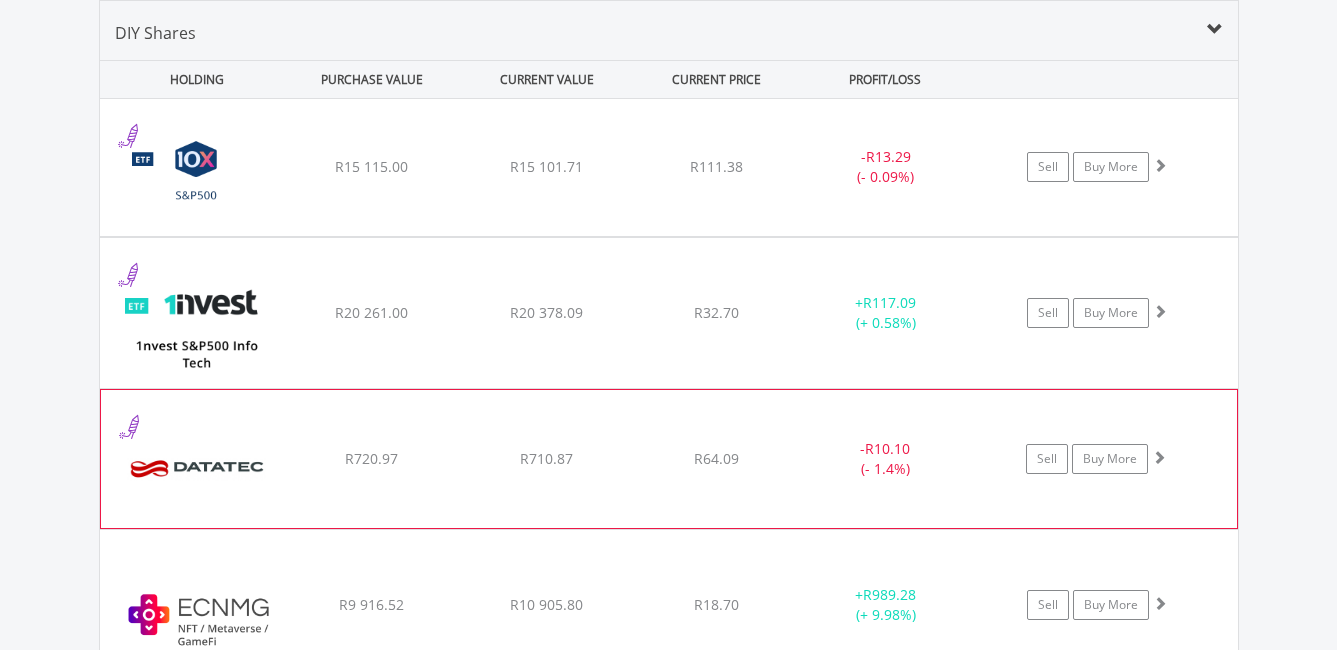 scroll, scrollTop: 1463, scrollLeft: 0, axis: vertical 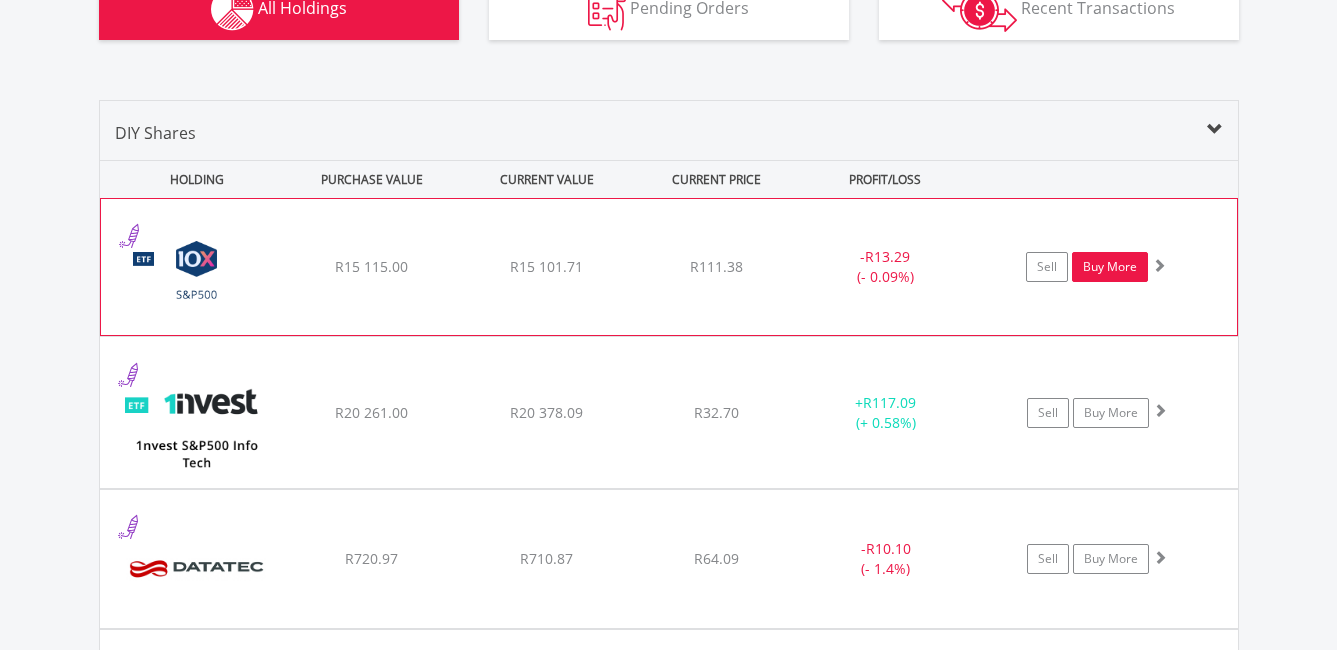 click on "Buy More" at bounding box center (1110, 267) 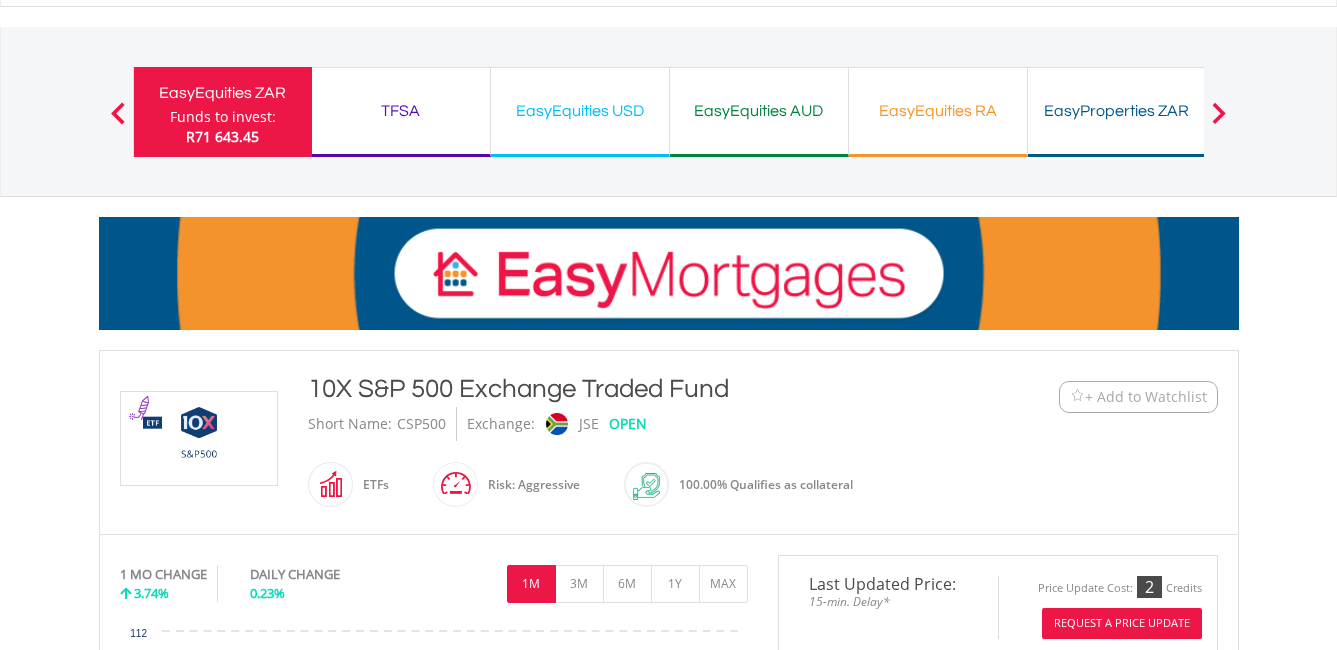 scroll, scrollTop: 0, scrollLeft: 0, axis: both 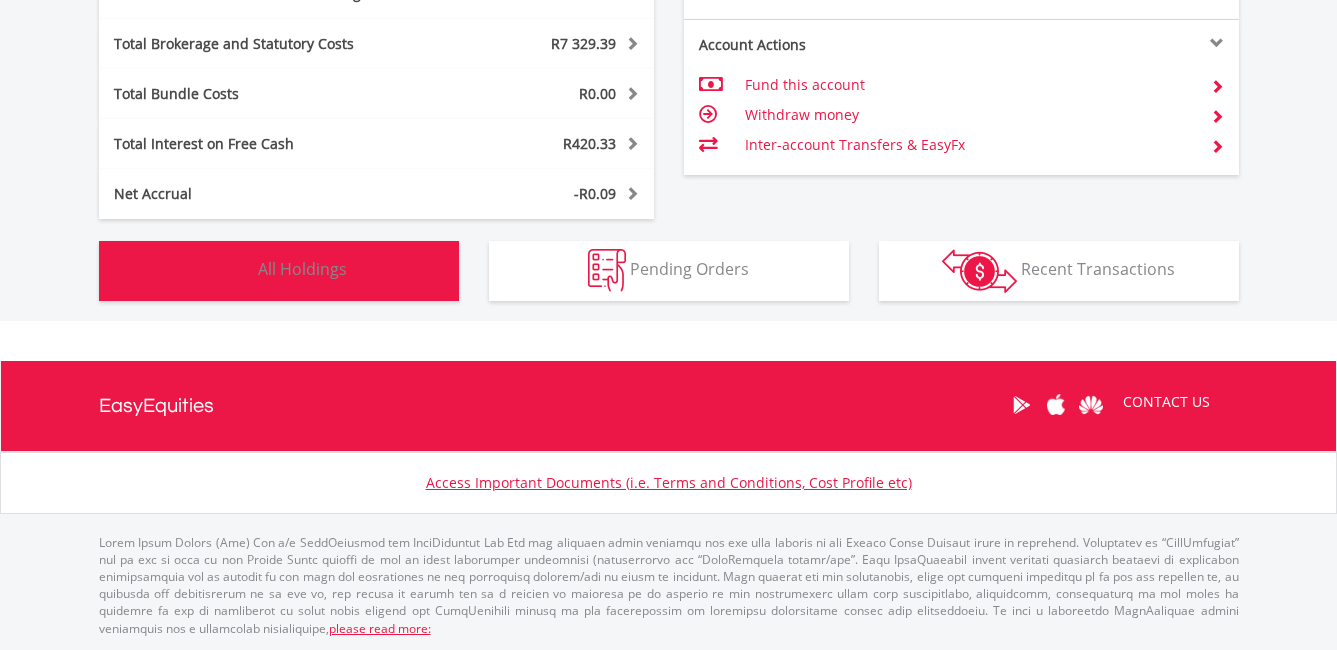 click on "All Holdings" at bounding box center [302, 269] 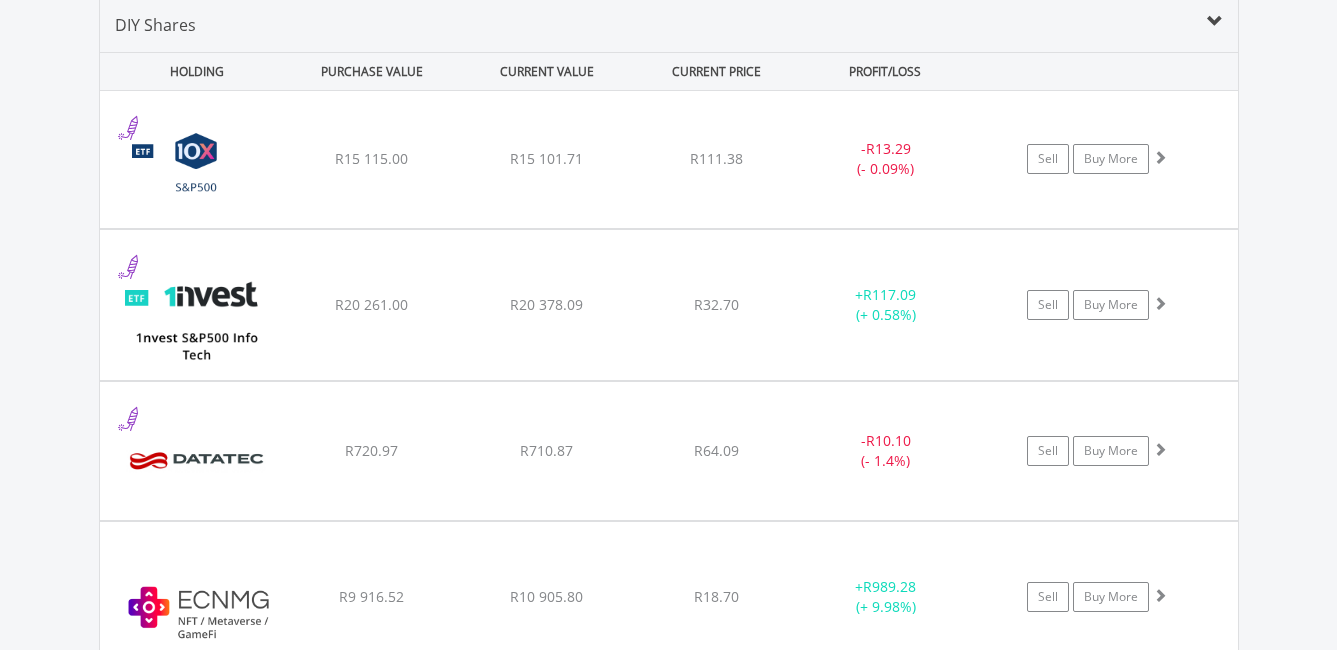scroll, scrollTop: 1463, scrollLeft: 0, axis: vertical 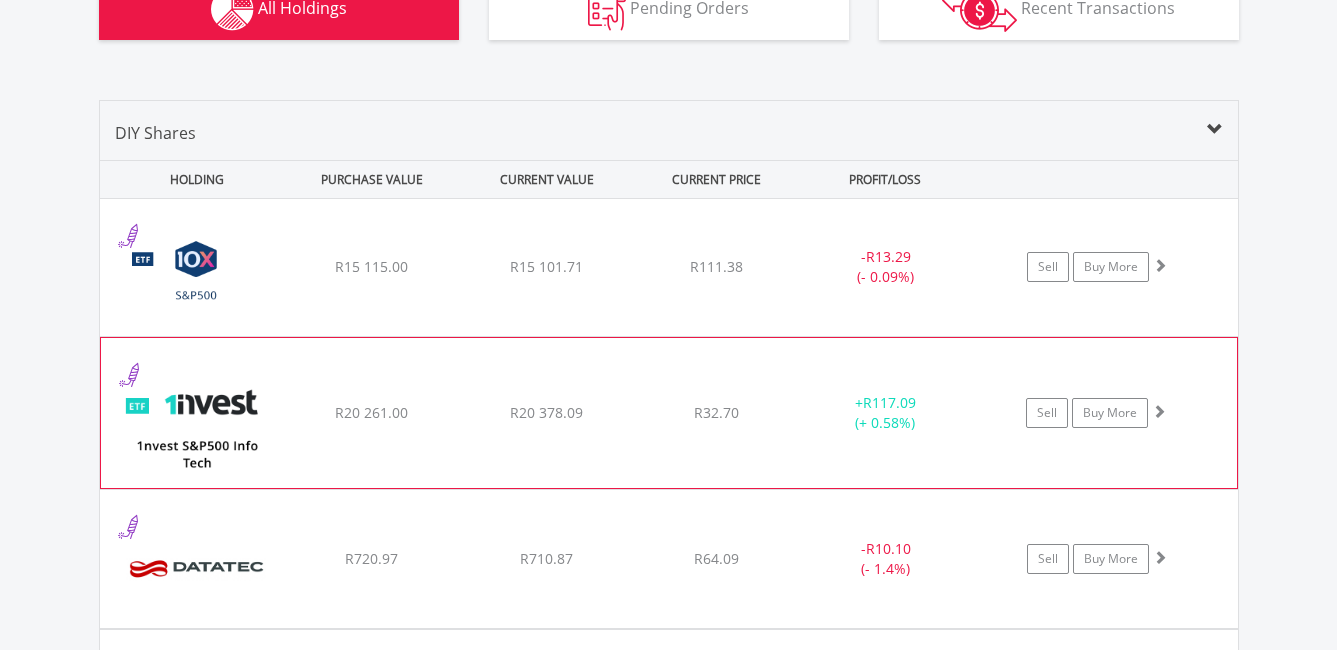 click on "+  R117.09 (+ 0.58%)" at bounding box center (885, 413) 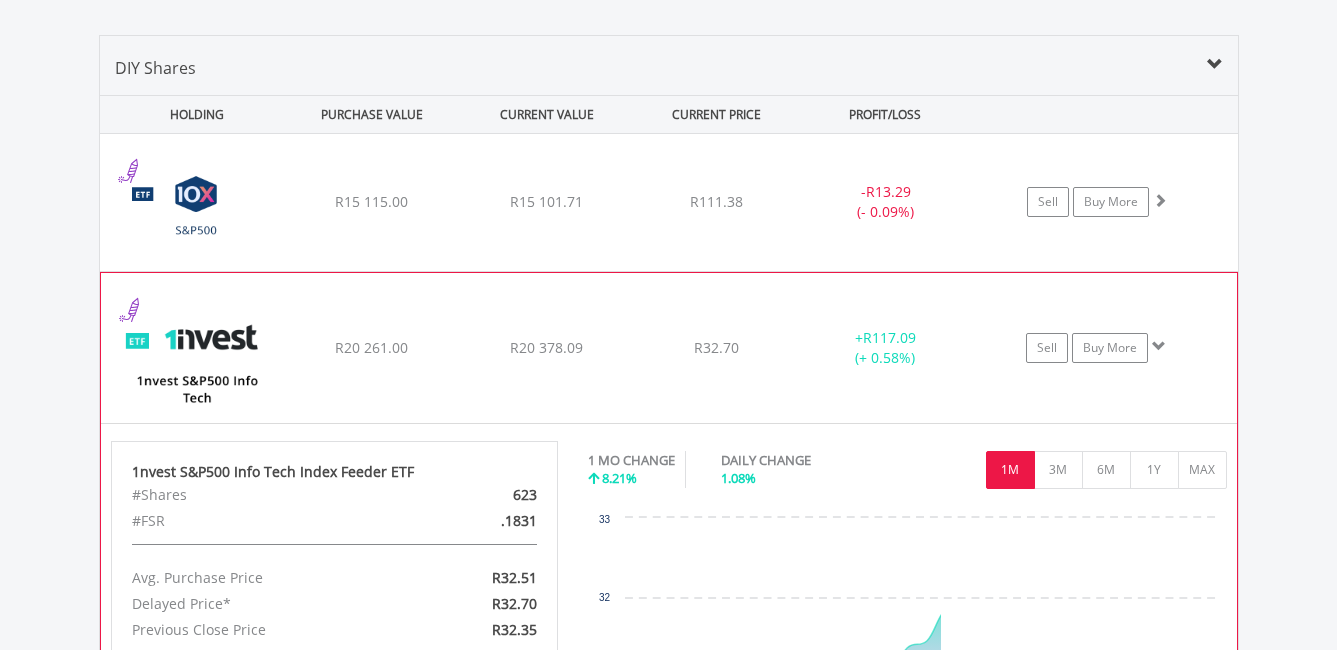 scroll, scrollTop: 1563, scrollLeft: 0, axis: vertical 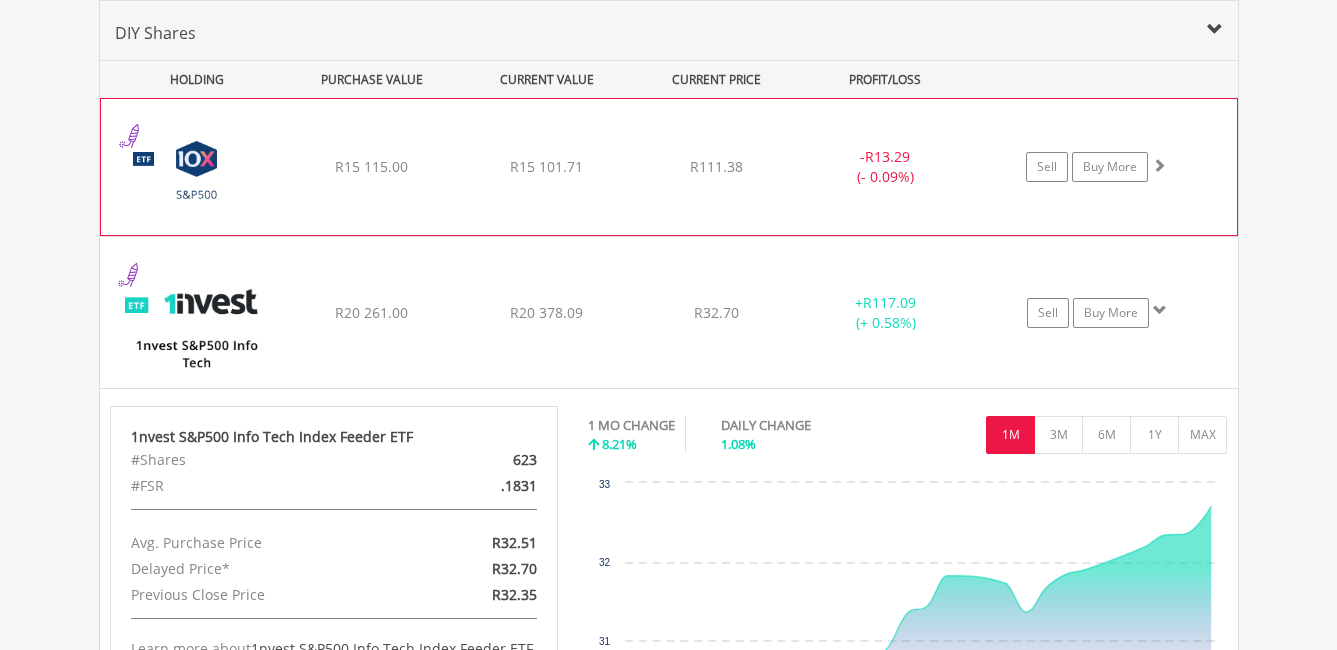 click on "R111.38" at bounding box center [716, 167] 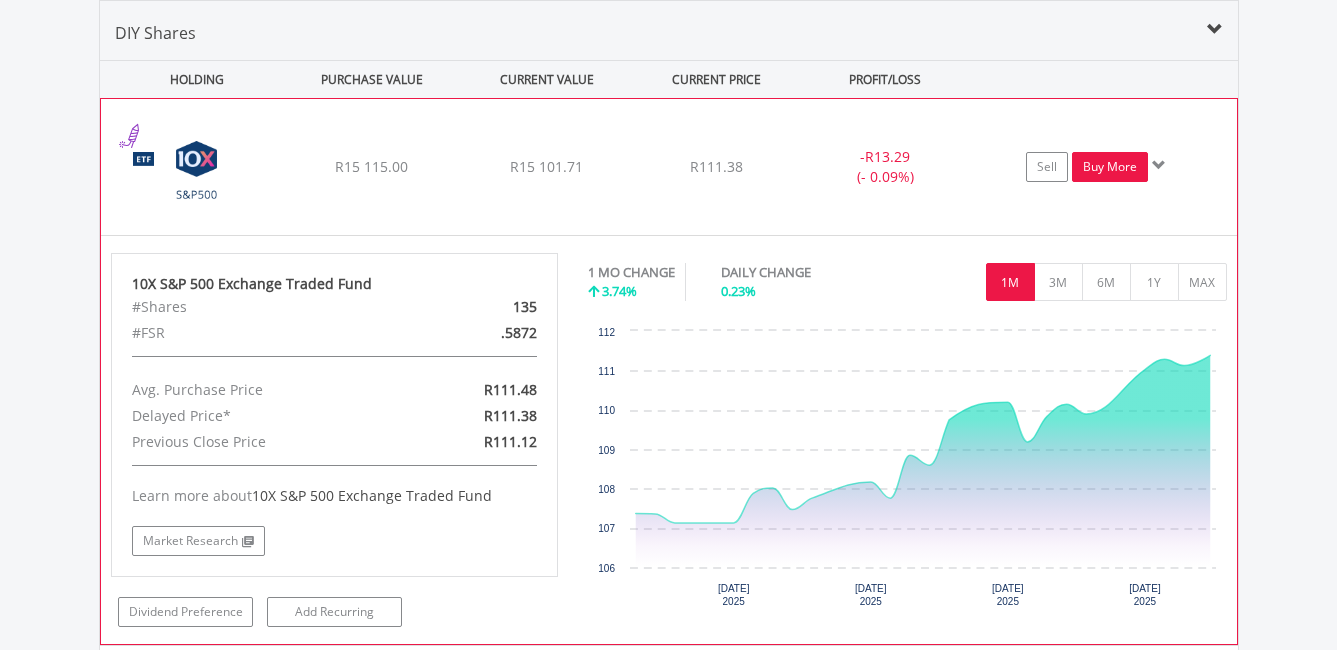 click on "Buy More" at bounding box center (1110, 167) 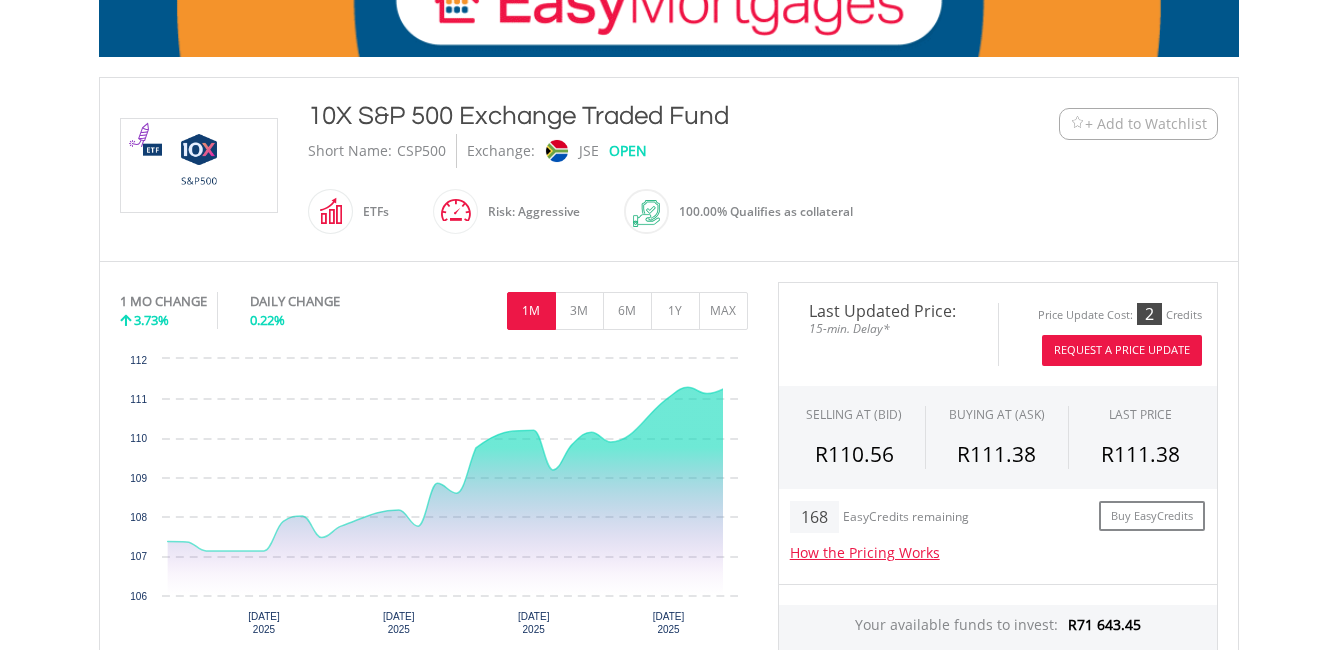 scroll, scrollTop: 400, scrollLeft: 0, axis: vertical 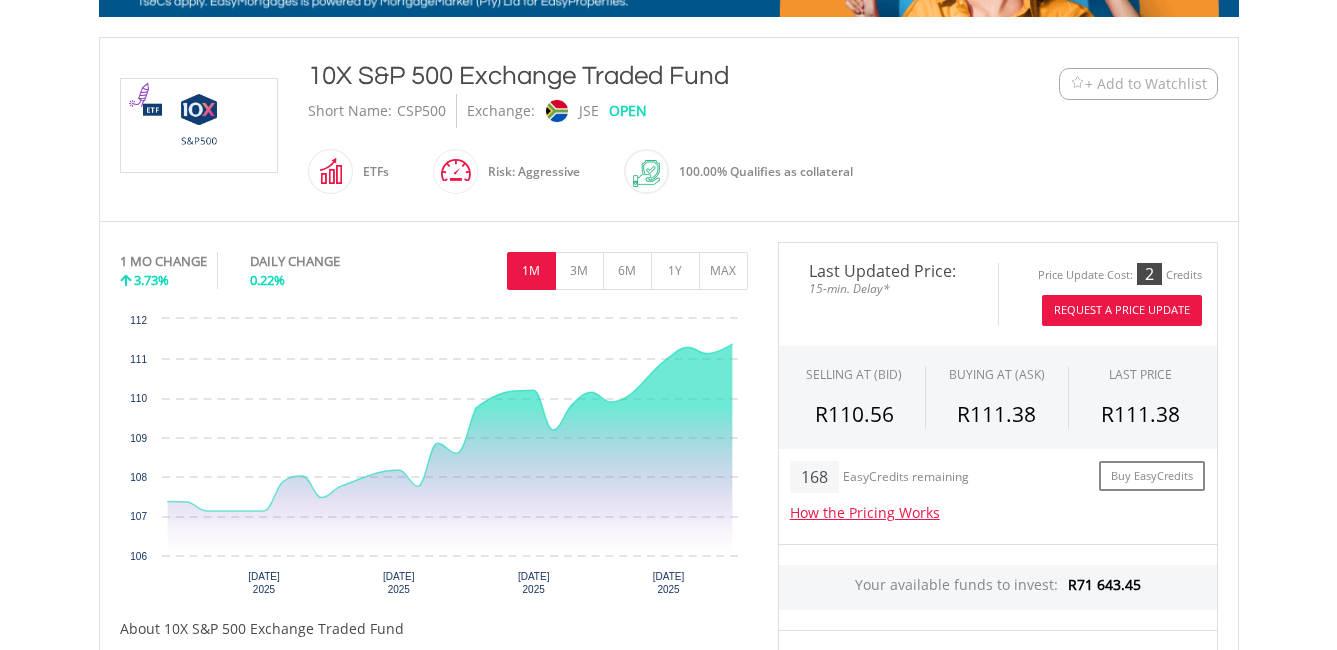 click on "Request A Price Update" at bounding box center (1122, 310) 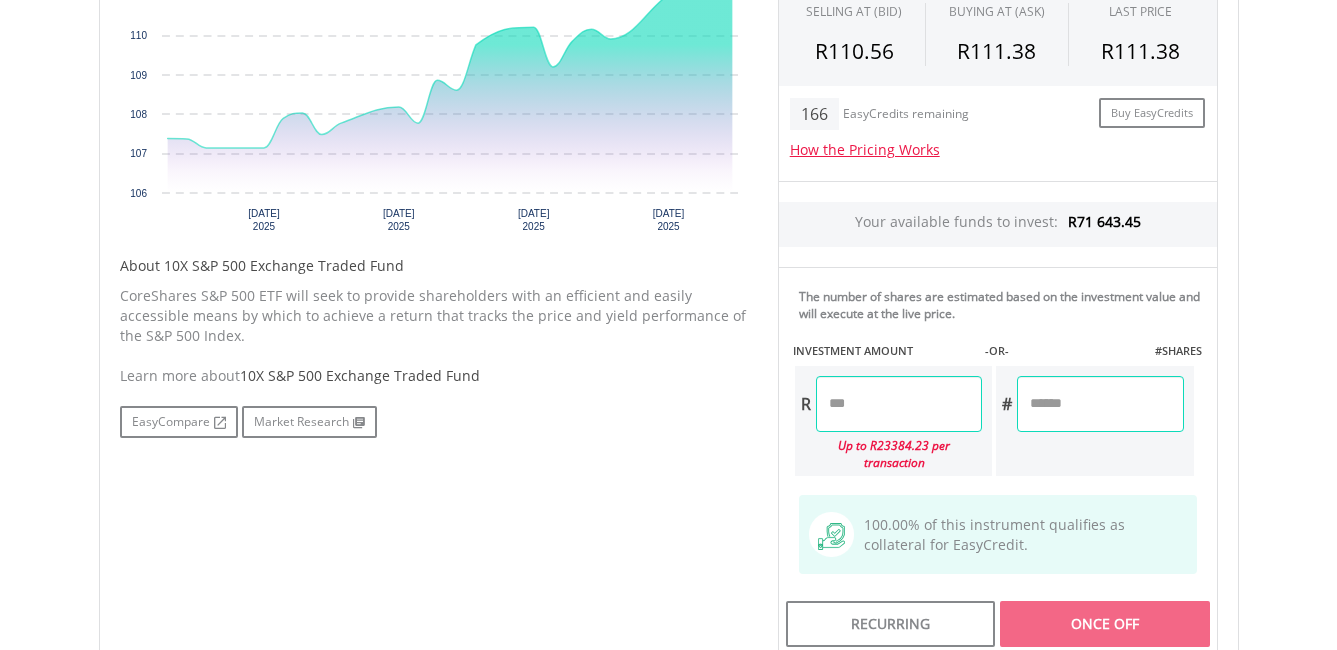 scroll, scrollTop: 800, scrollLeft: 0, axis: vertical 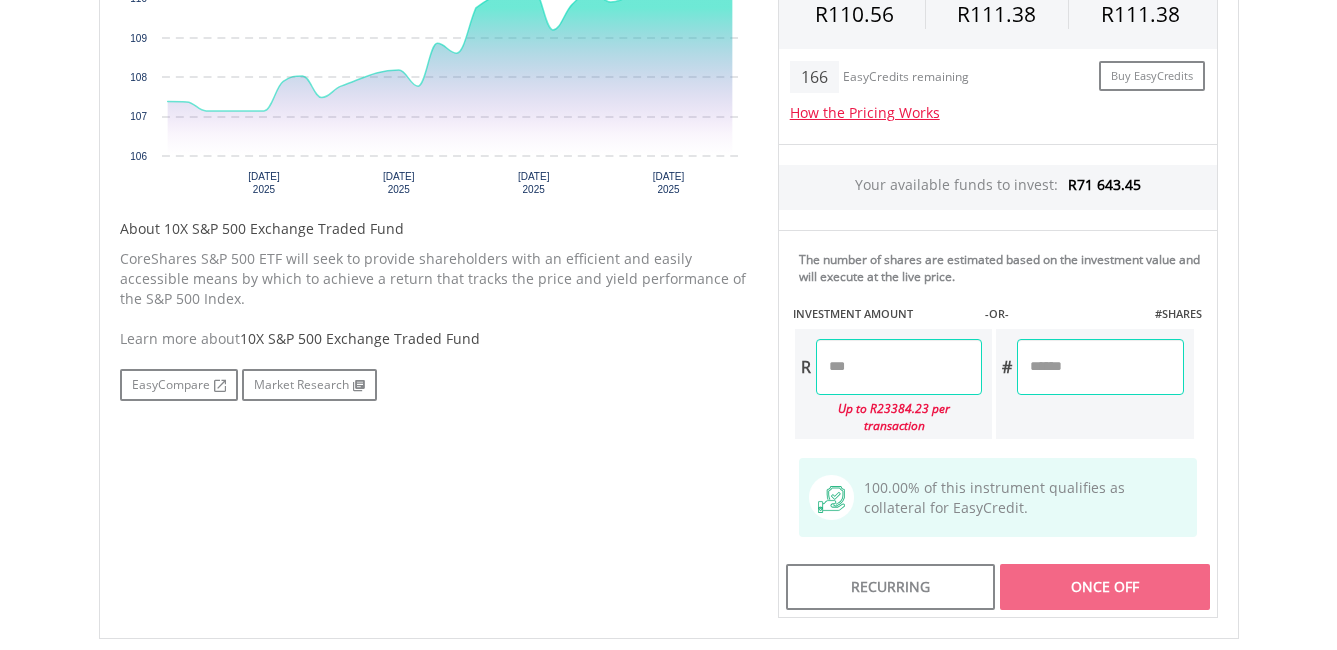 click at bounding box center (899, 367) 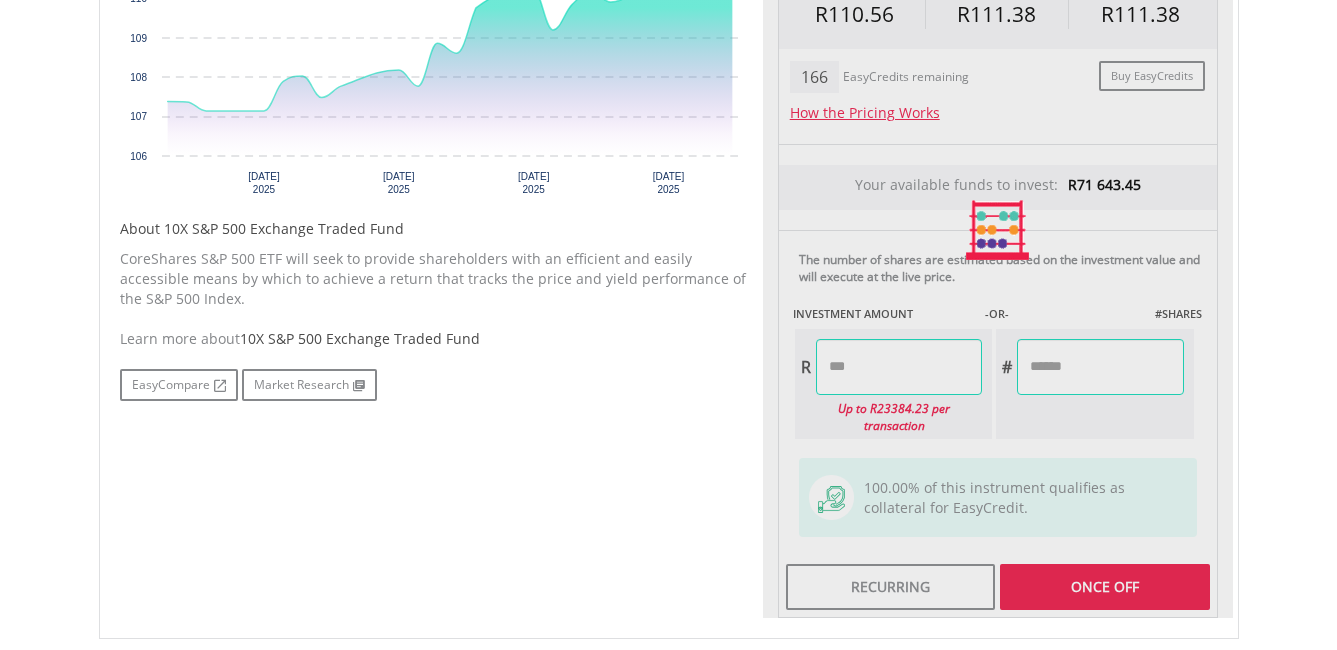 click on "My Investments
Invest Now
New Listings
Sell
My Recurring Investments
Pending Orders
Switch Unit Trusts
Vouchers
Buy a Voucher
Redeem a Voucher" at bounding box center [668, 102] 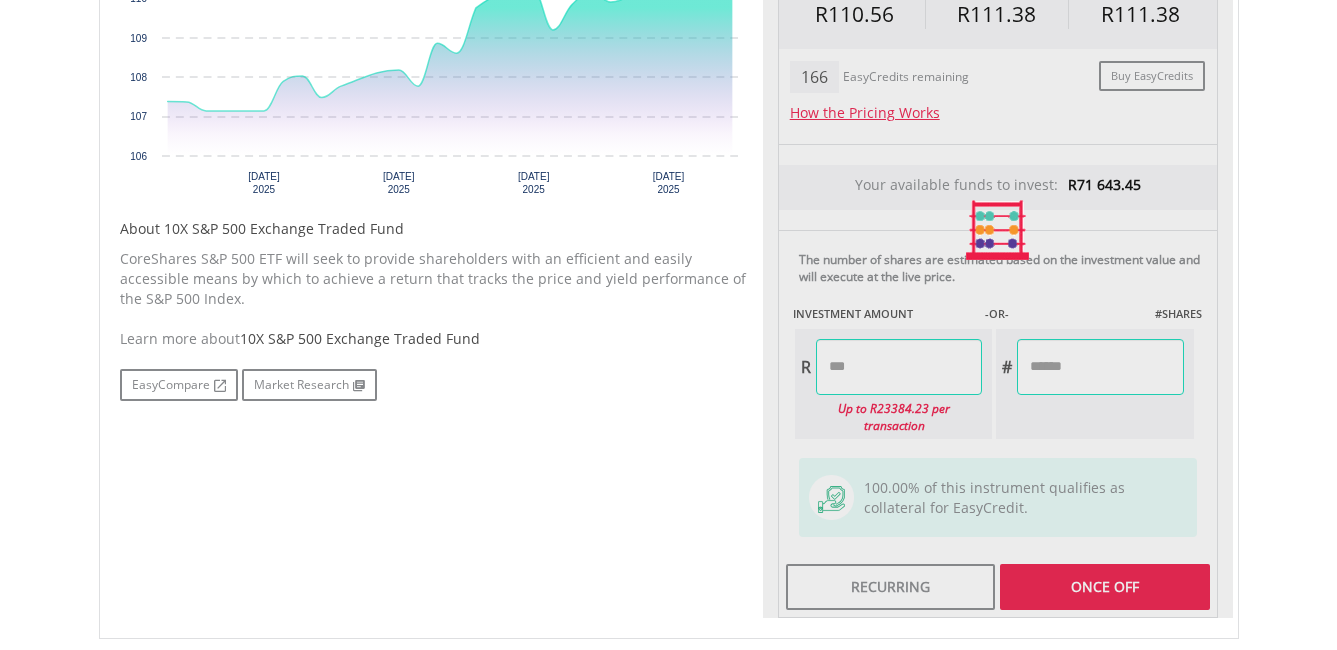 type on "********" 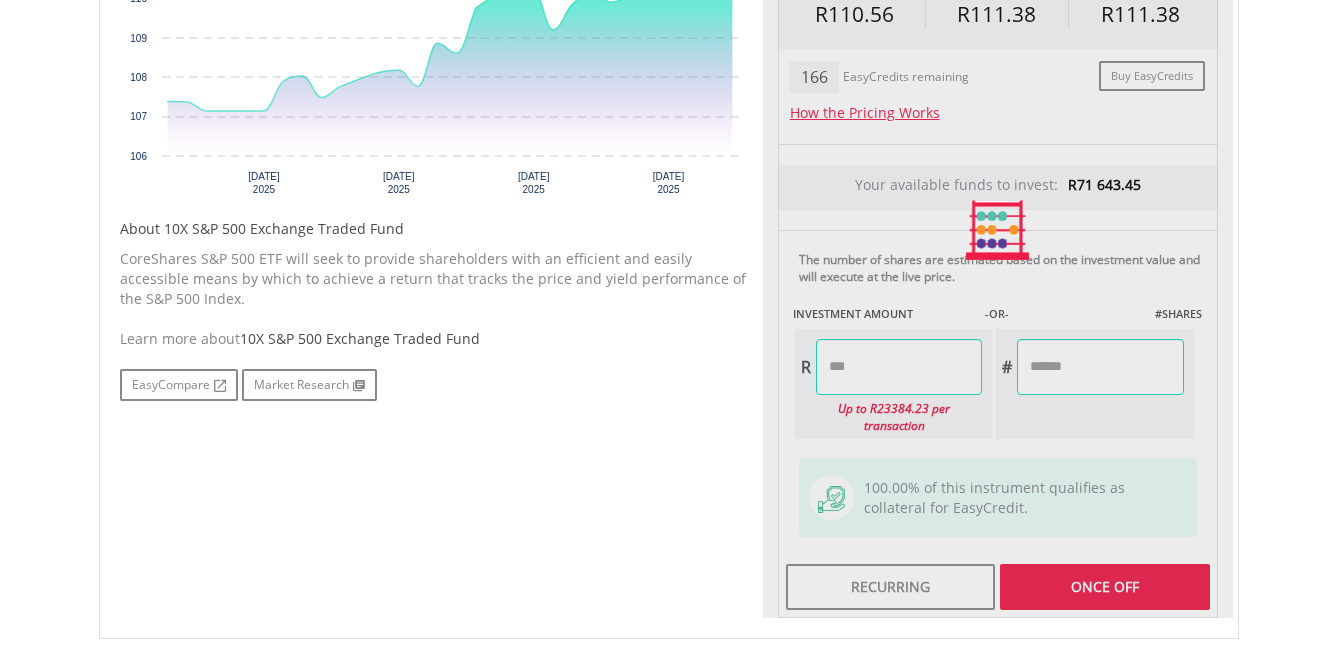 type on "*******" 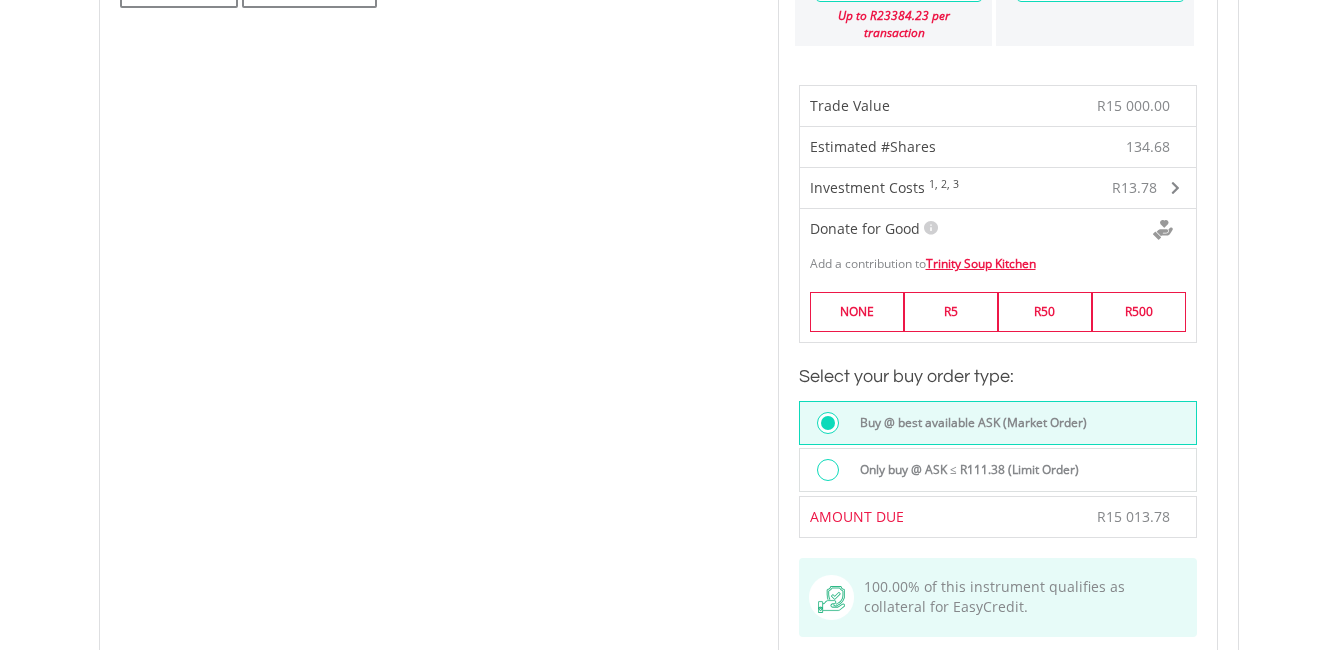 scroll, scrollTop: 1400, scrollLeft: 0, axis: vertical 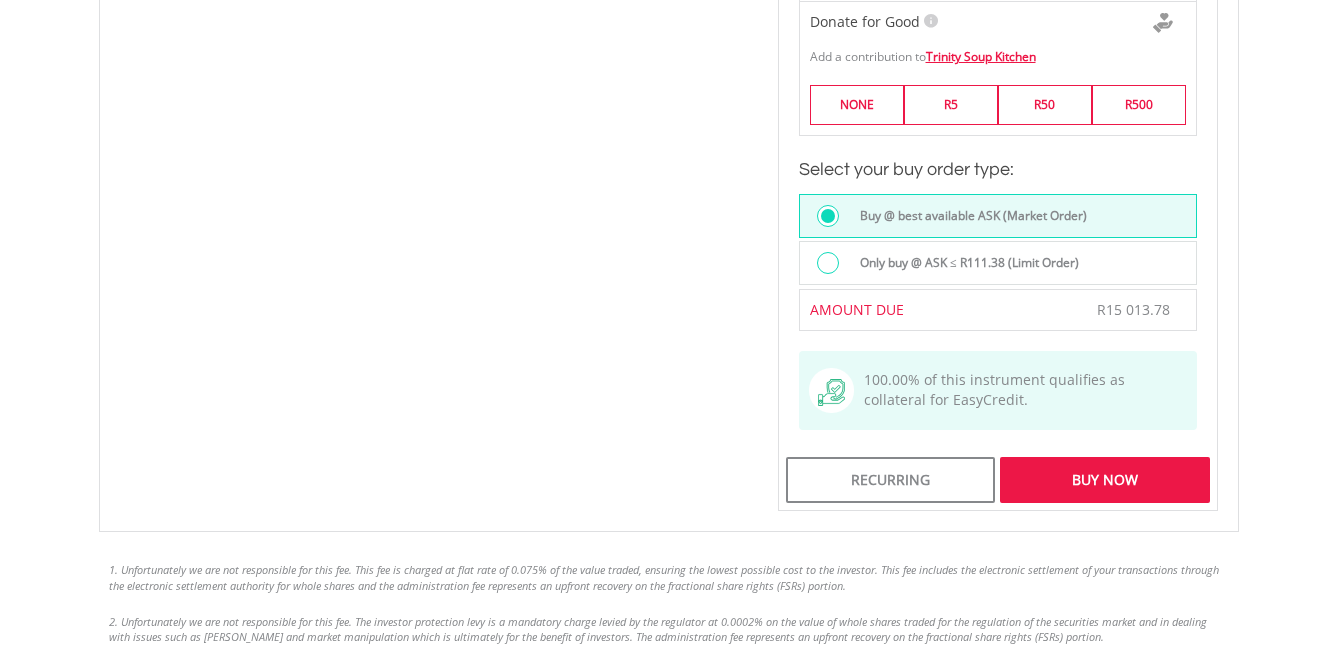 click on "Buy Now" at bounding box center (1104, 480) 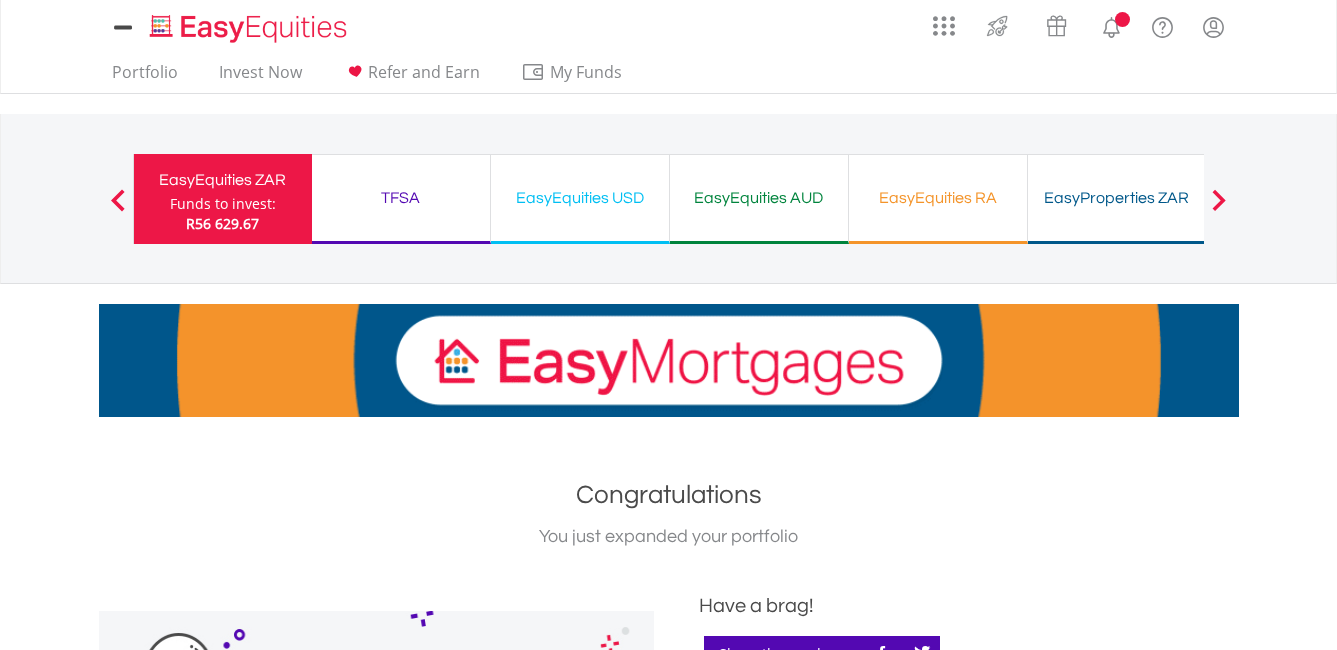 scroll, scrollTop: 0, scrollLeft: 0, axis: both 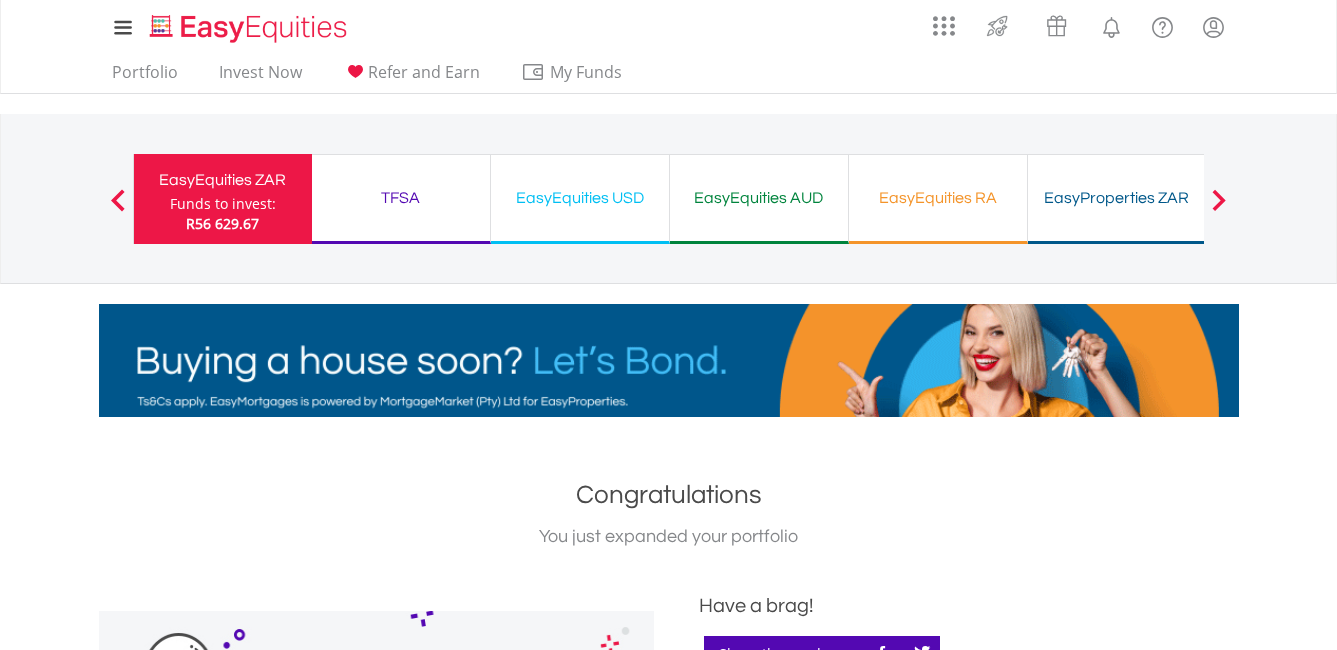 click on "EasyEquities ZAR" at bounding box center (223, 180) 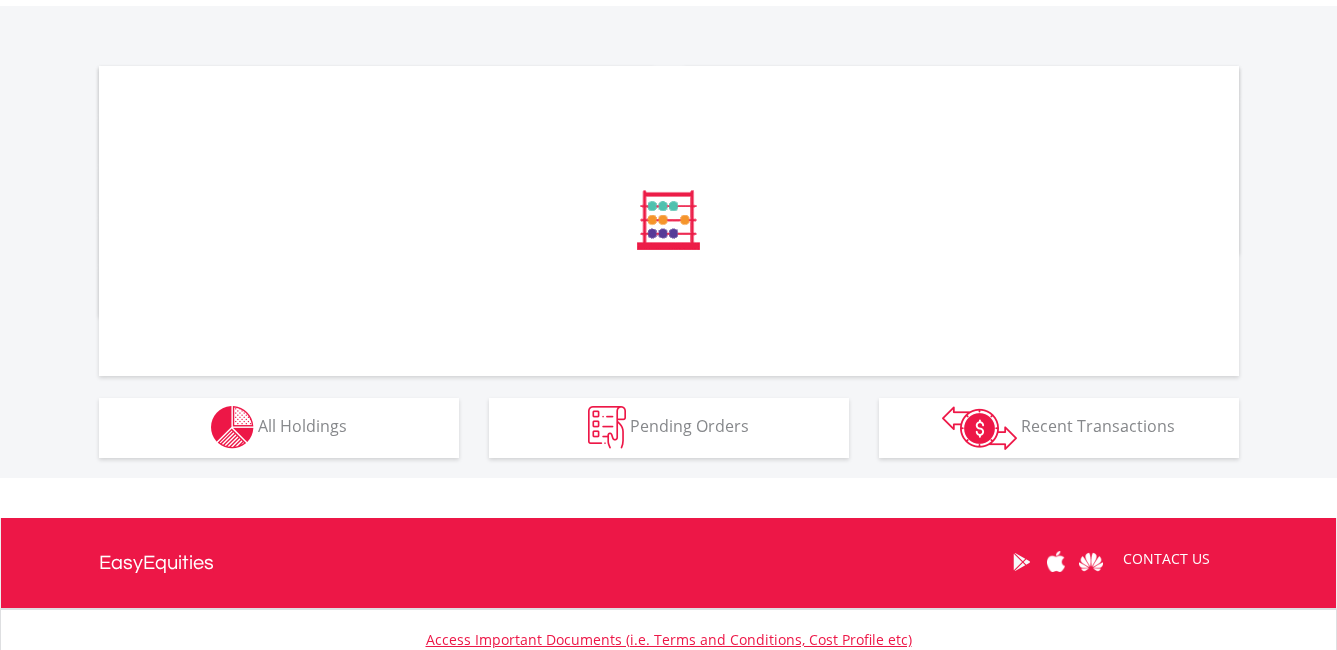scroll, scrollTop: 700, scrollLeft: 0, axis: vertical 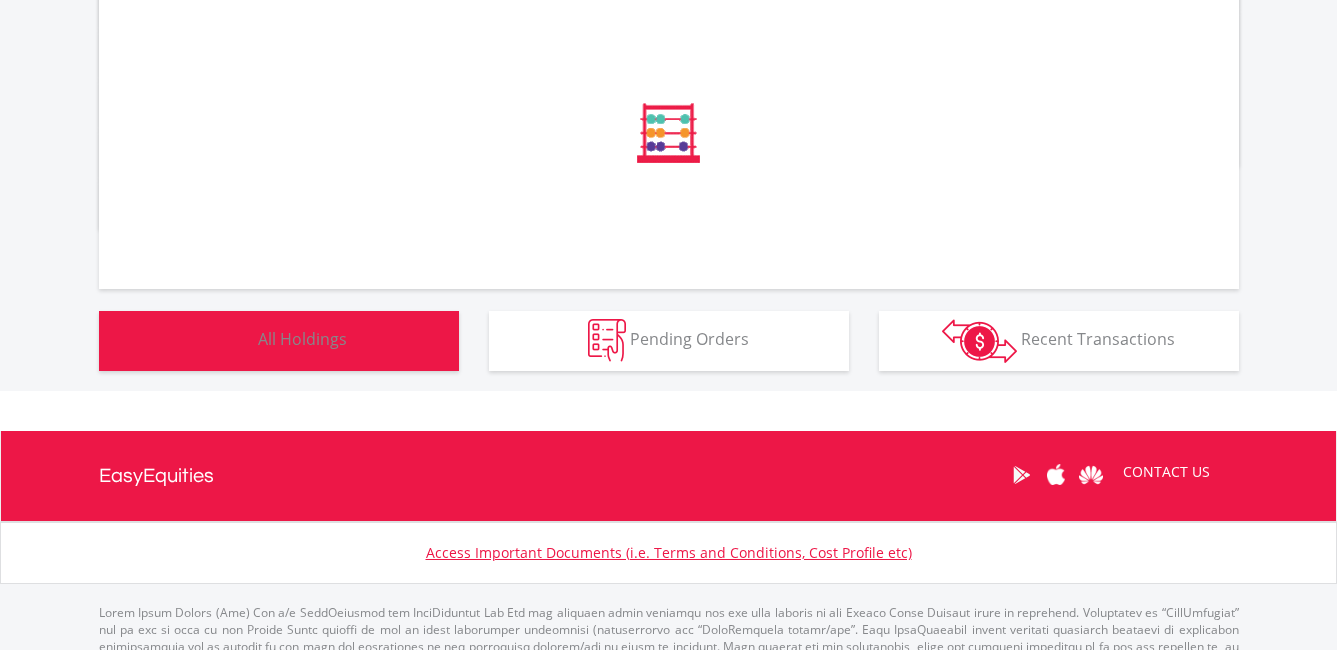 click on "All Holdings" at bounding box center [302, 339] 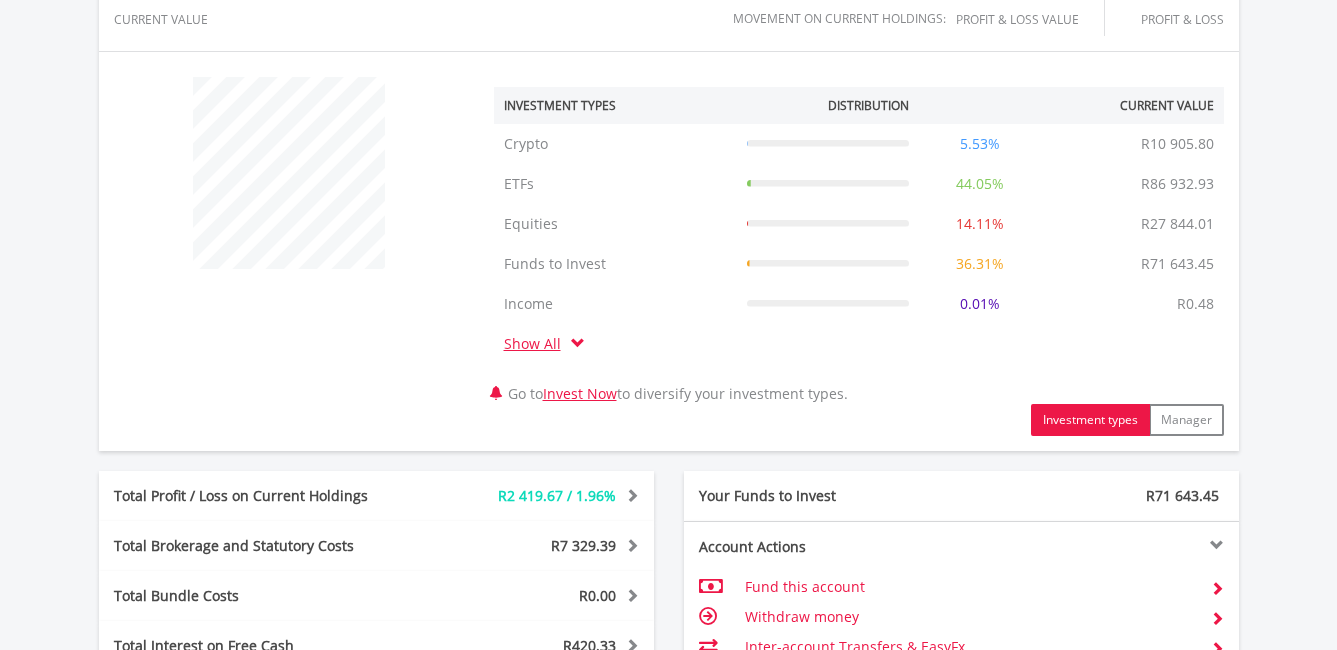 scroll, scrollTop: 1192, scrollLeft: 0, axis: vertical 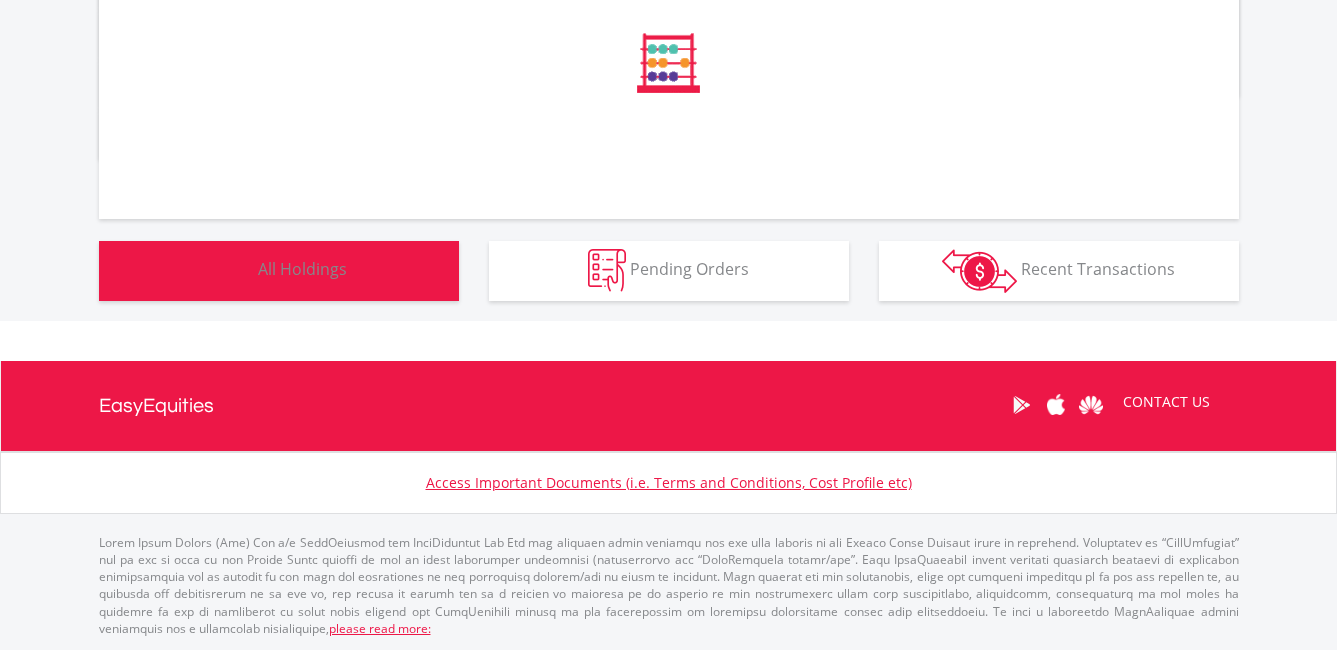 click on "Holdings
All Holdings" at bounding box center (279, 271) 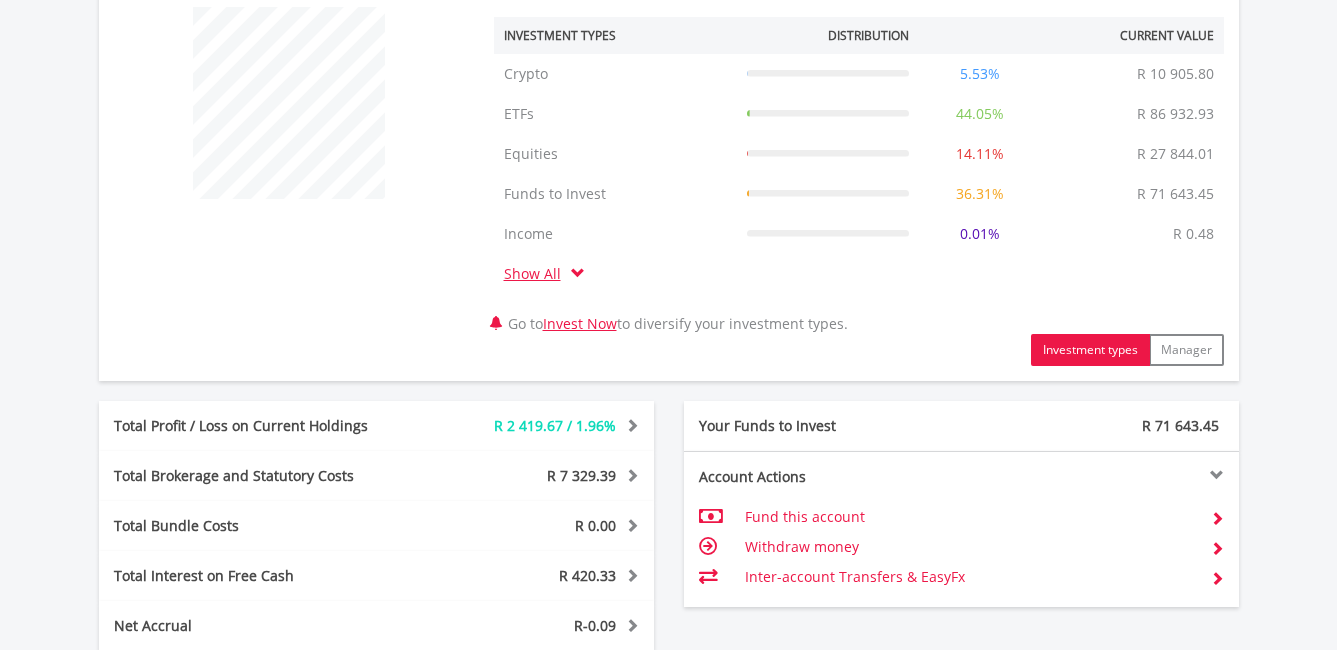 scroll, scrollTop: 1262, scrollLeft: 0, axis: vertical 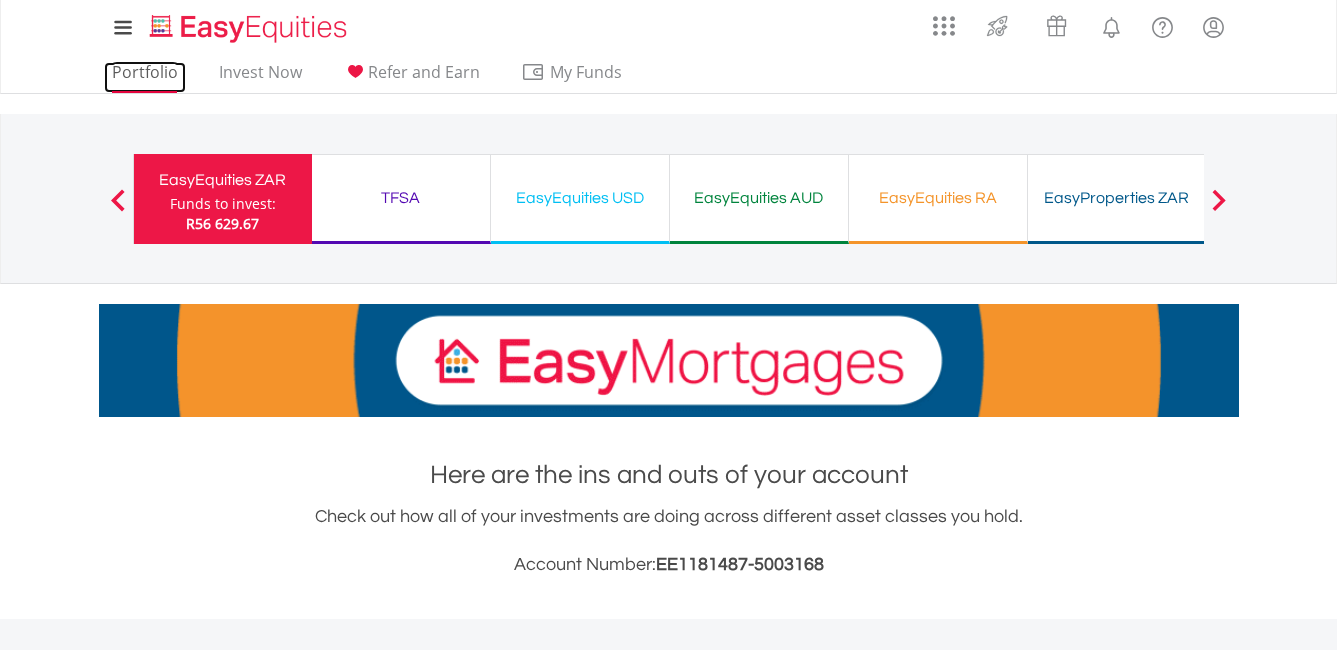 click on "Portfolio" at bounding box center [145, 77] 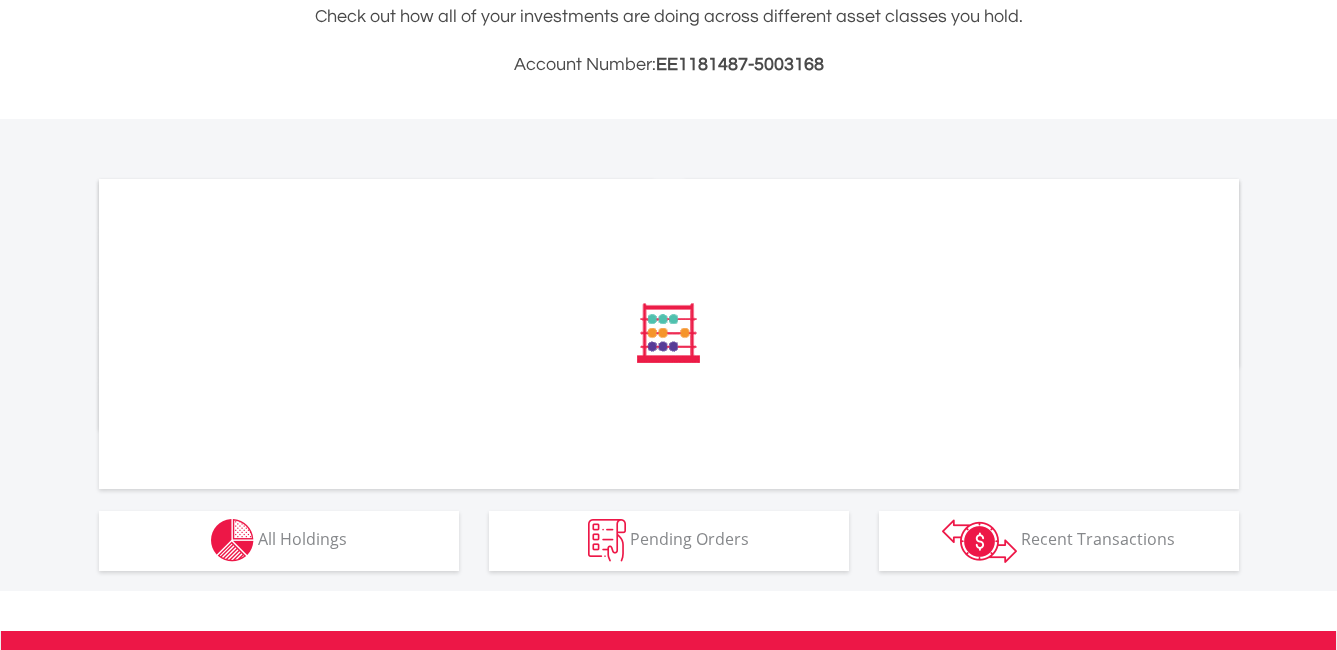 scroll, scrollTop: 500, scrollLeft: 0, axis: vertical 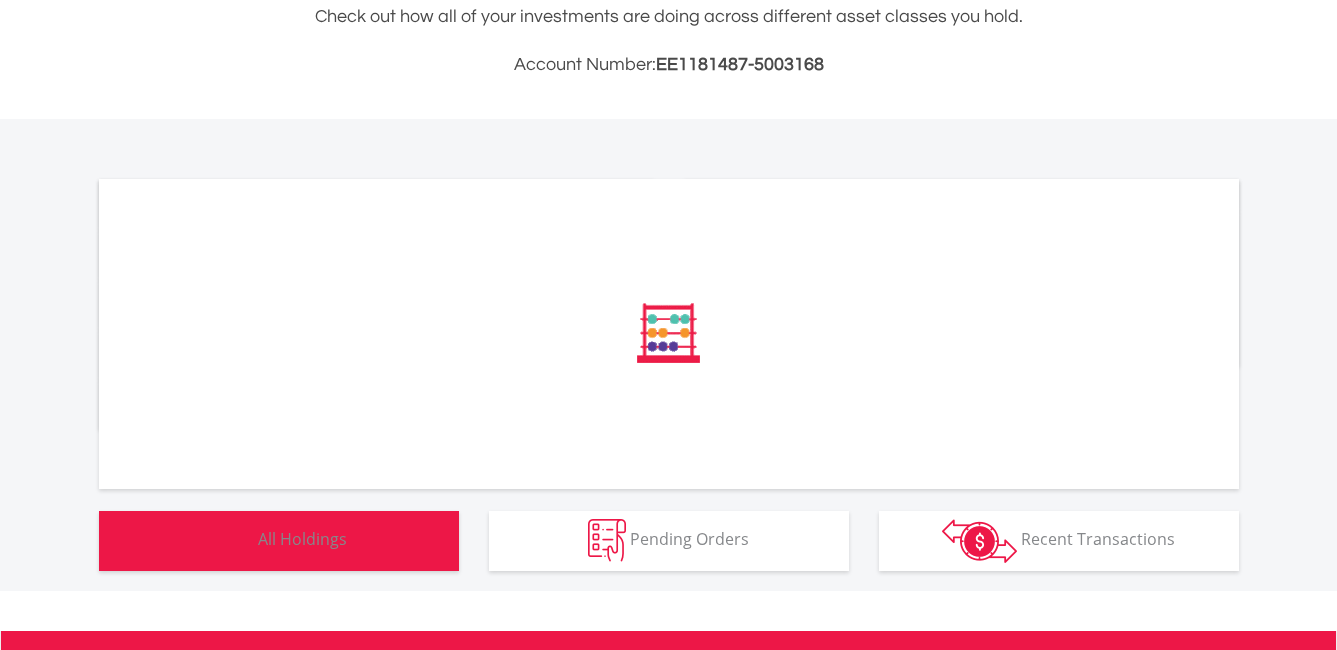 click on "All Holdings" at bounding box center [302, 539] 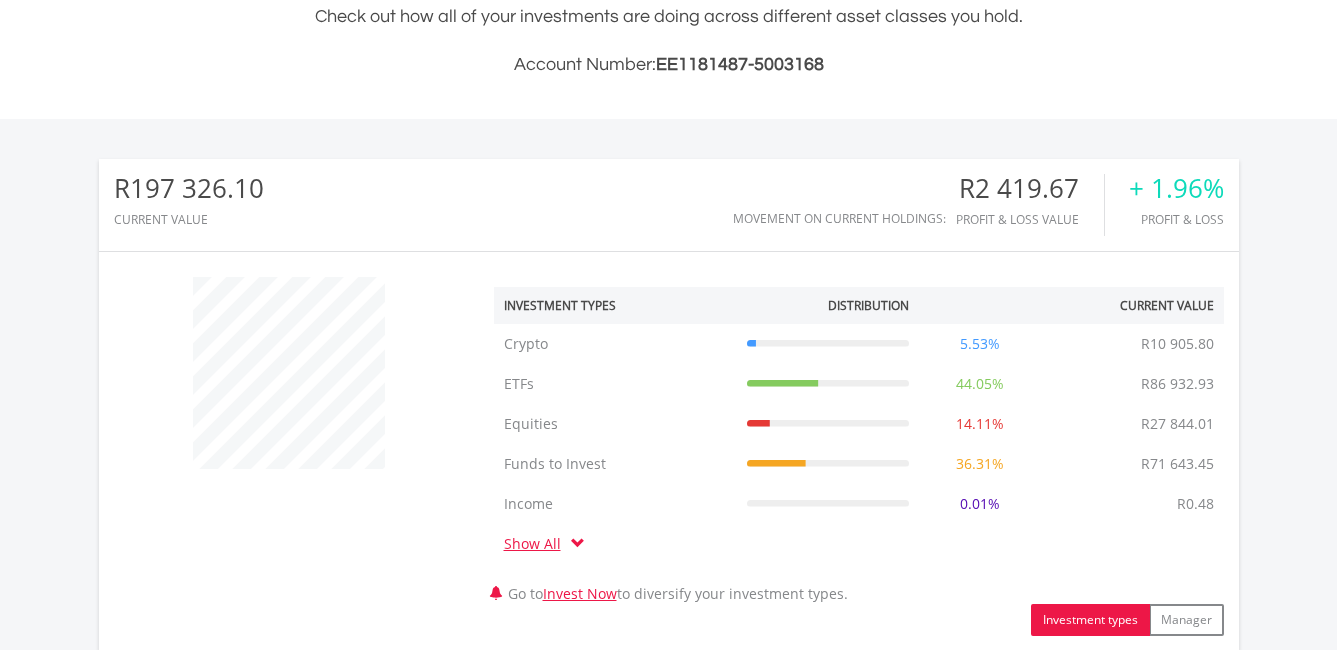 scroll, scrollTop: 999808, scrollLeft: 999620, axis: both 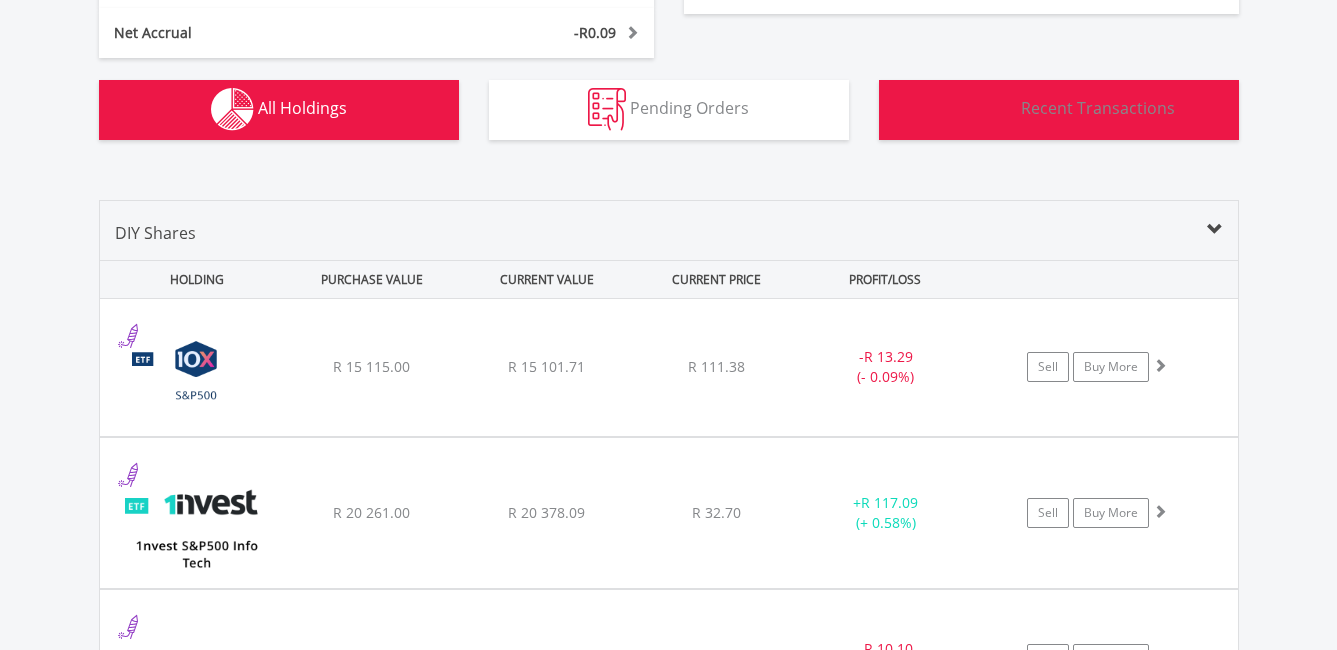 click on "Recent Transactions" at bounding box center [1098, 108] 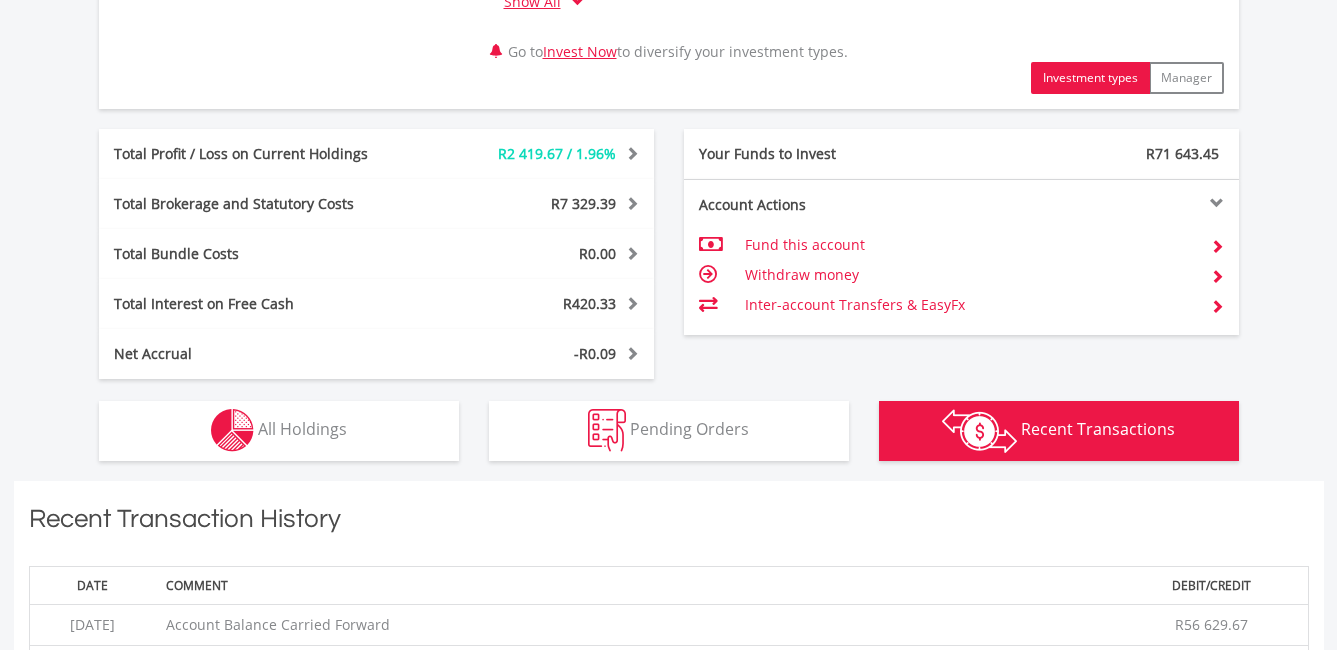 scroll, scrollTop: 1023, scrollLeft: 0, axis: vertical 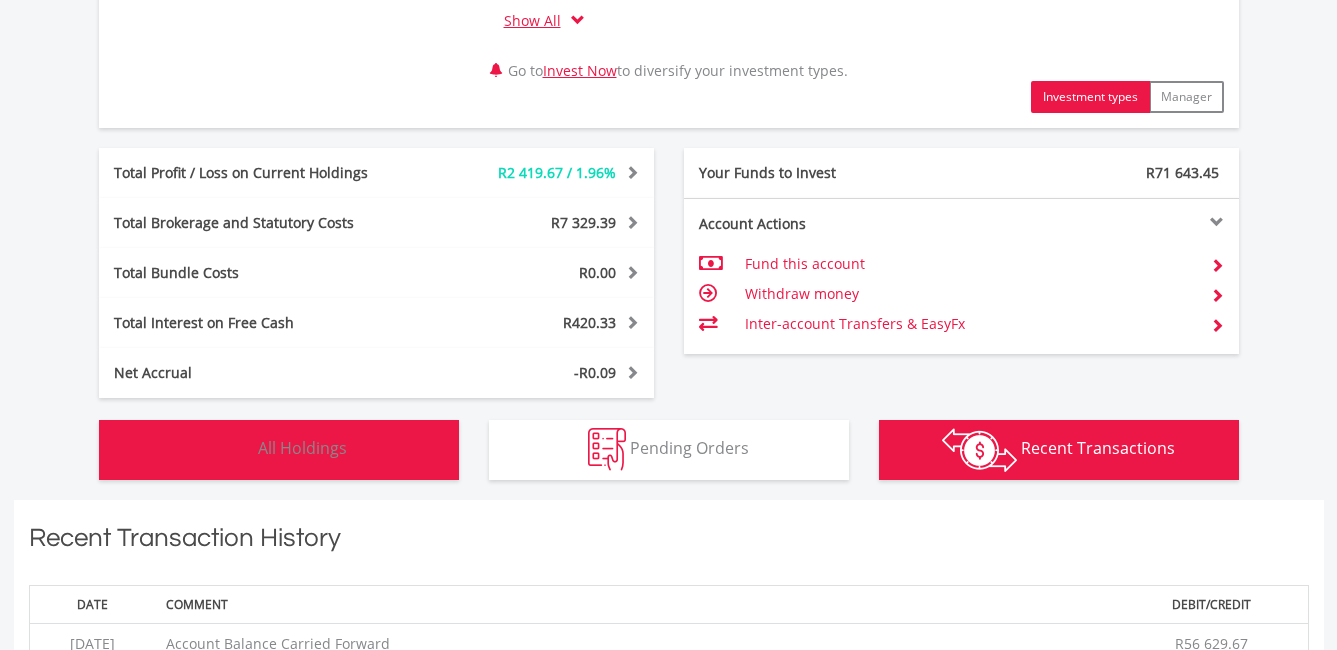 click on "All Holdings" at bounding box center [302, 448] 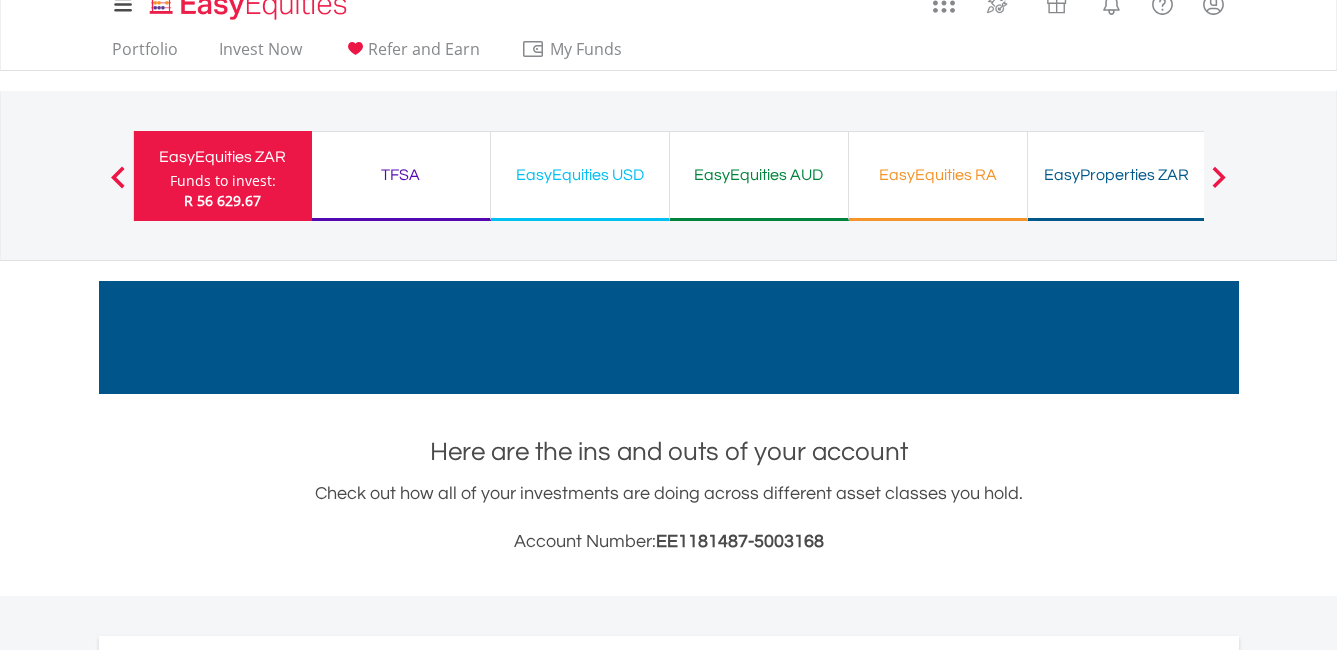 scroll, scrollTop: 0, scrollLeft: 0, axis: both 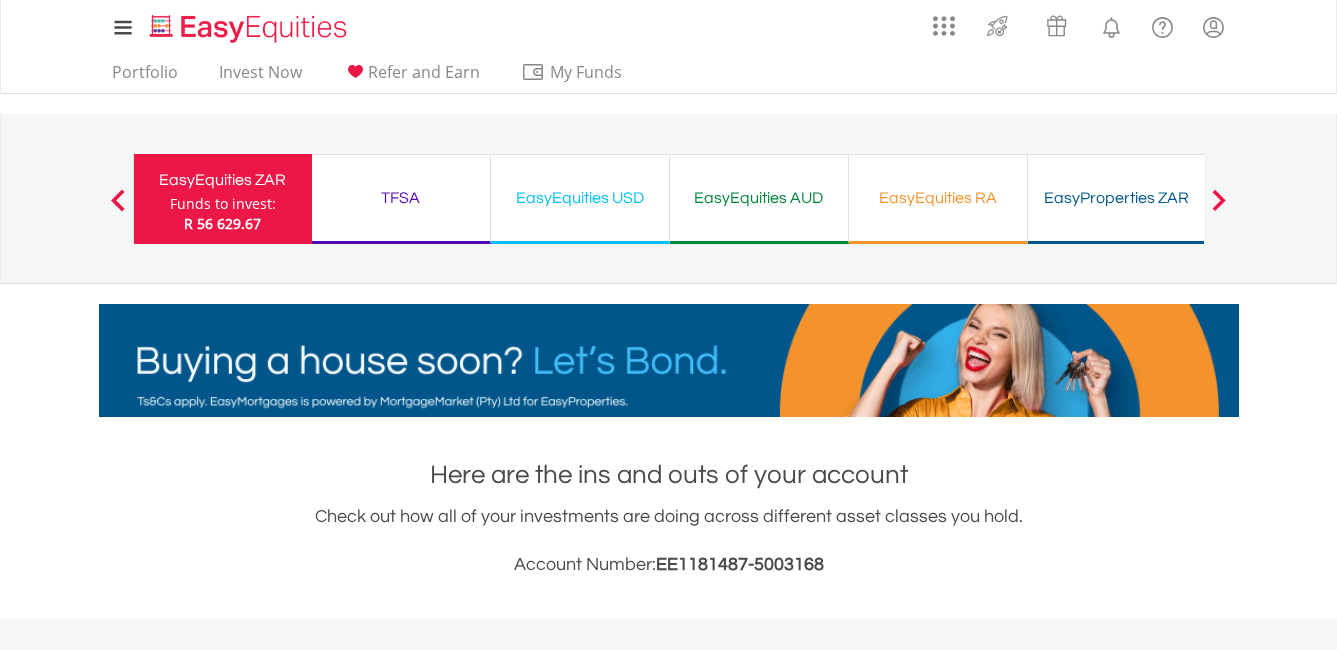 click on "TFSA" at bounding box center [401, 198] 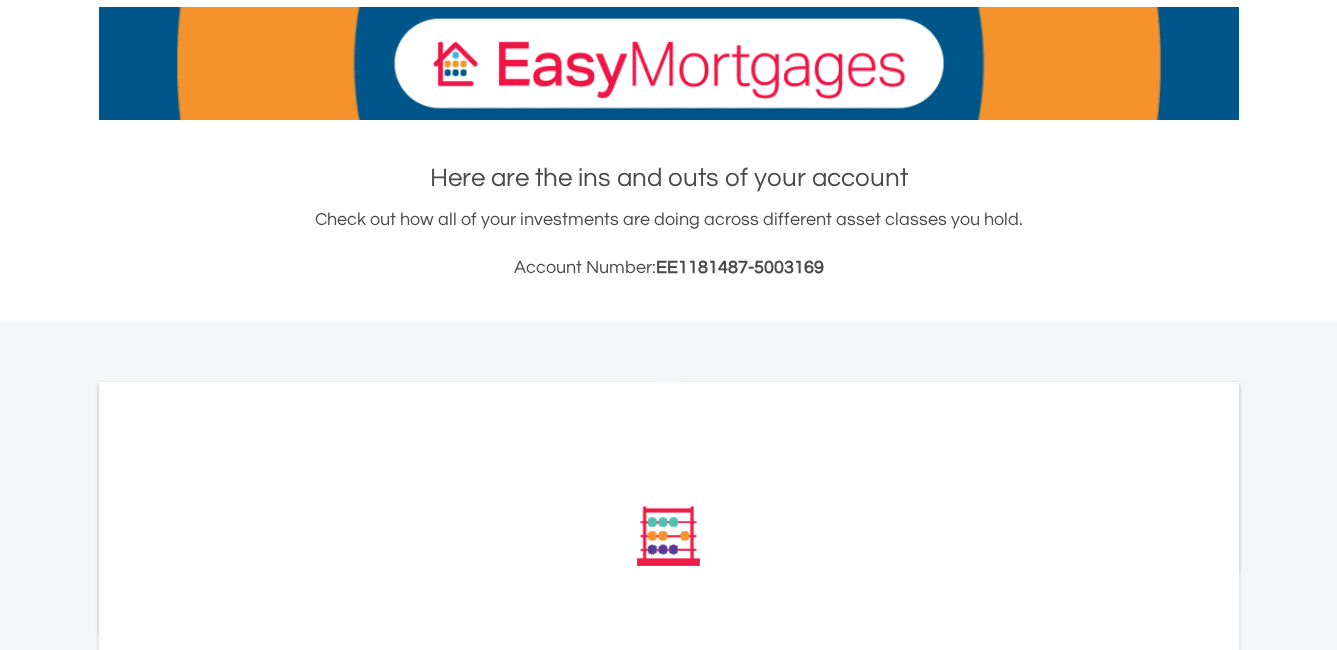 scroll, scrollTop: 300, scrollLeft: 0, axis: vertical 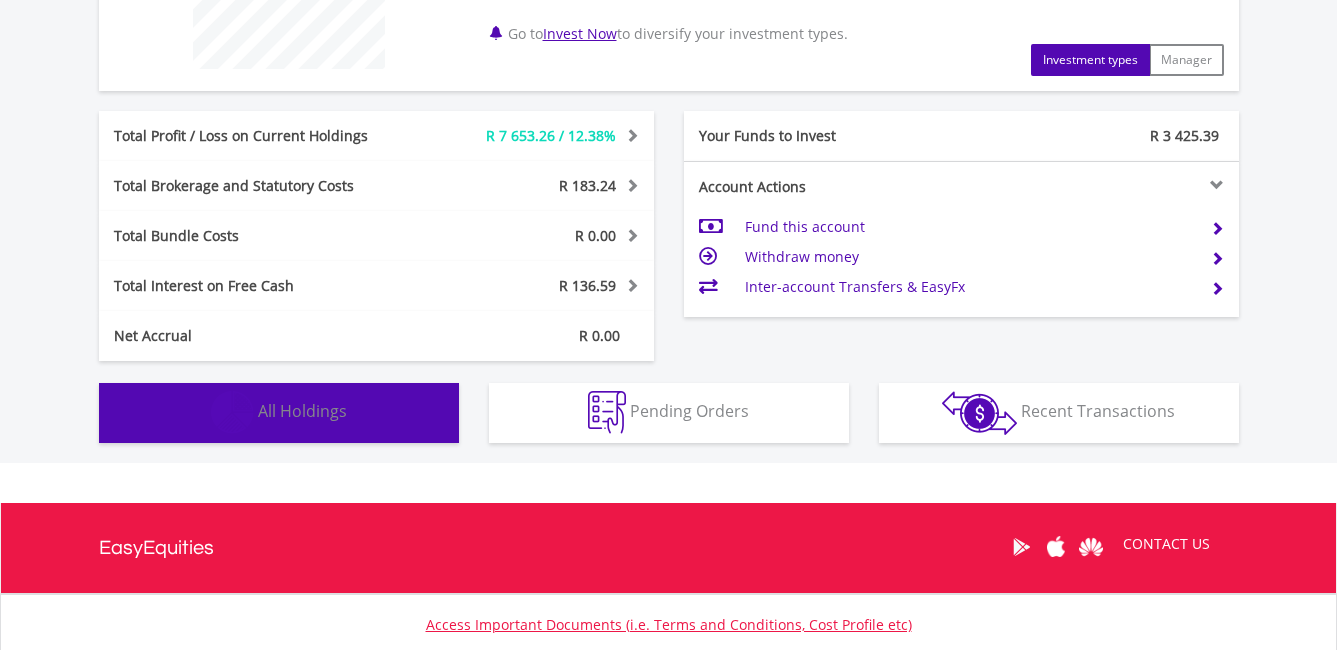 click on "Holdings
All Holdings" at bounding box center (279, 413) 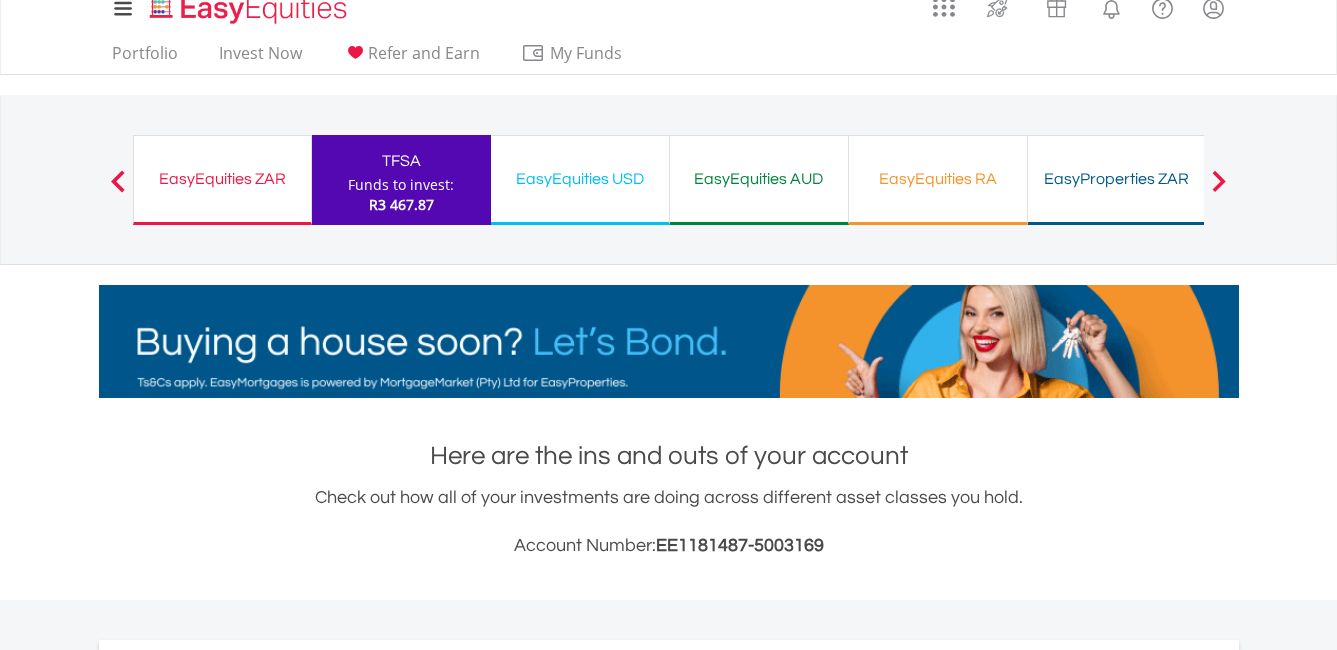 scroll, scrollTop: 0, scrollLeft: 0, axis: both 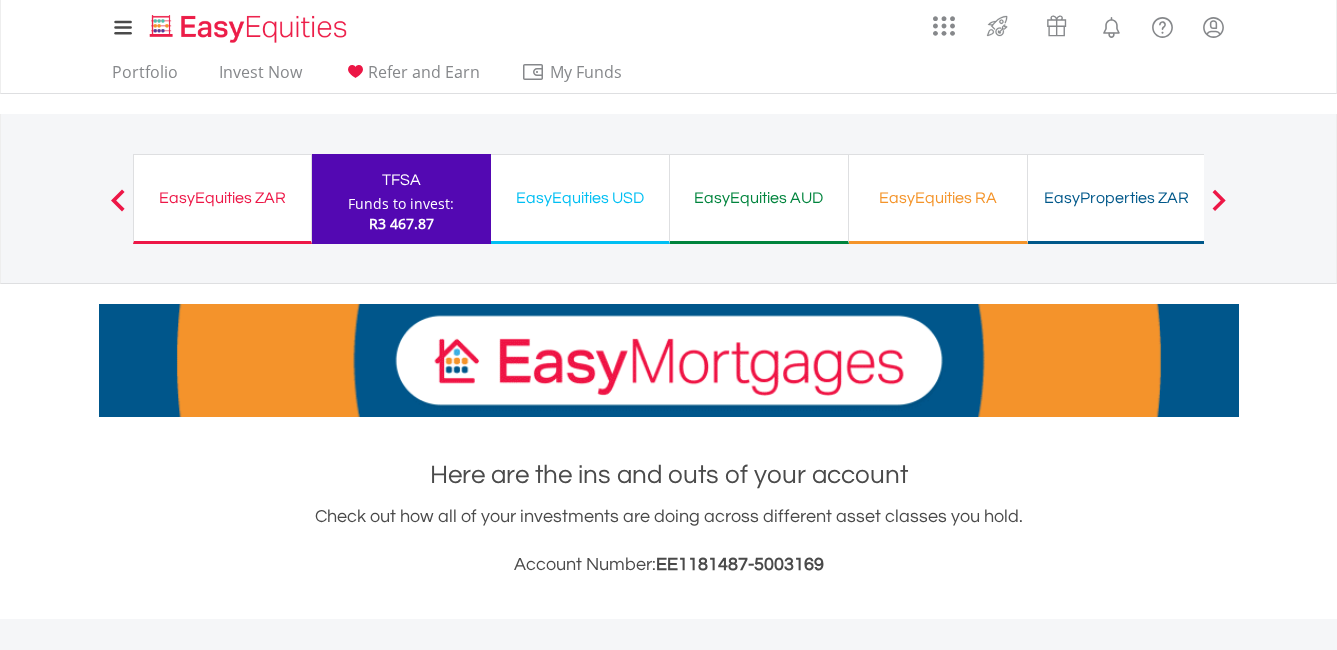 click on "EasyEquities ZAR" at bounding box center (222, 198) 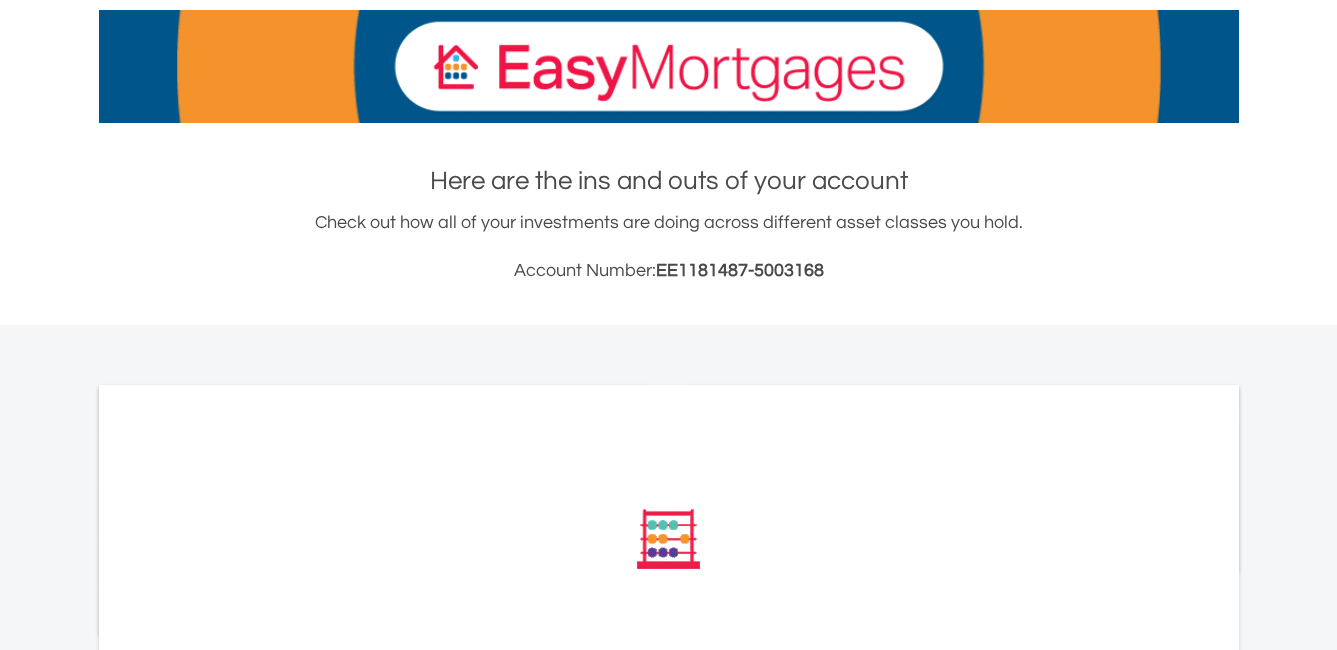 scroll, scrollTop: 400, scrollLeft: 0, axis: vertical 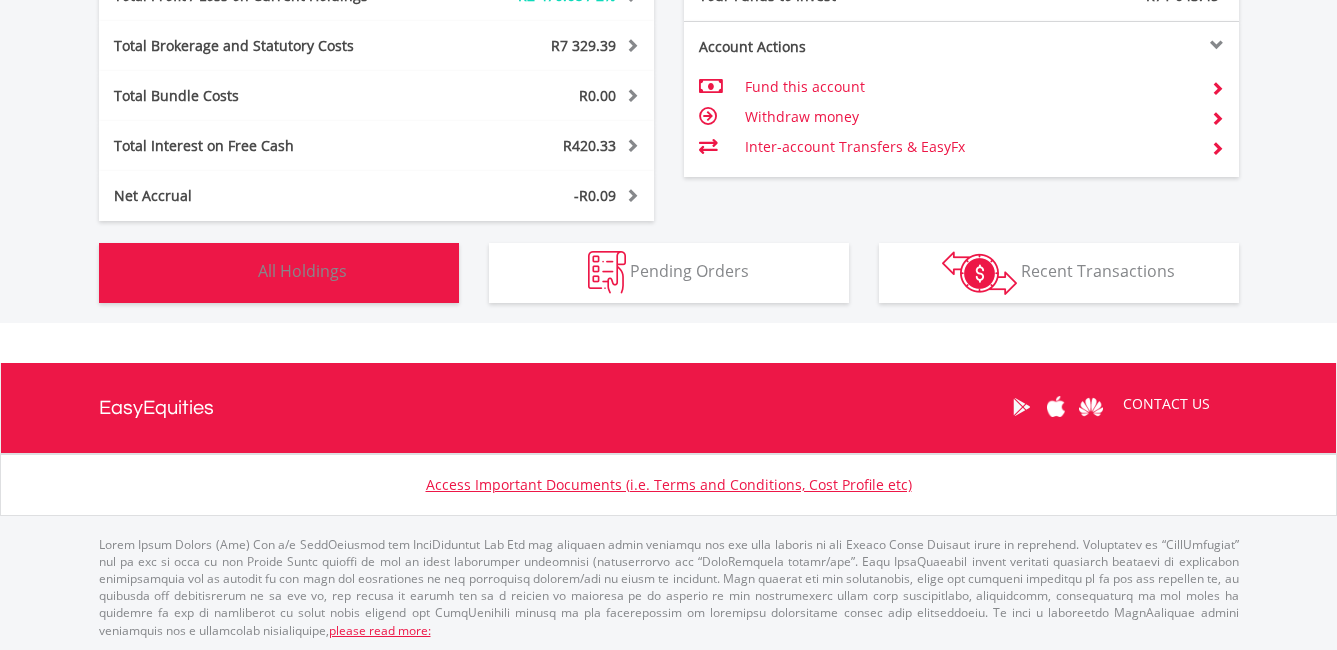 click on "All Holdings" at bounding box center [302, 271] 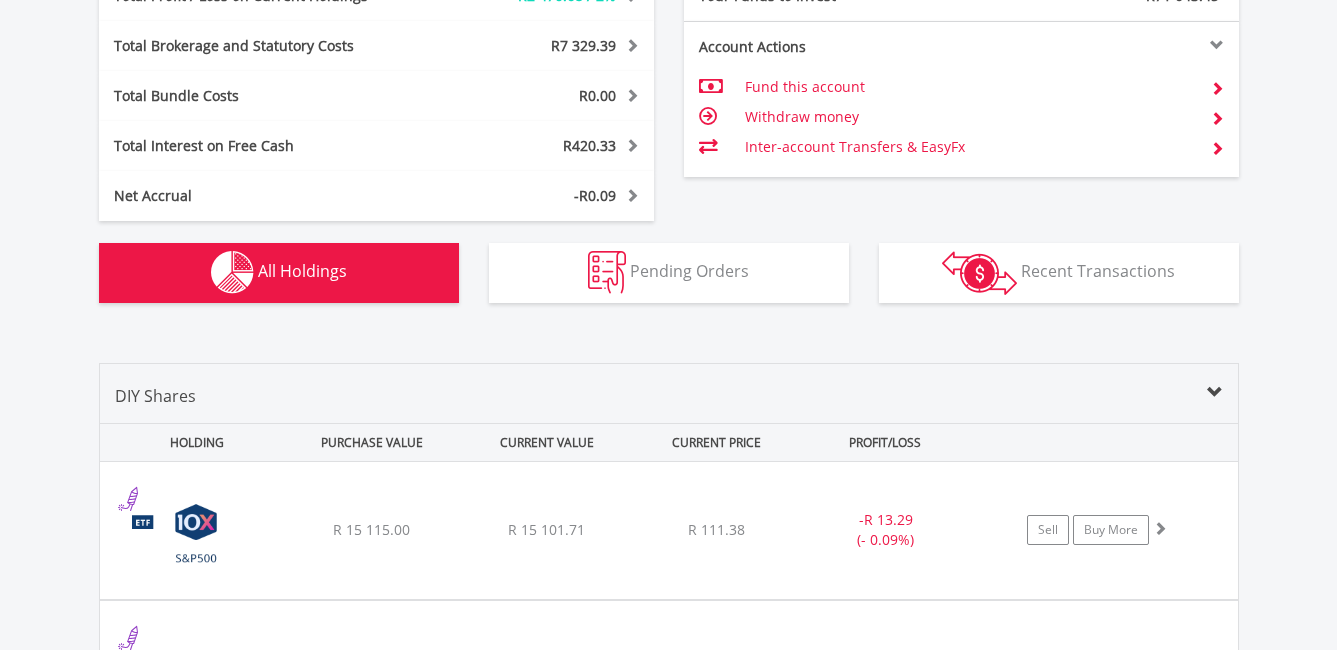 scroll, scrollTop: 1563, scrollLeft: 0, axis: vertical 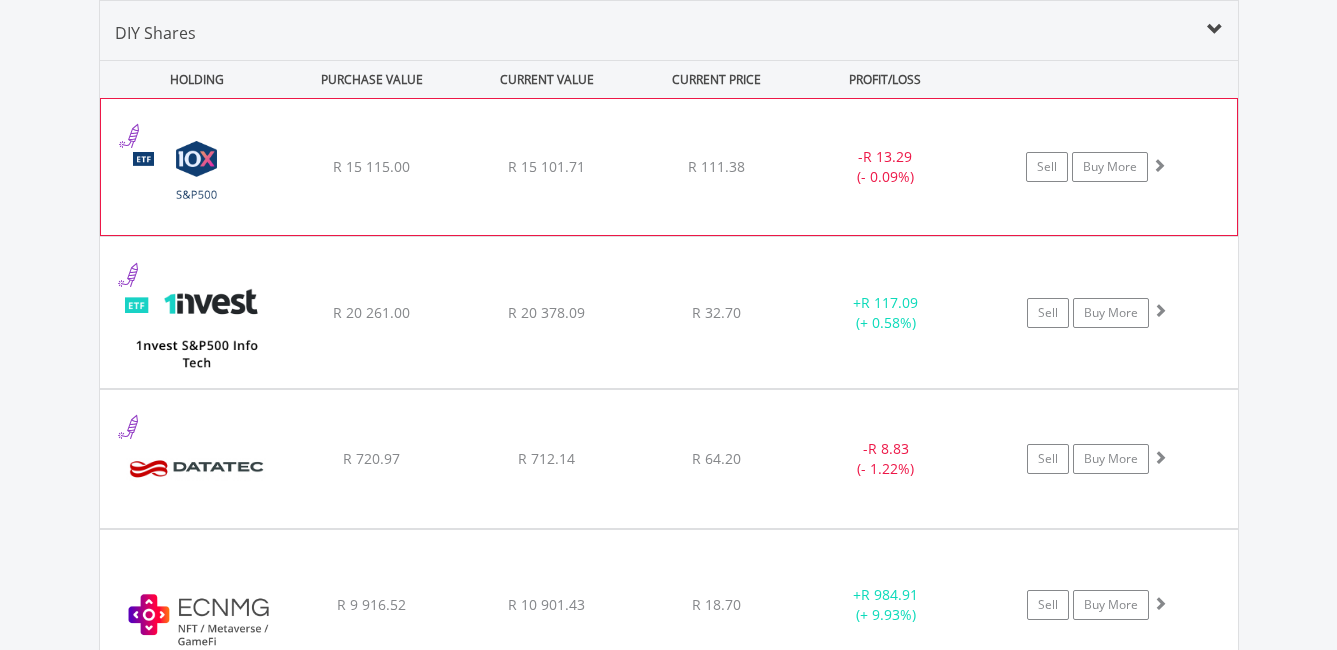 click on "-  R 13.29 (- 0.09%)" at bounding box center [885, 167] 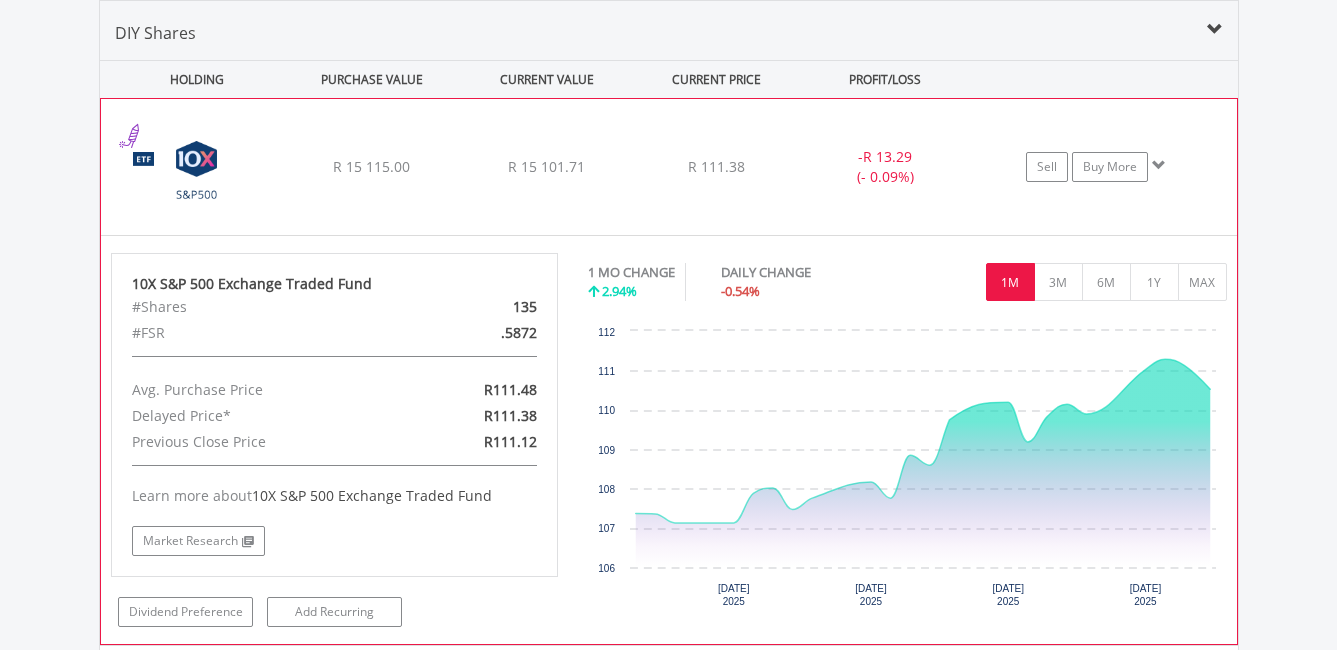 click on "-  R 13.29 (- 0.09%)" at bounding box center [885, 167] 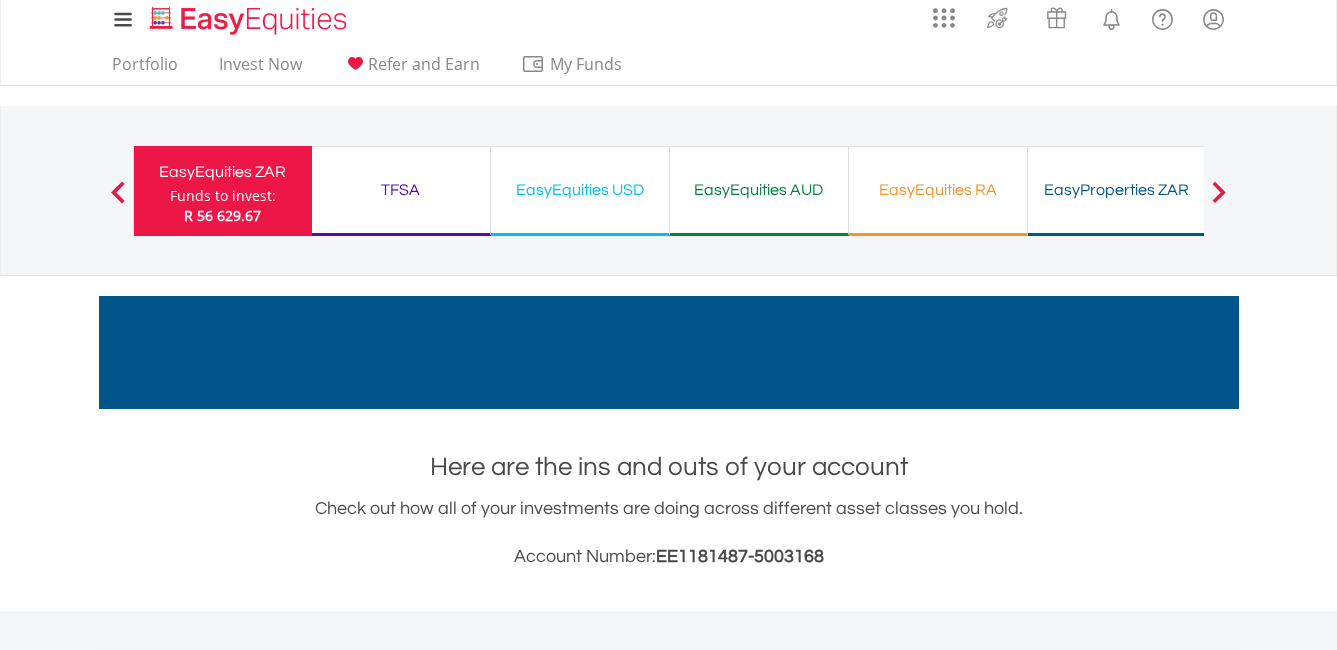 scroll, scrollTop: 0, scrollLeft: 0, axis: both 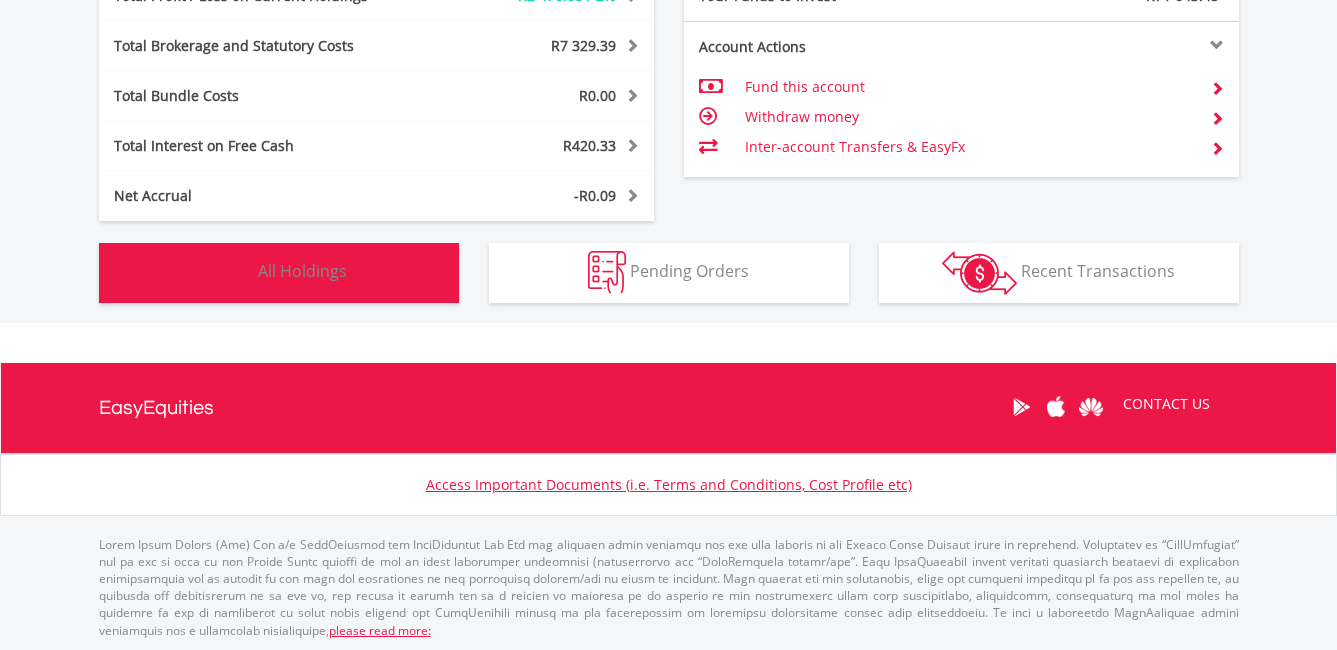 click on "Holdings
All Holdings" at bounding box center (279, 273) 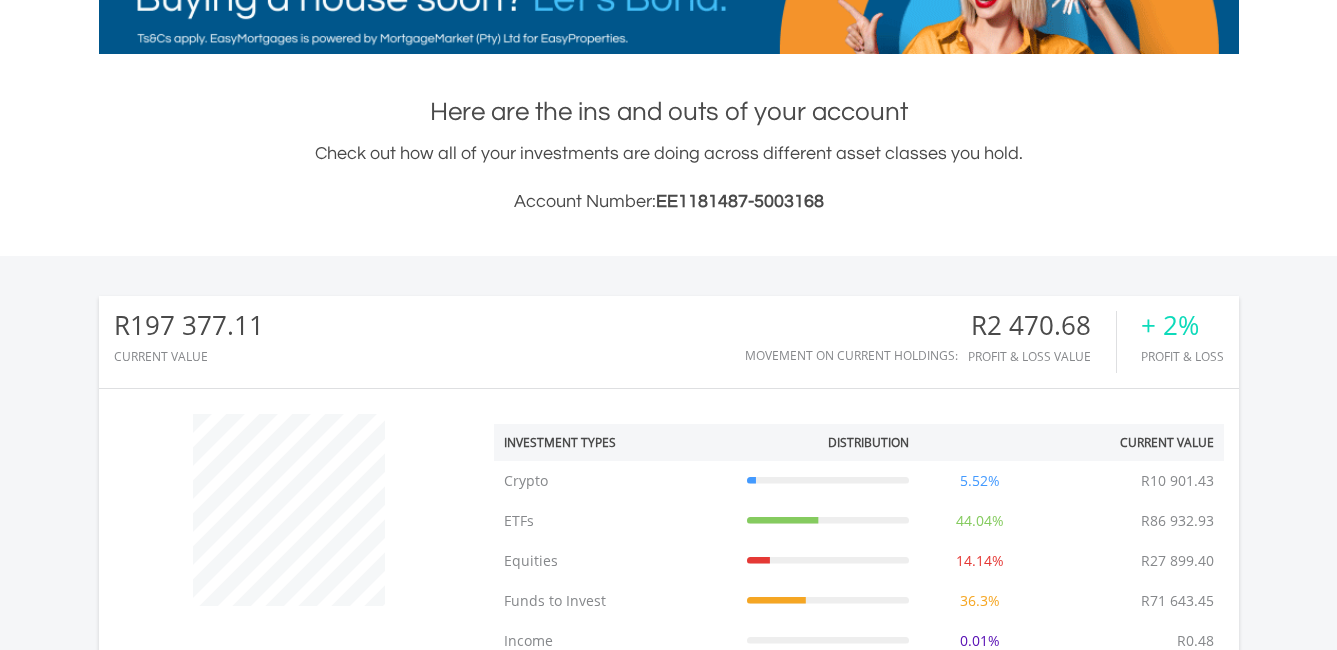 scroll, scrollTop: 0, scrollLeft: 0, axis: both 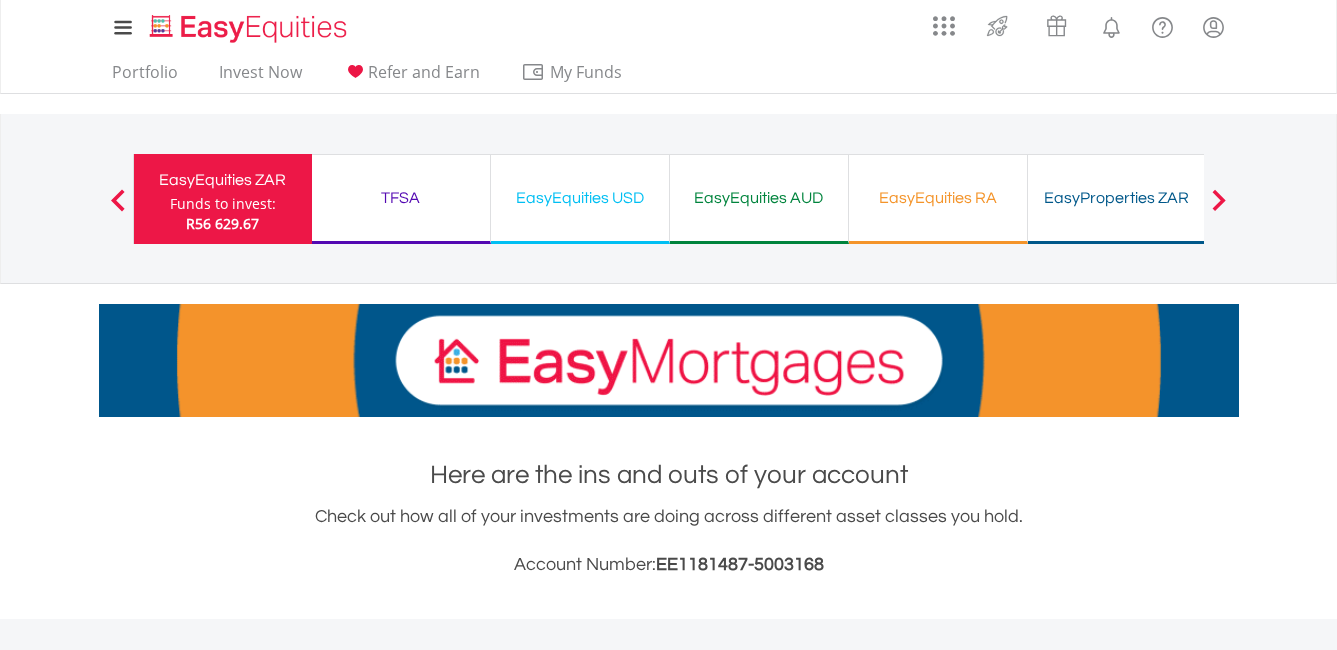 click on "EasyEquities AUD" at bounding box center [759, 198] 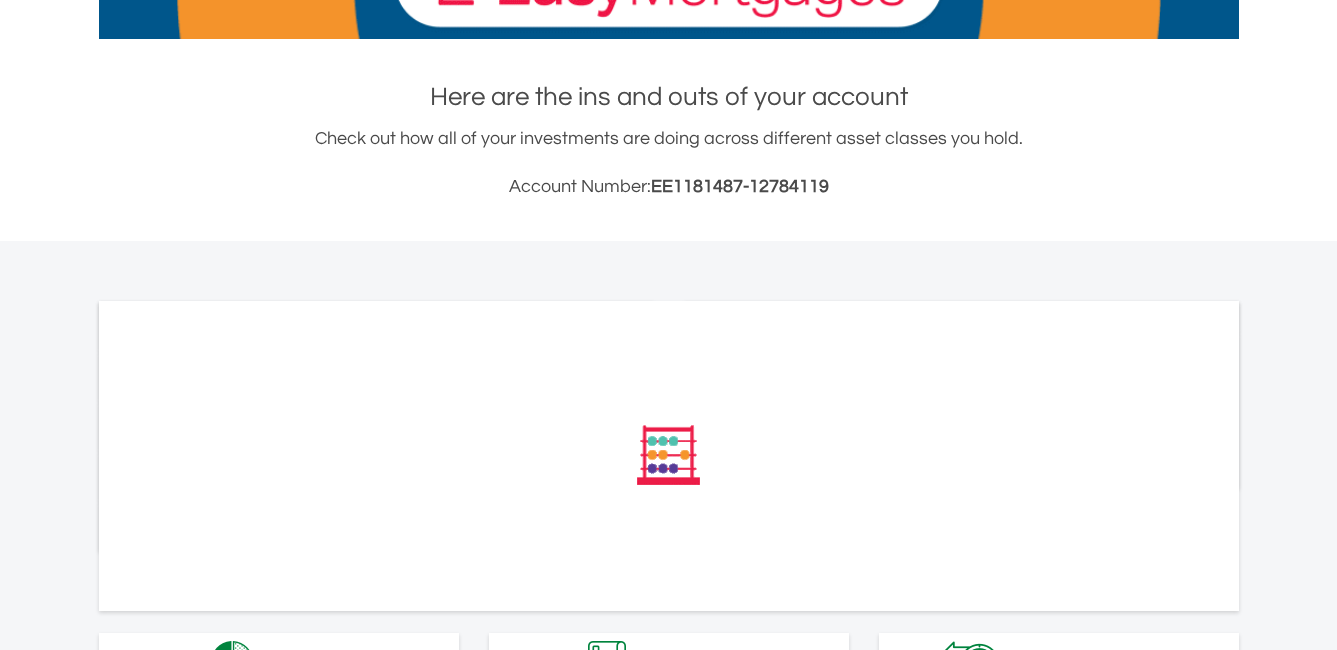 scroll, scrollTop: 400, scrollLeft: 0, axis: vertical 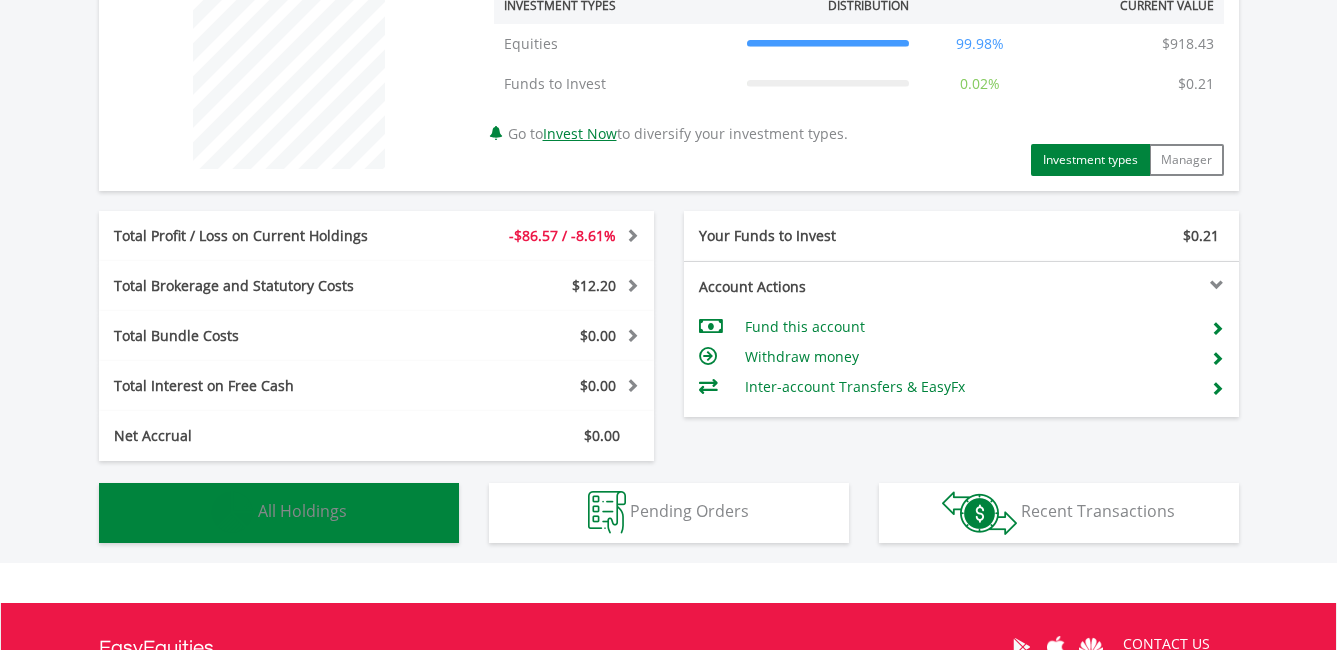 click on "Holdings
All Holdings" at bounding box center [279, 513] 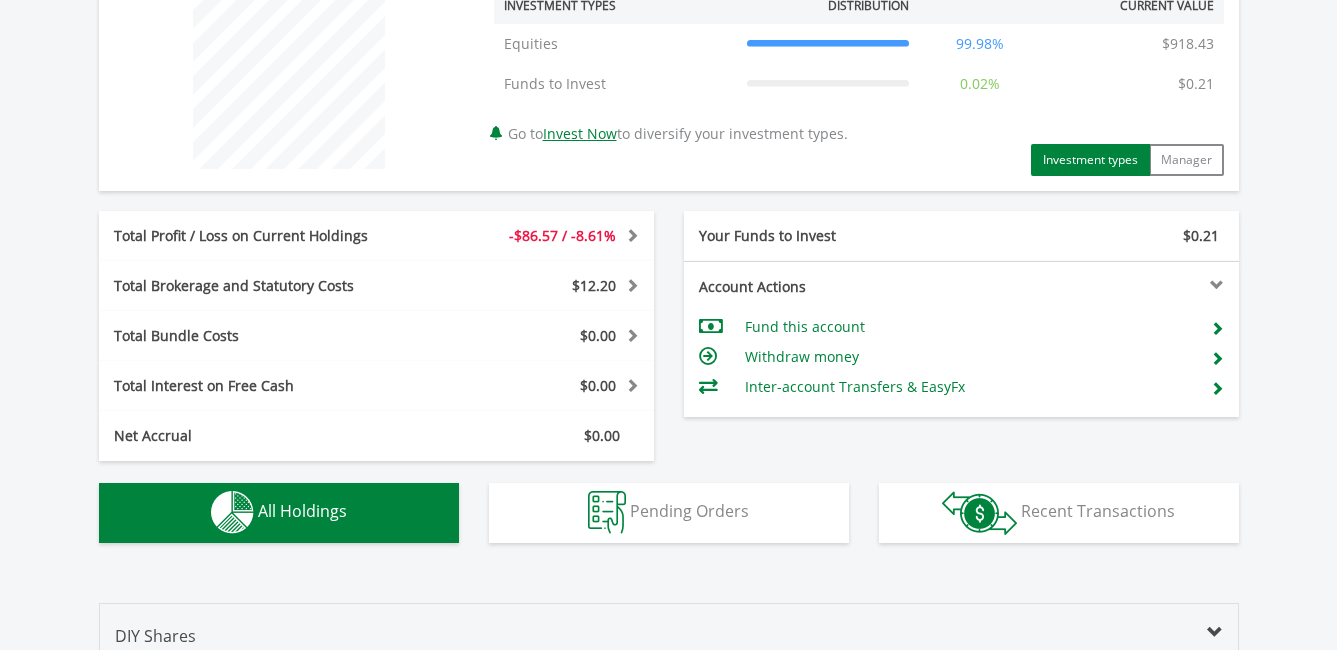scroll, scrollTop: 1373, scrollLeft: 0, axis: vertical 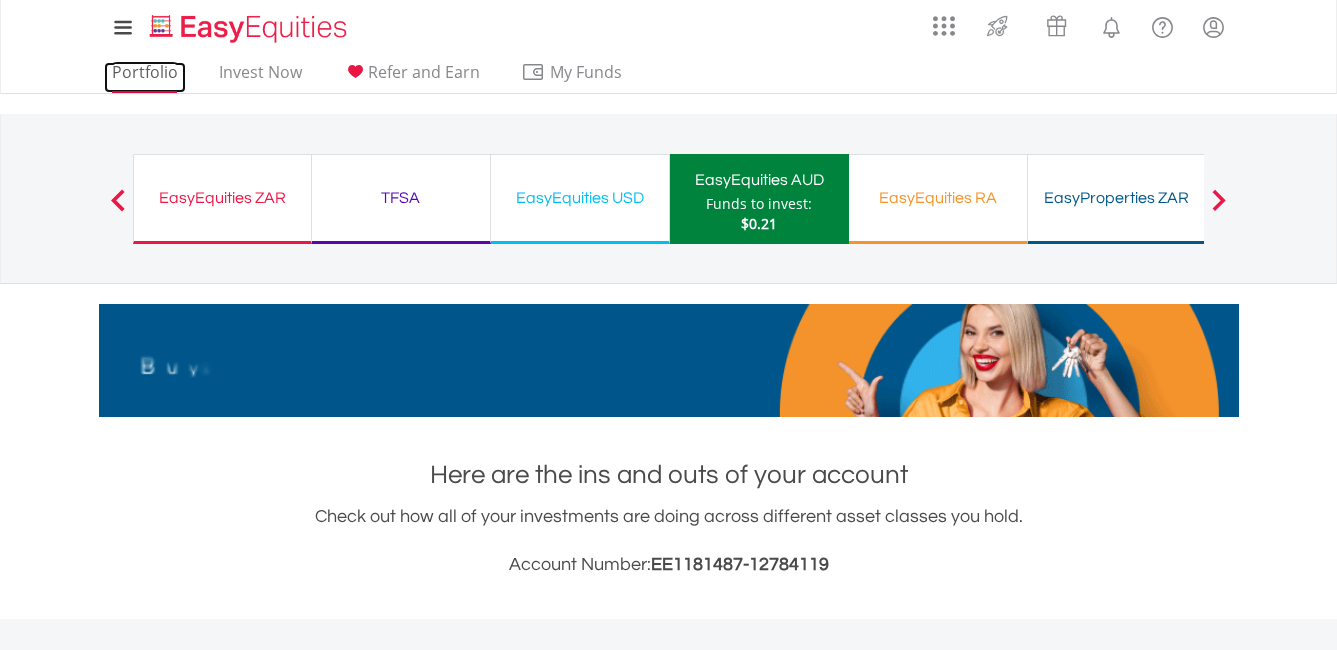 click on "Portfolio" at bounding box center [145, 77] 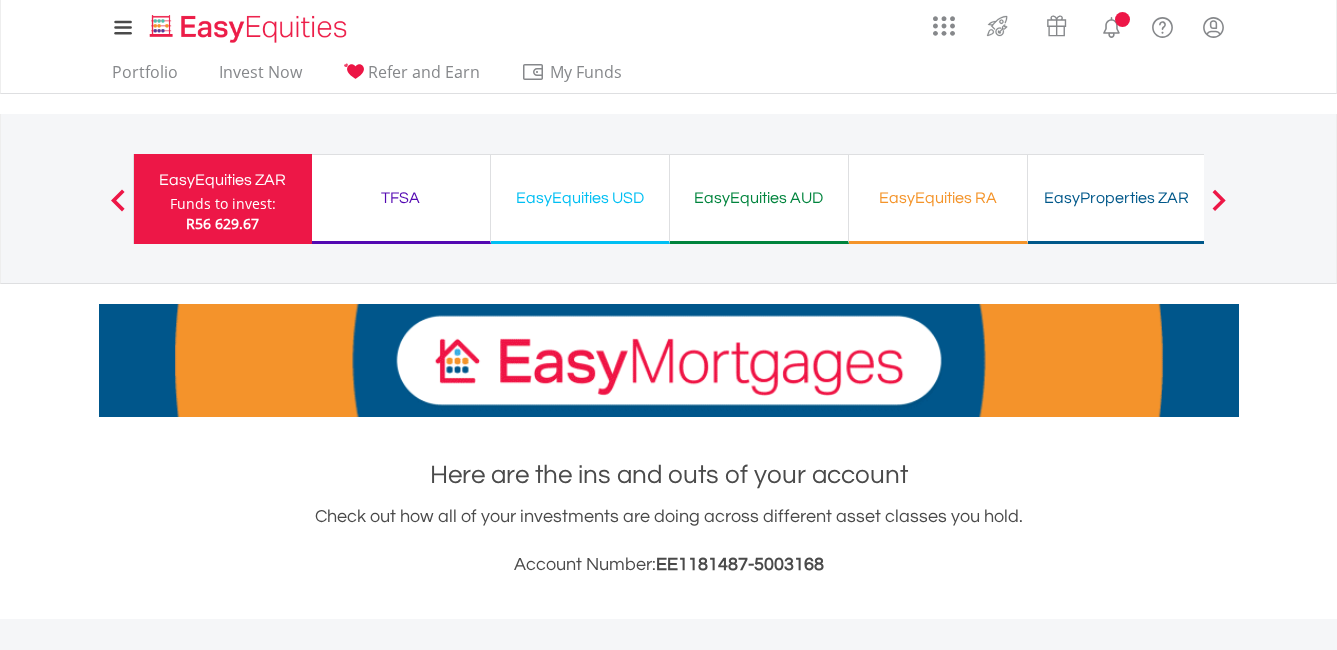 scroll, scrollTop: 500, scrollLeft: 0, axis: vertical 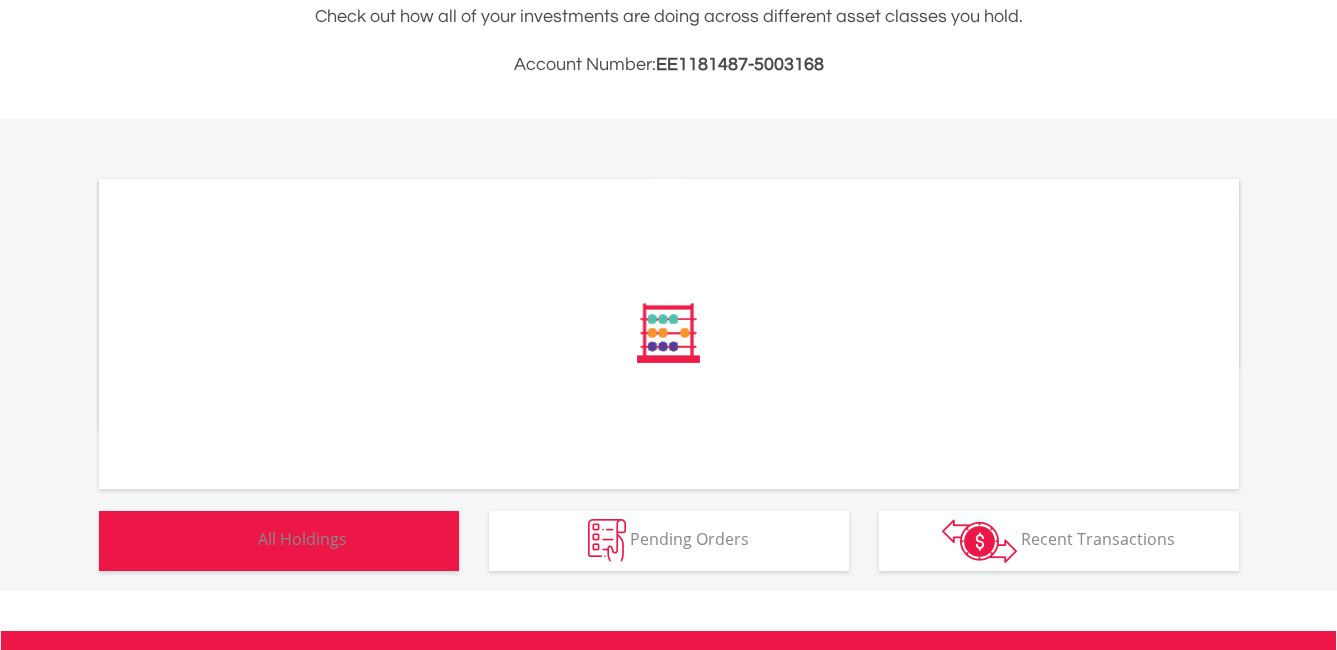 click on "Holdings
All Holdings" at bounding box center [279, 541] 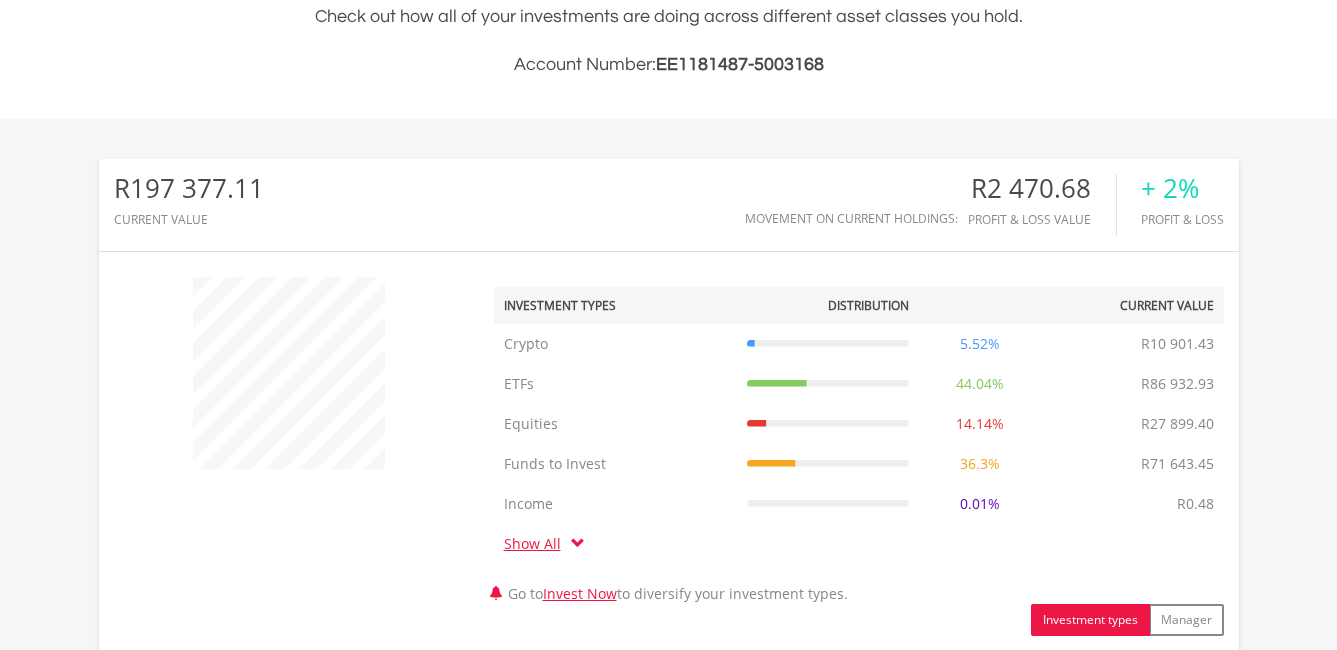 scroll, scrollTop: 999808, scrollLeft: 999620, axis: both 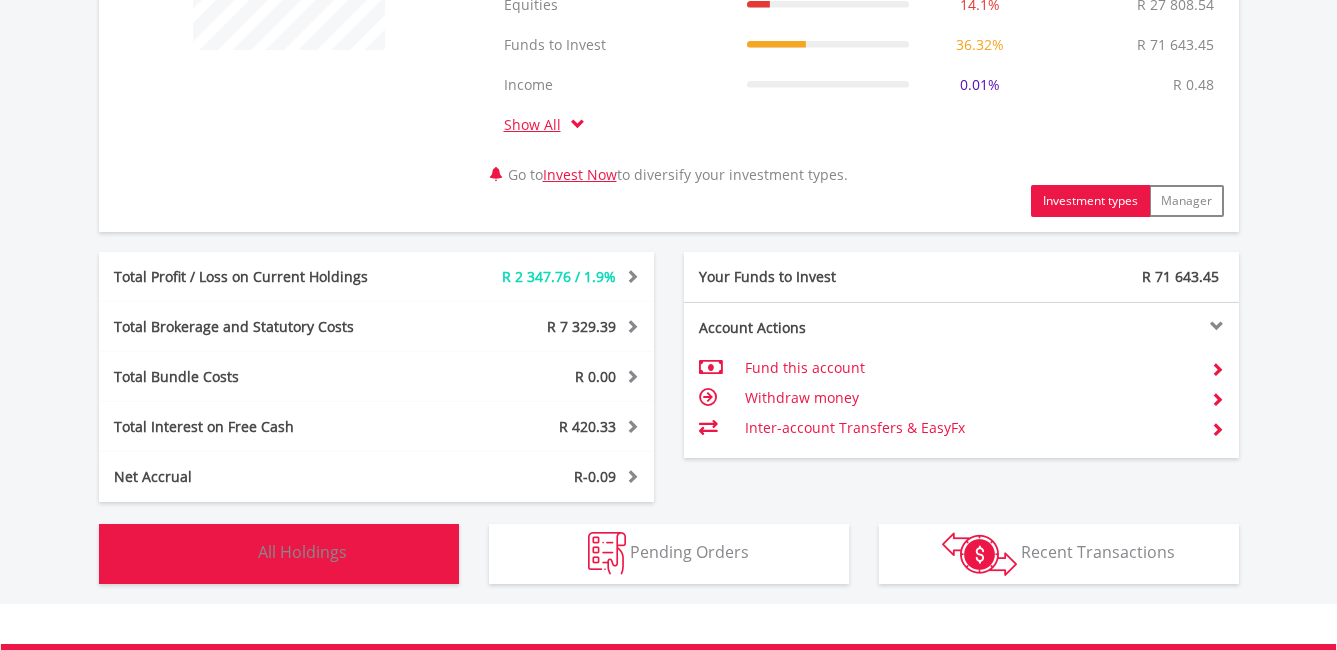 click on "Holdings
All Holdings" at bounding box center (279, 554) 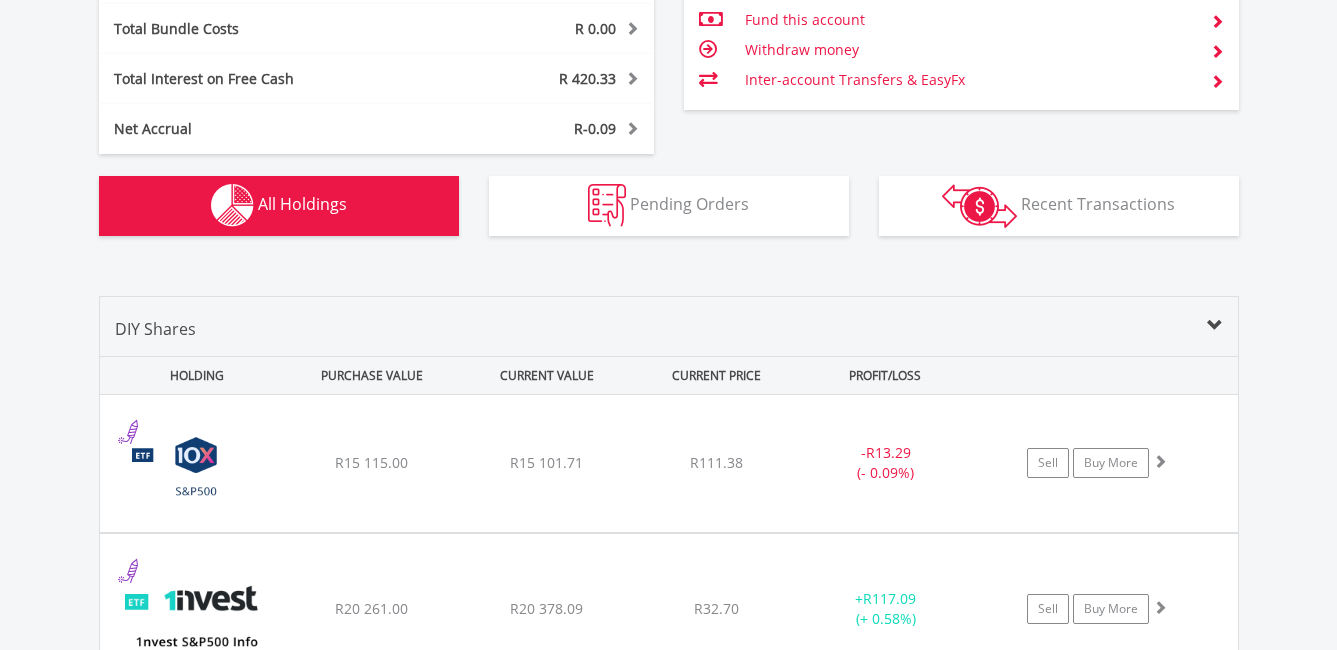 scroll, scrollTop: 1263, scrollLeft: 0, axis: vertical 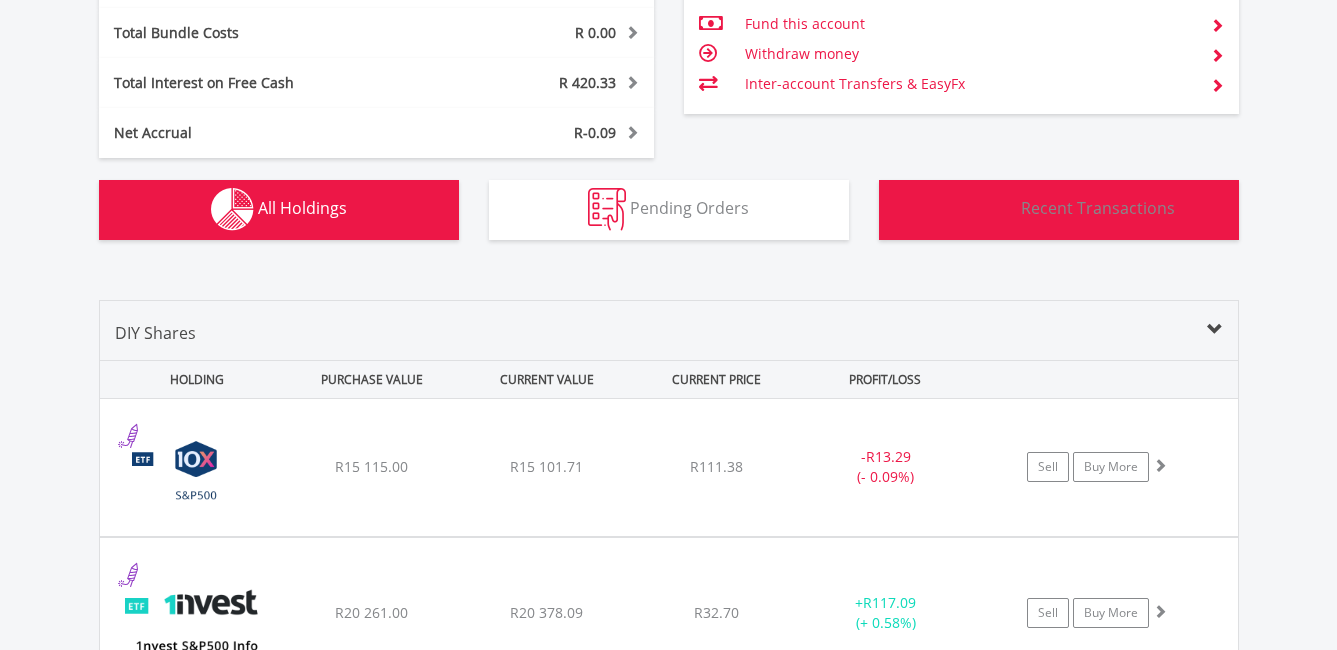 click on "Recent Transactions" at bounding box center (1098, 208) 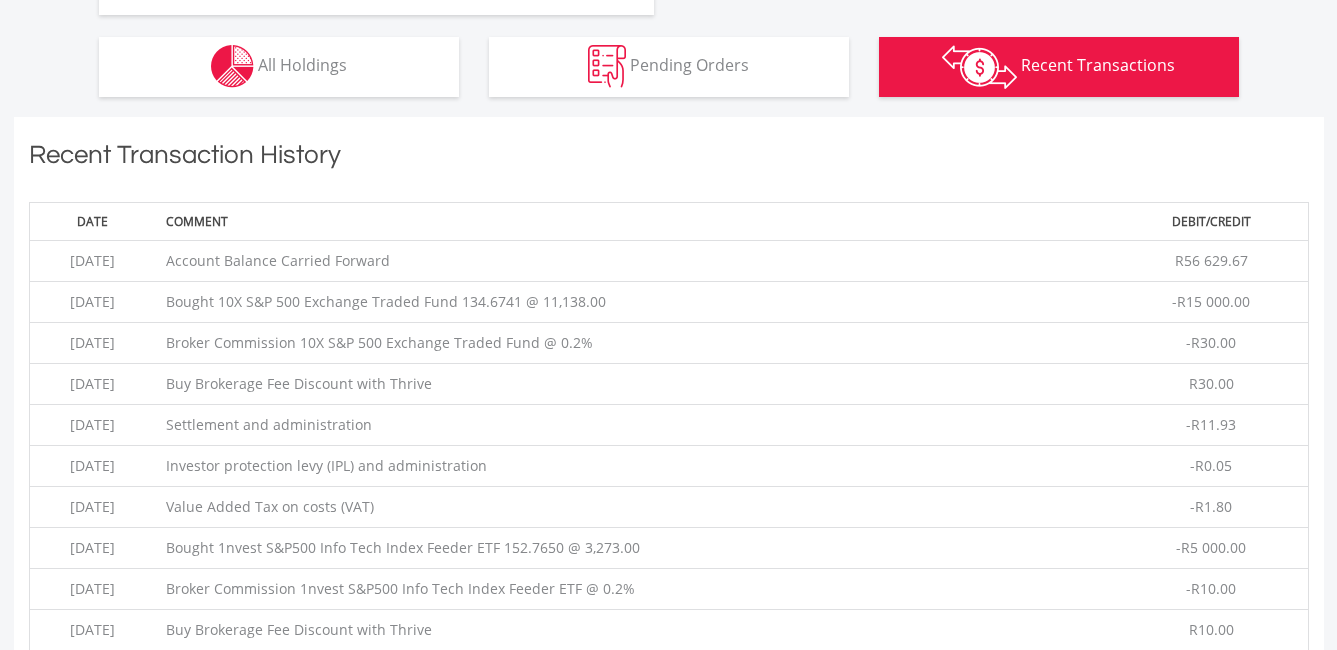 scroll, scrollTop: 1423, scrollLeft: 0, axis: vertical 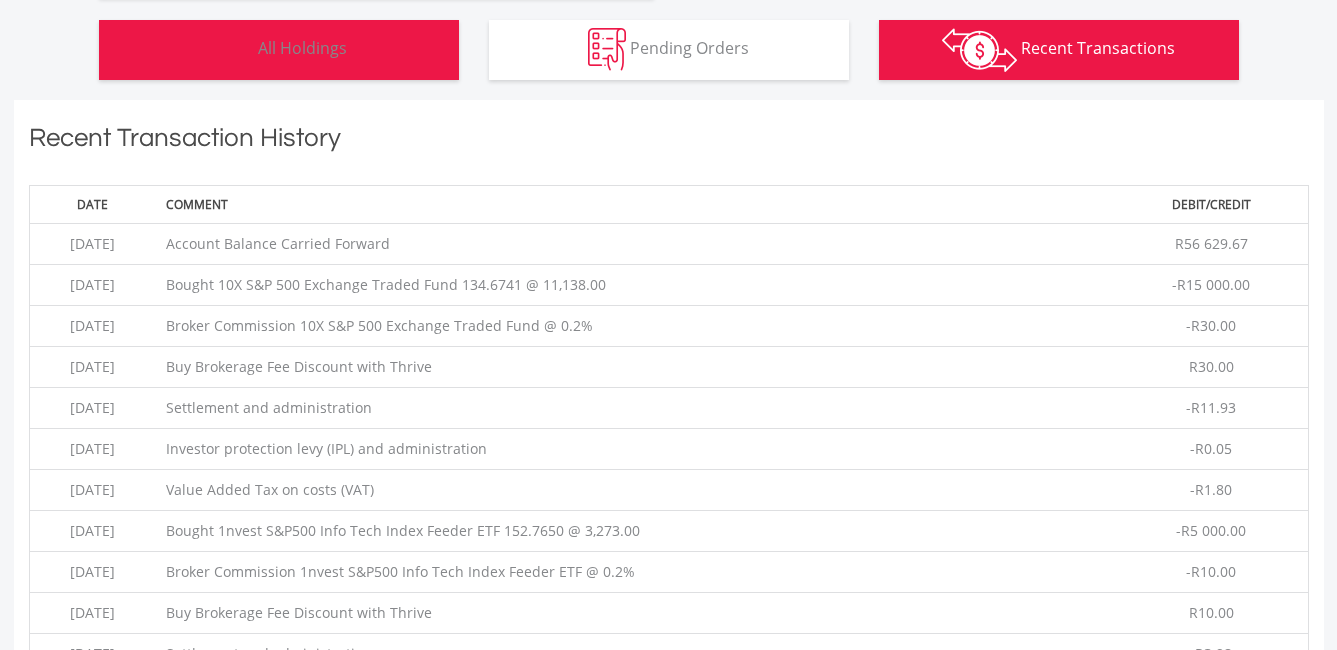 click on "All Holdings" at bounding box center (302, 48) 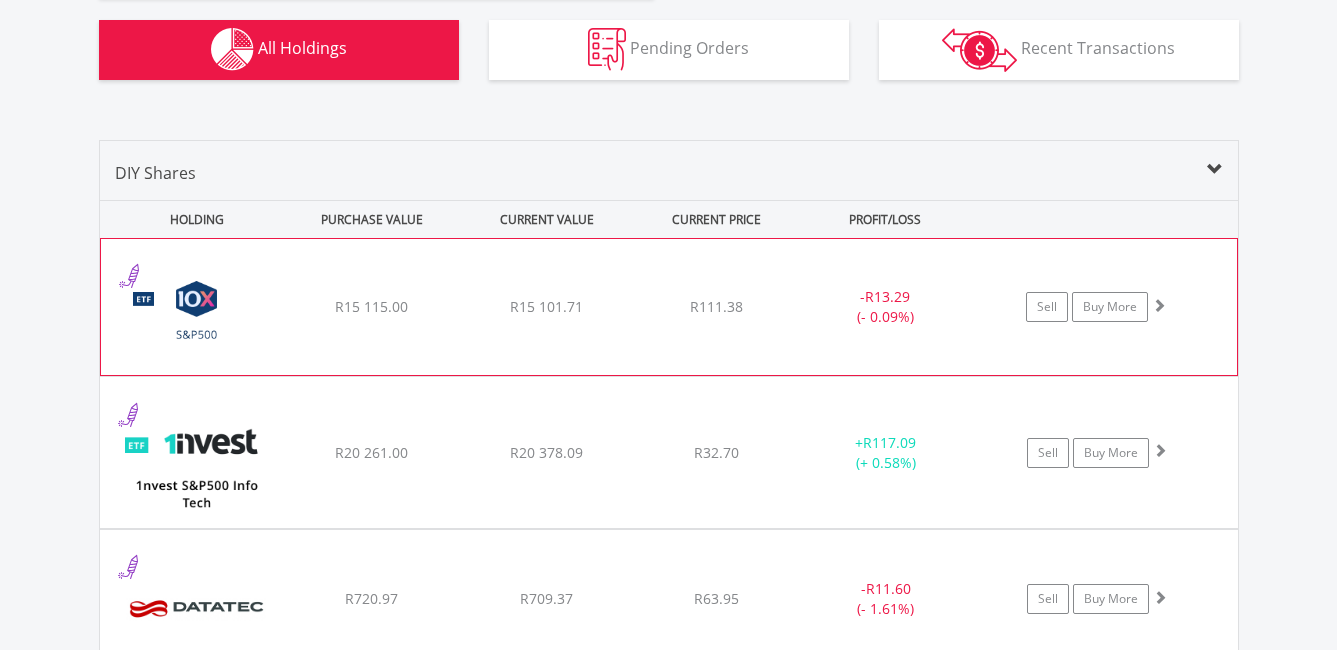 click on "﻿
10X S&P 500 Exchange Traded Fund
R15 115.00
R15 101.71
R111.38
-  R13.29 (- 0.09%)
Sell
Buy More" at bounding box center [669, 307] 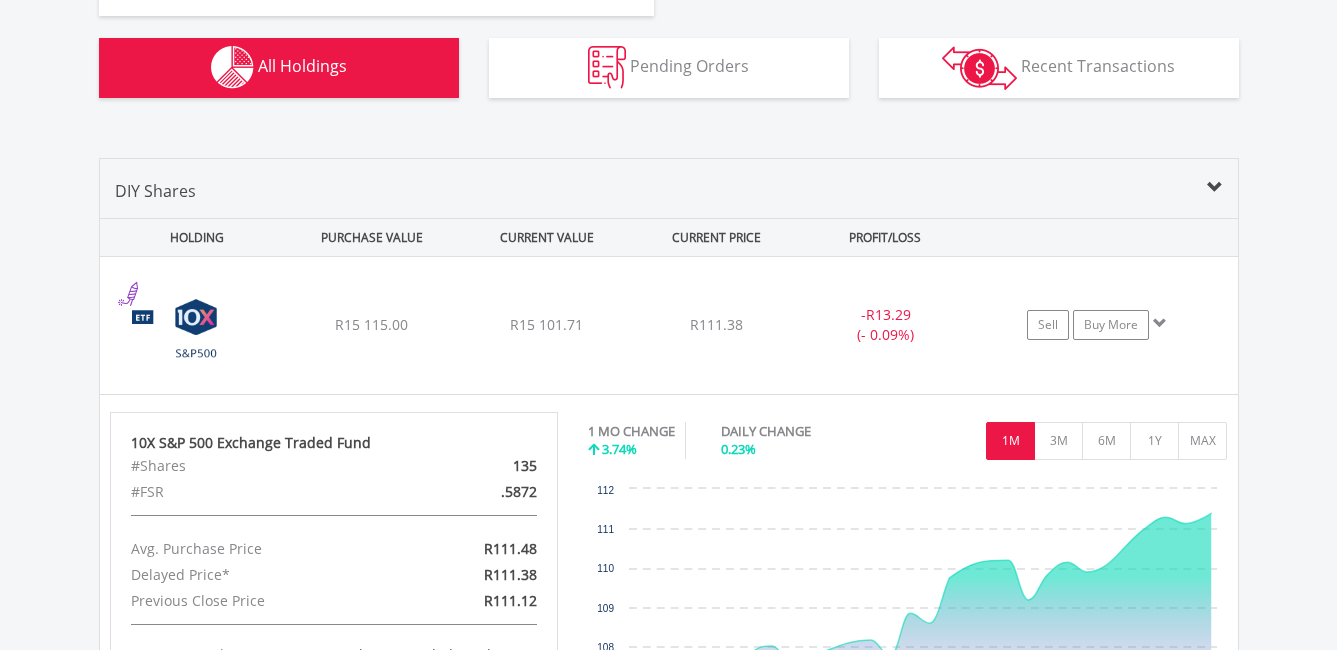 scroll, scrollTop: 1423, scrollLeft: 0, axis: vertical 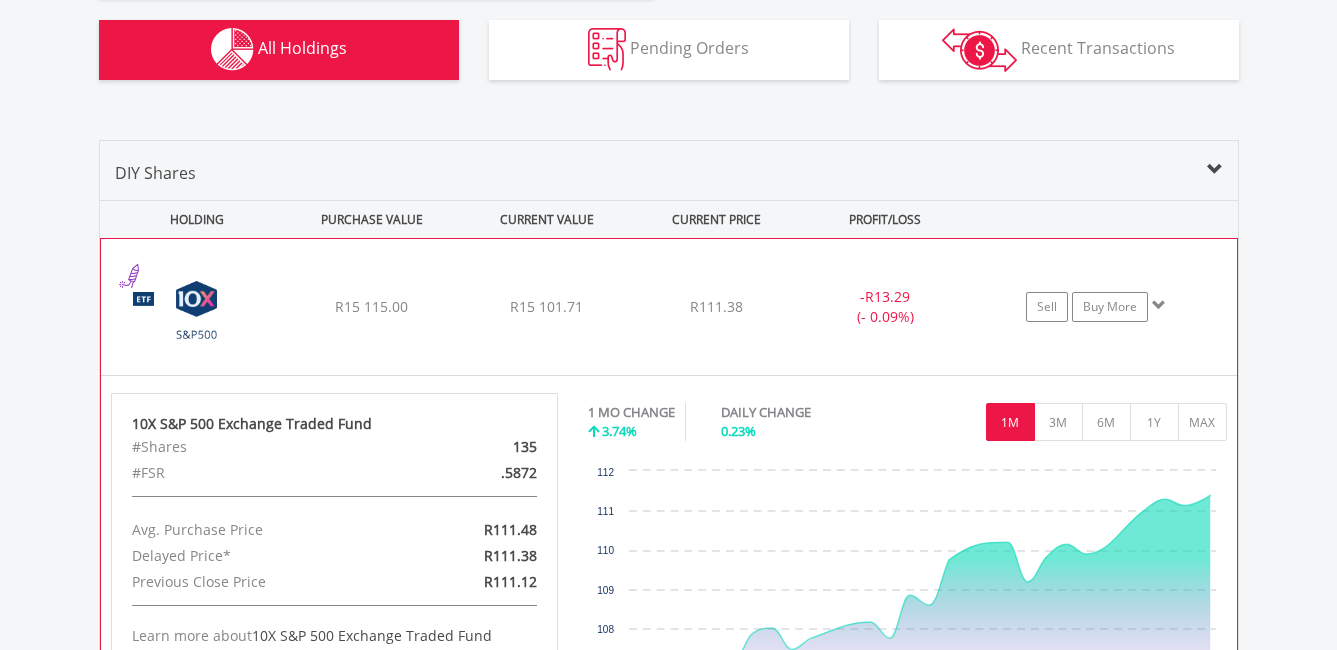 click on "﻿
10X S&P 500 Exchange Traded Fund
R15 115.00
R15 101.71
R111.38
-  R13.29 (- 0.09%)
Sell
Buy More" at bounding box center [669, 307] 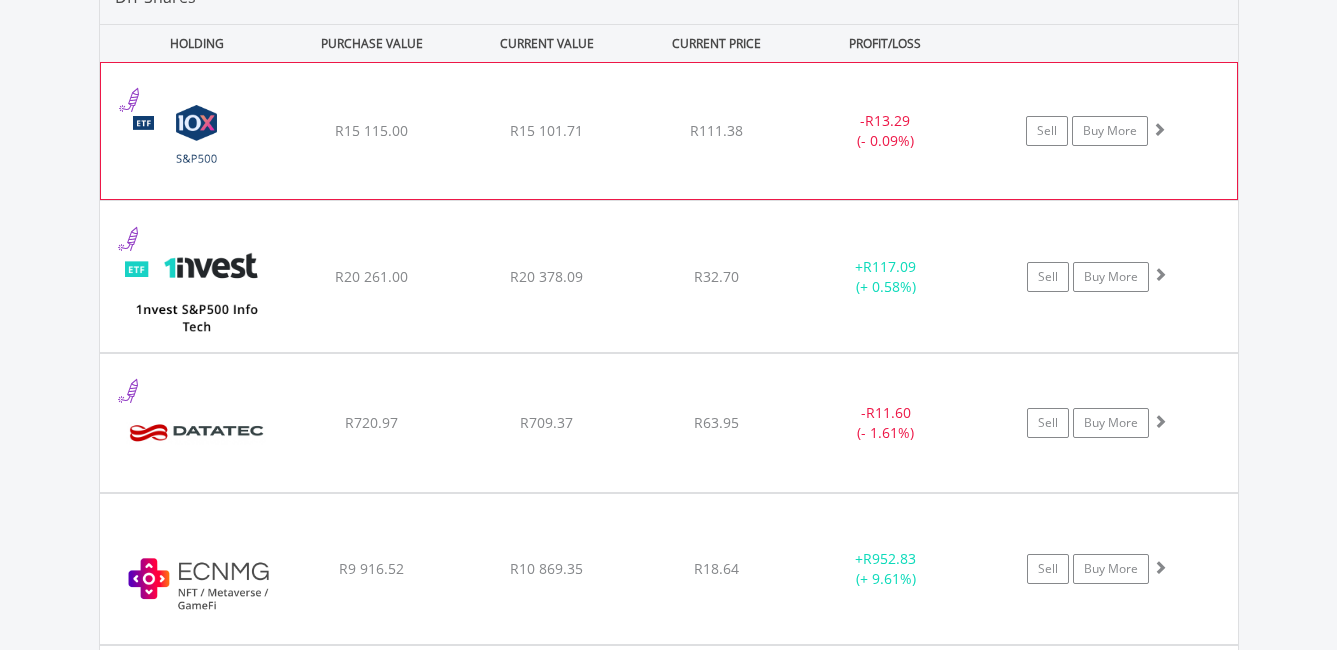 scroll, scrollTop: 1623, scrollLeft: 0, axis: vertical 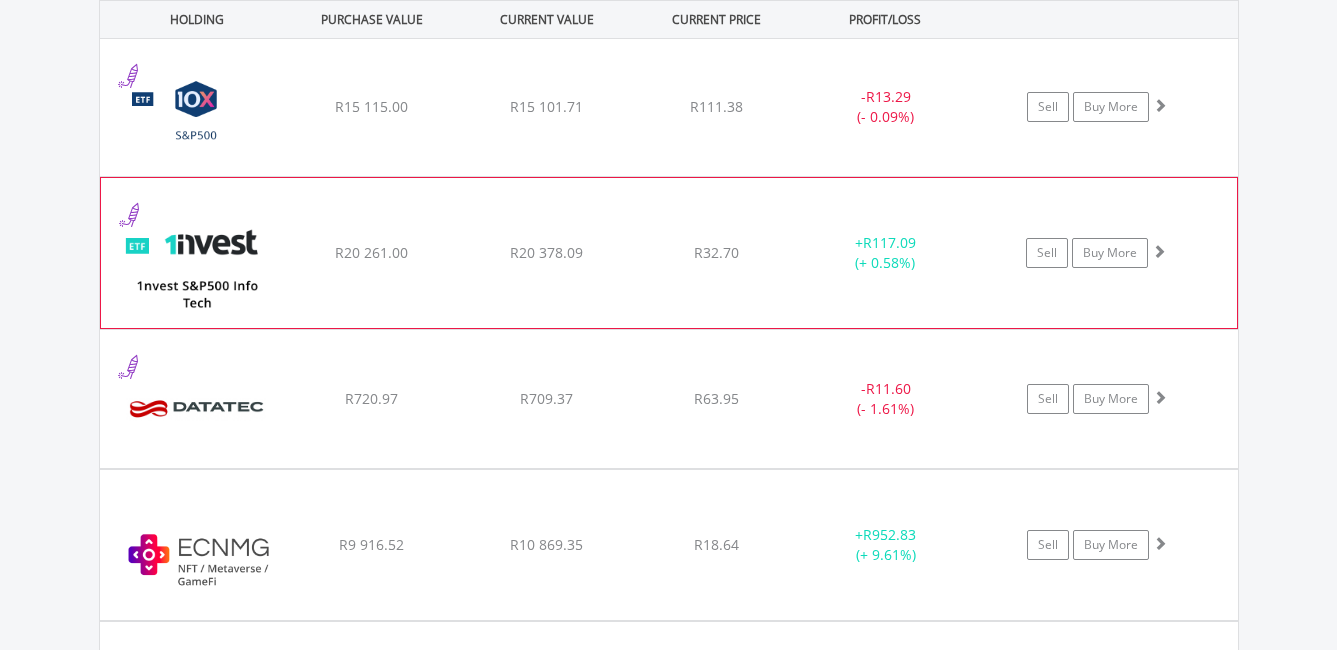 click on "R32.70" at bounding box center (716, 107) 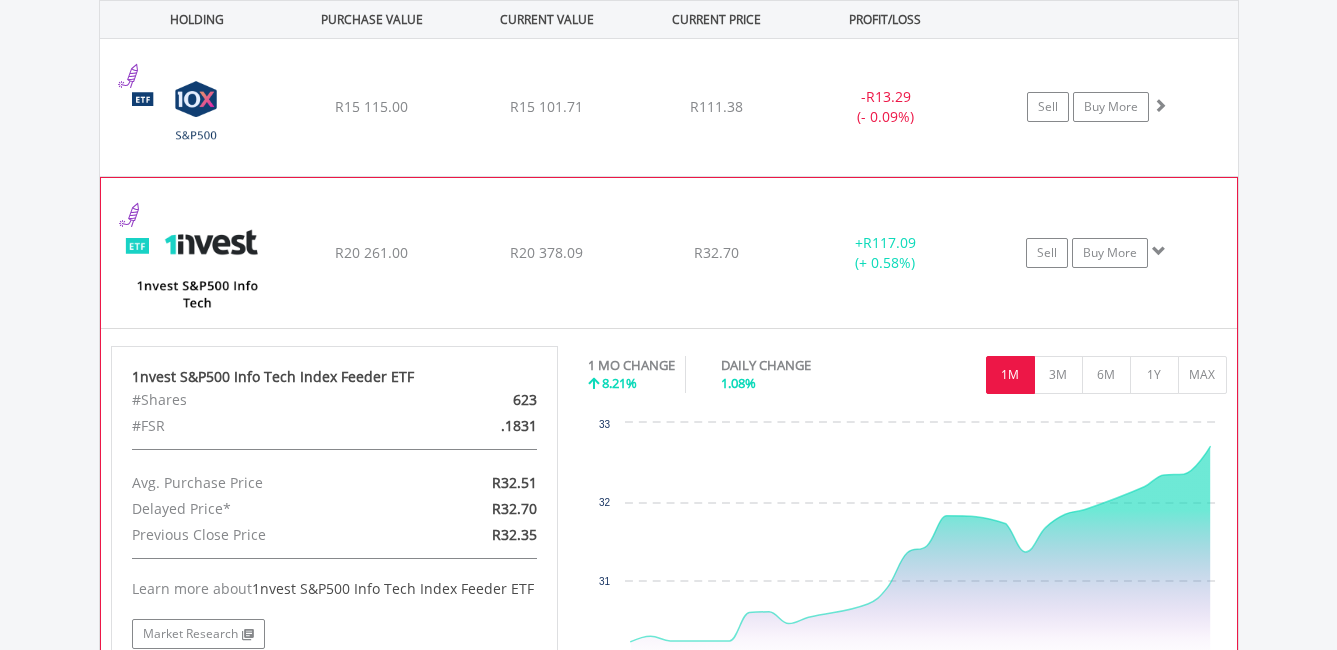 click on "R32.70" at bounding box center (716, 107) 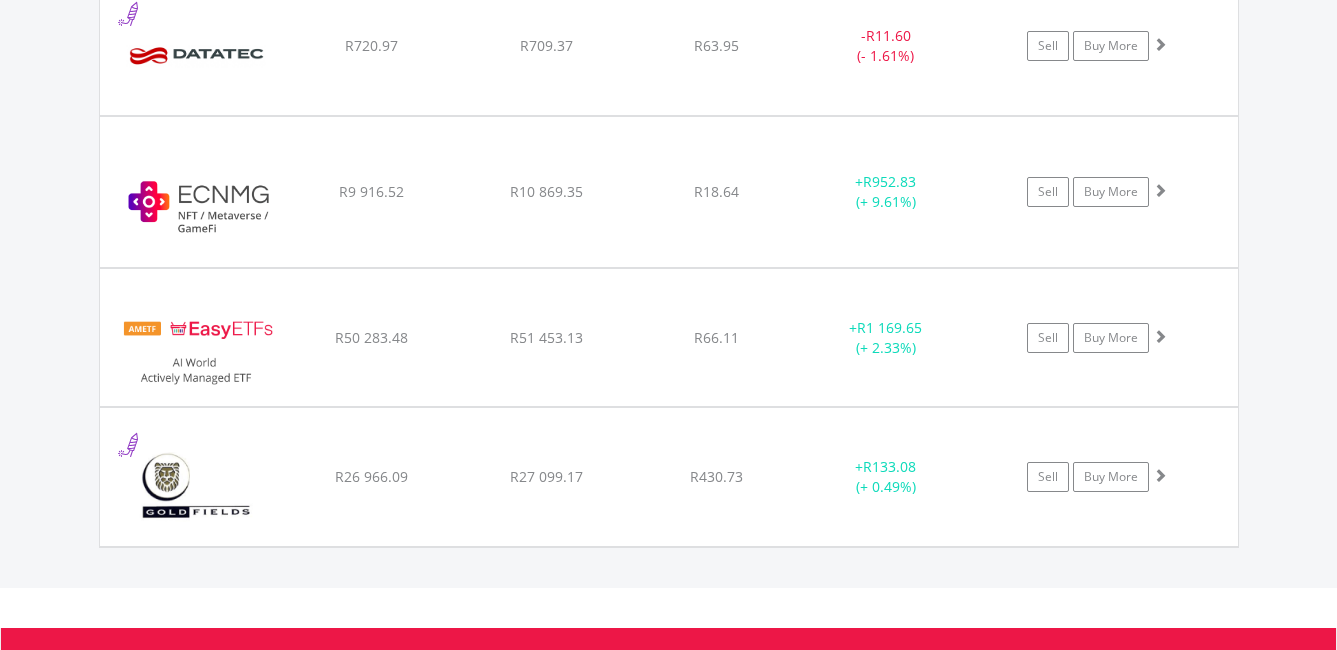 scroll, scrollTop: 2023, scrollLeft: 0, axis: vertical 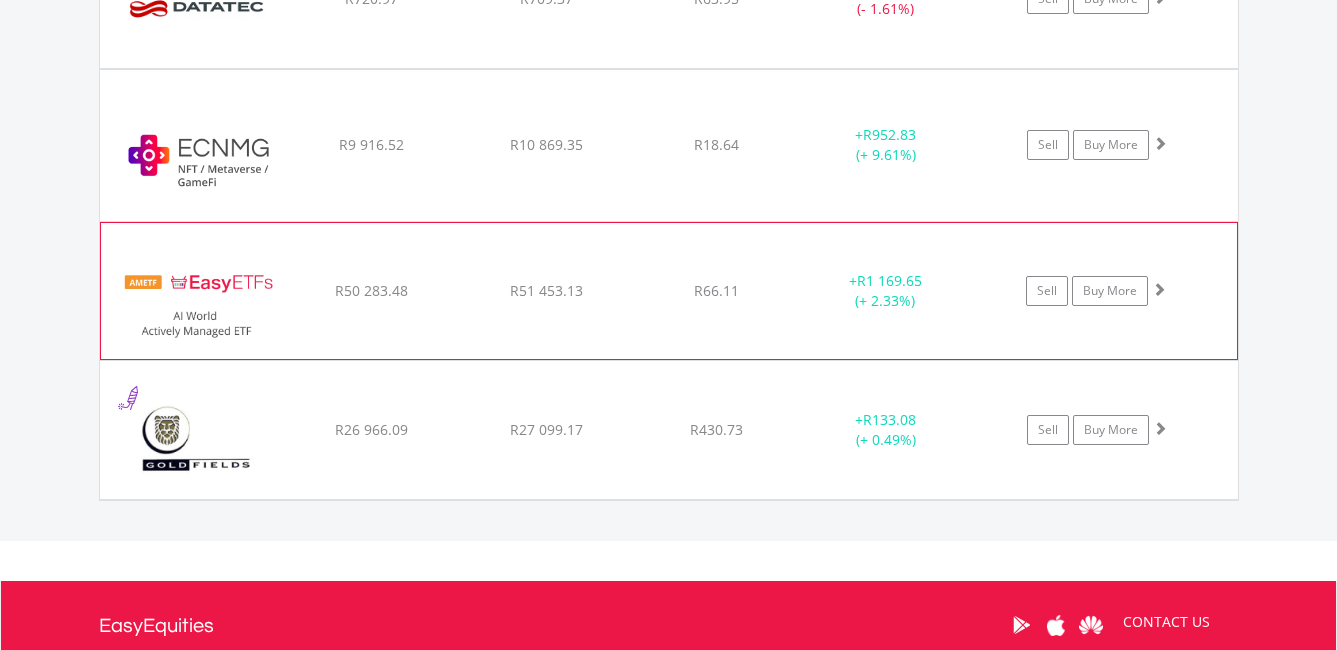 click on "R66.11" at bounding box center [716, -293] 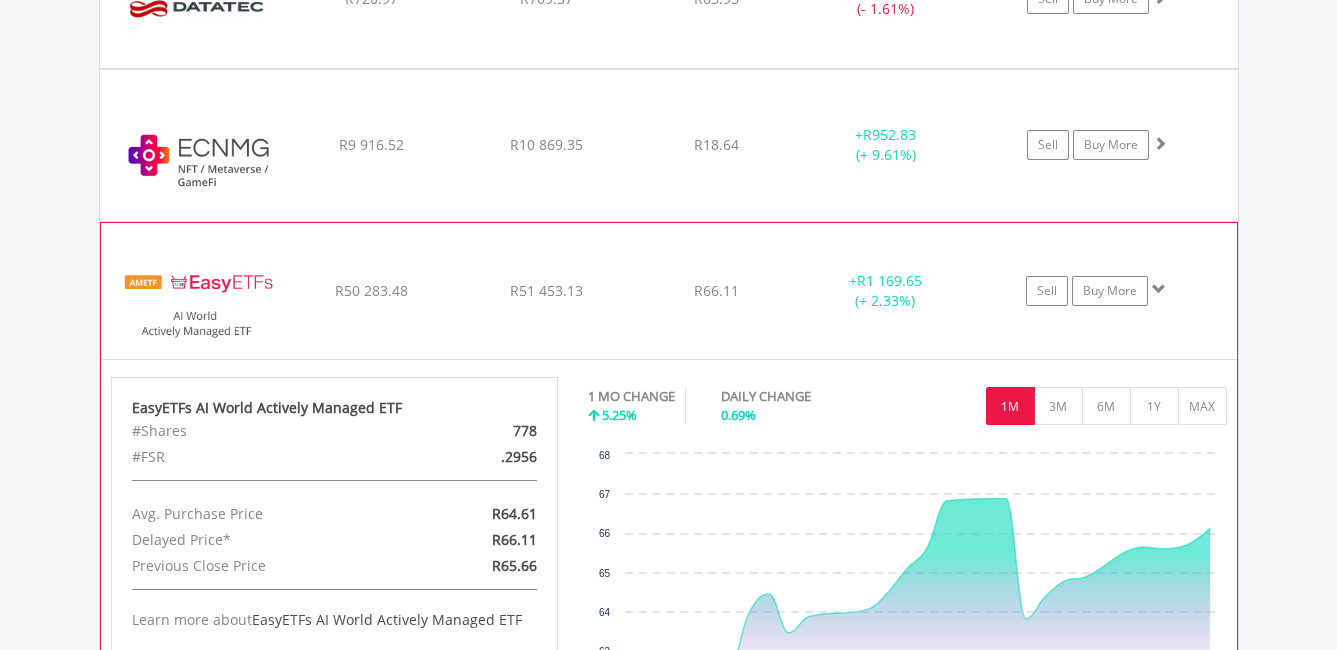click on "R66.11" at bounding box center (716, -293) 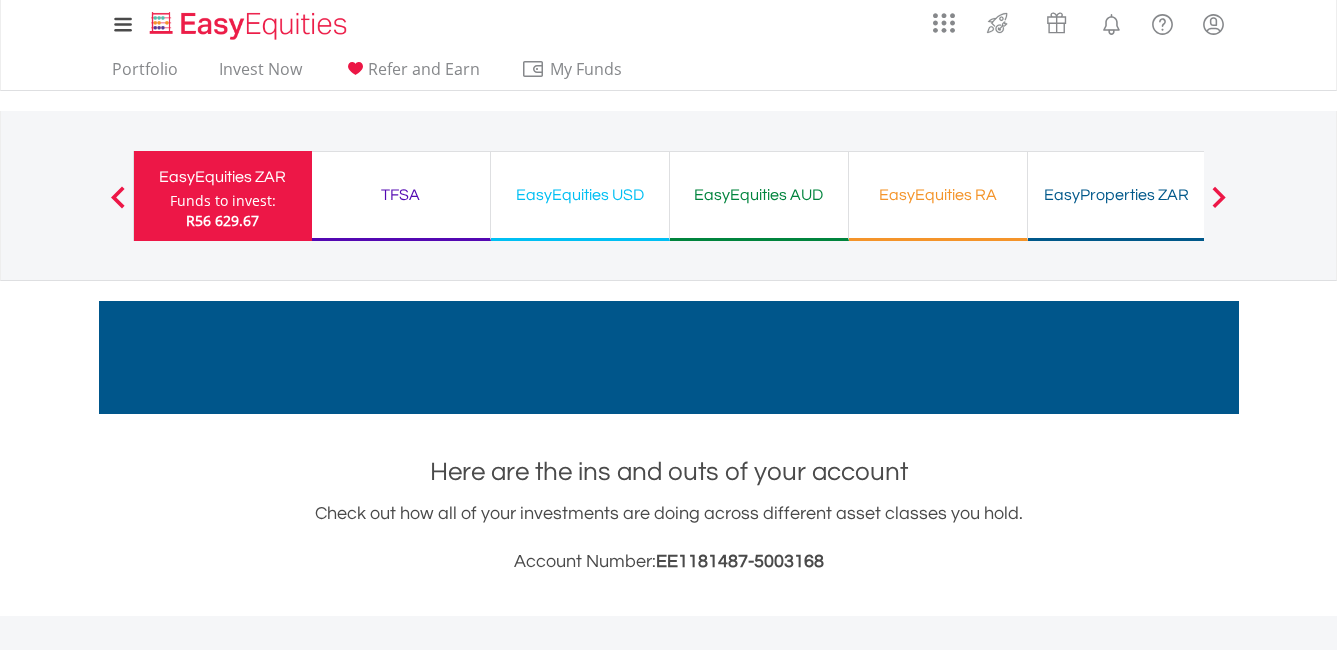 scroll, scrollTop: 0, scrollLeft: 0, axis: both 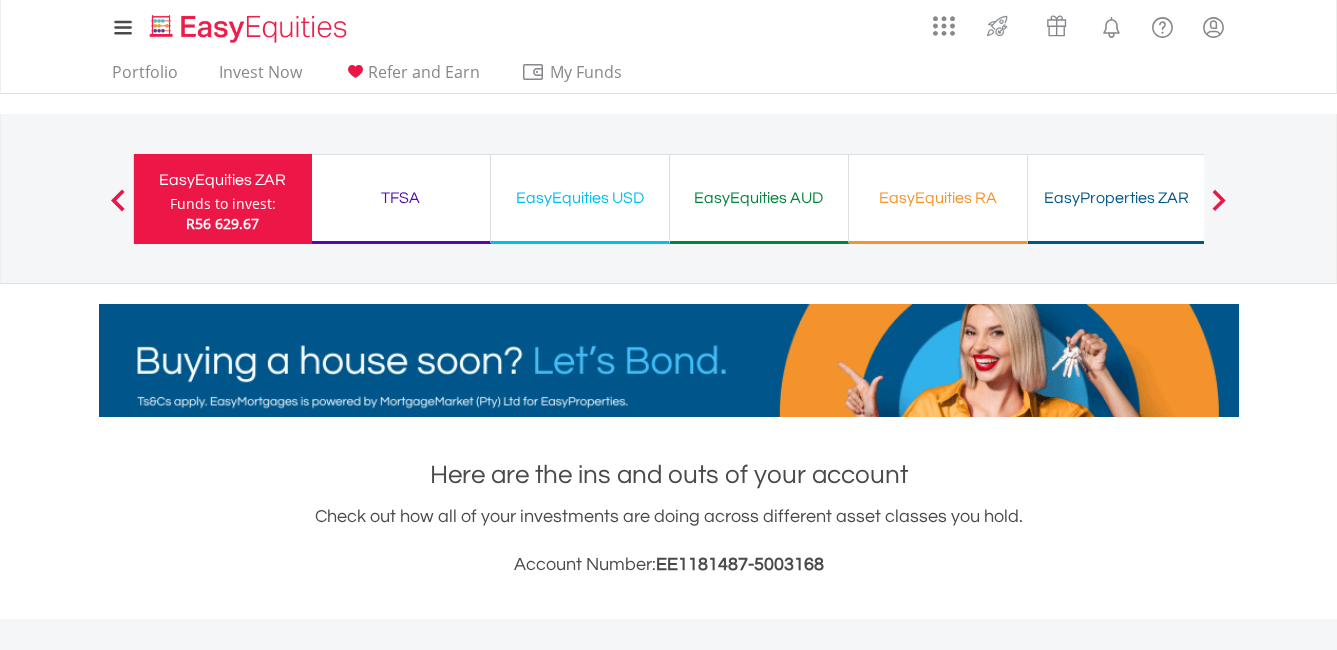 click on "EasyEquities USD" at bounding box center (580, 198) 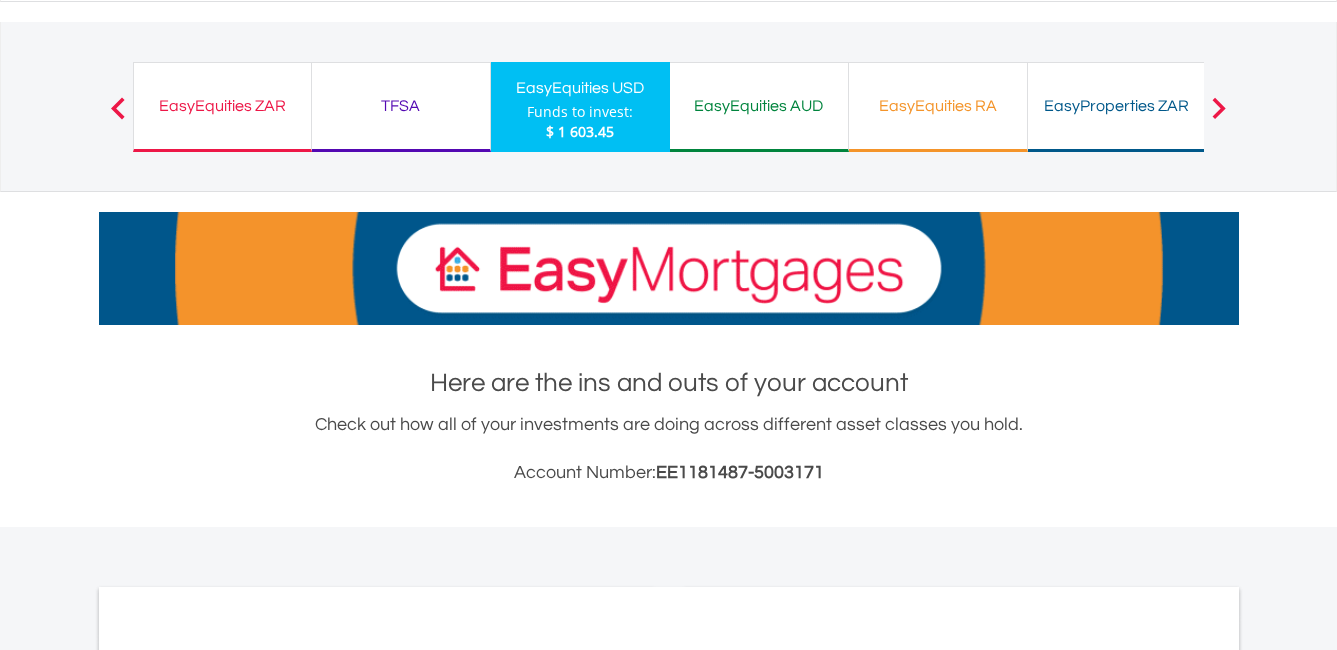 scroll, scrollTop: 300, scrollLeft: 0, axis: vertical 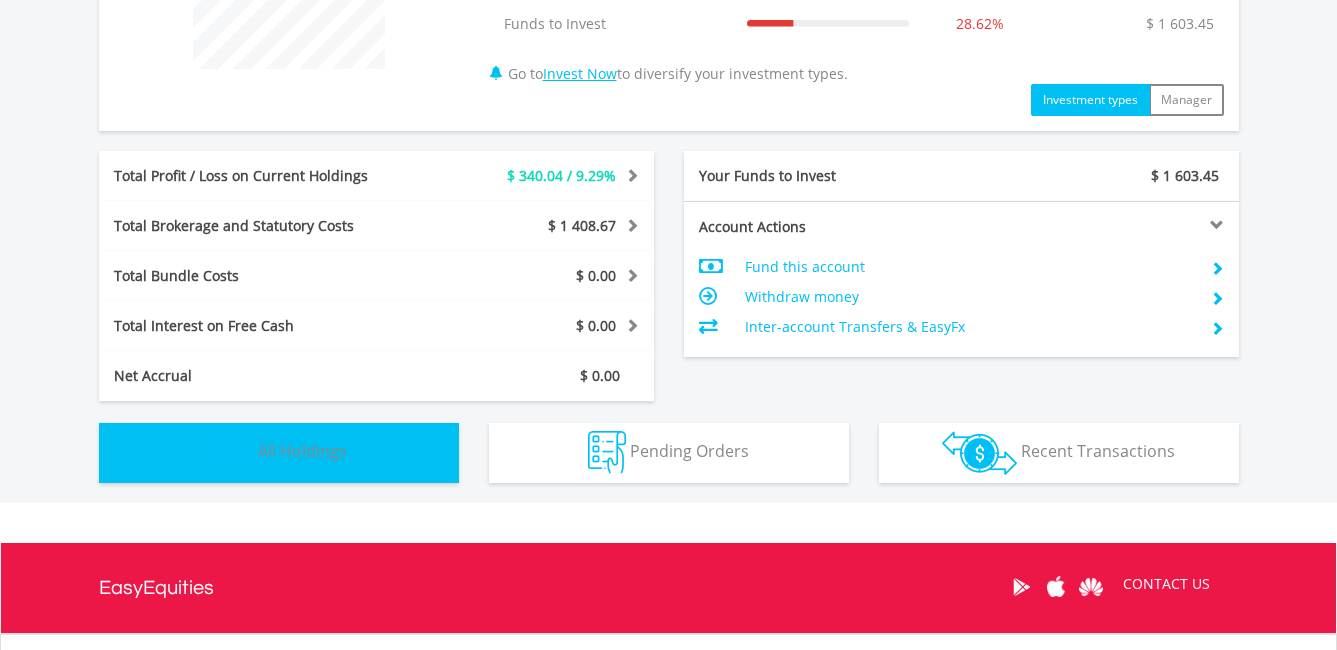 click on "All Holdings" at bounding box center (302, 451) 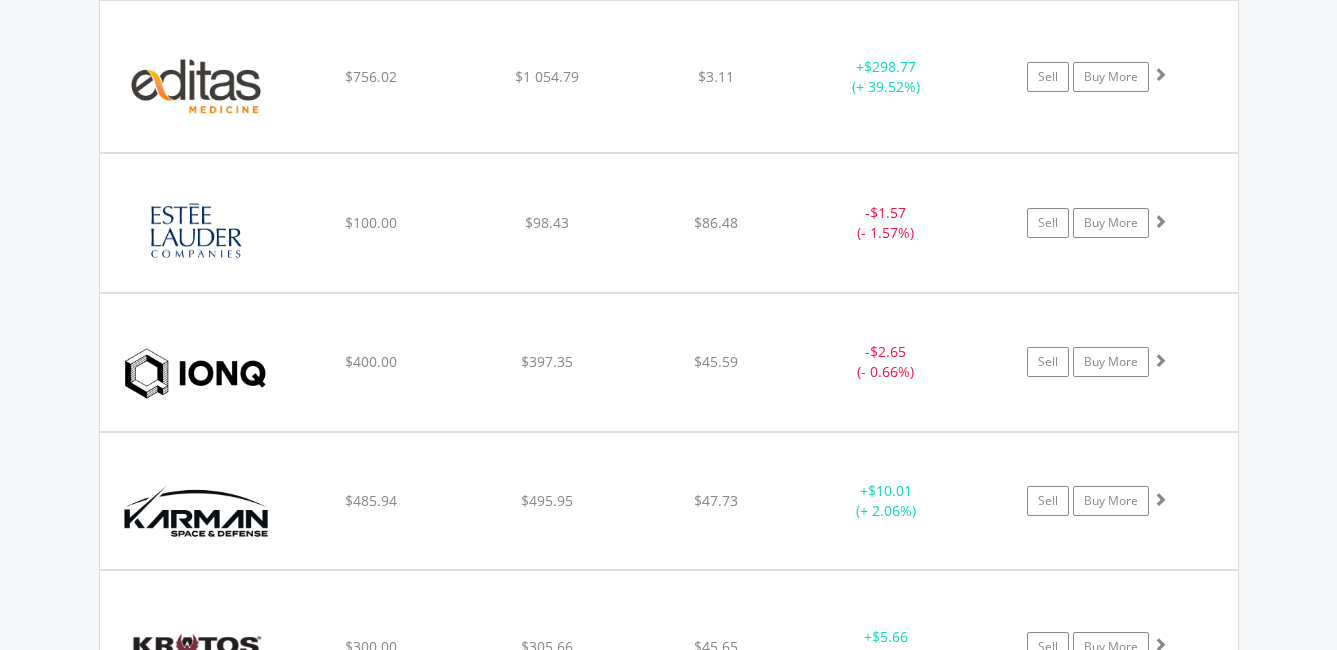scroll, scrollTop: 2143, scrollLeft: 0, axis: vertical 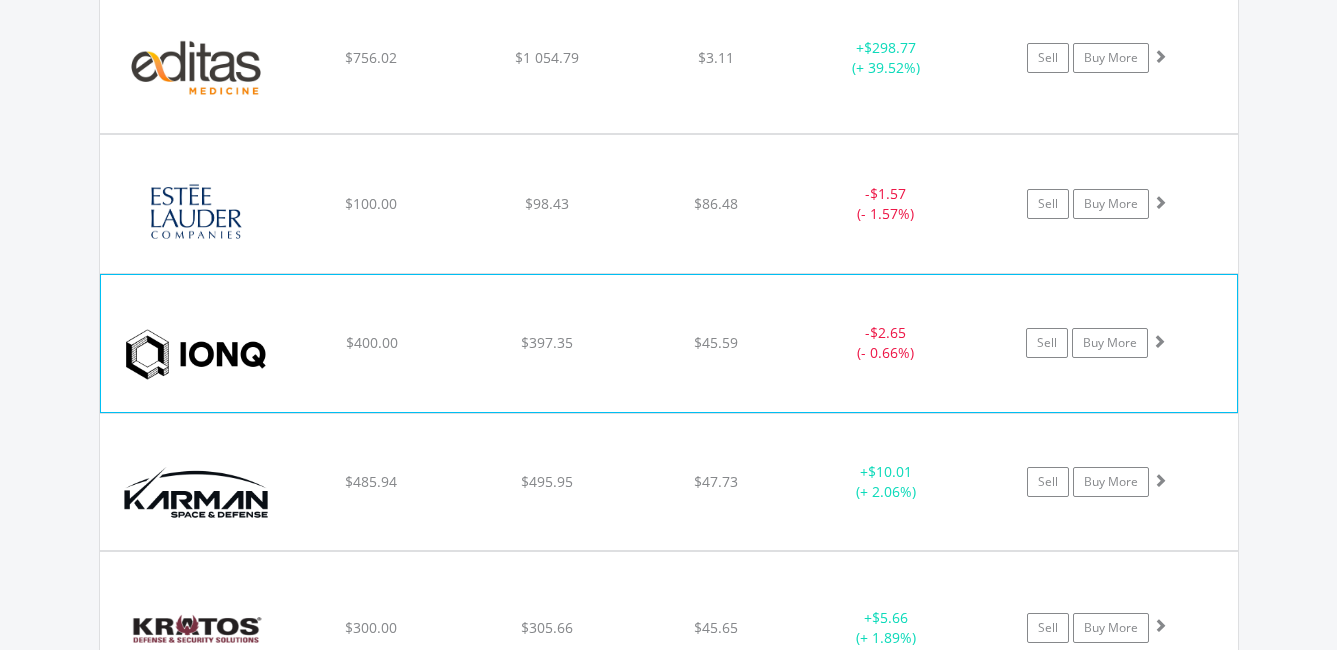 click on "$45.59" at bounding box center [716, -526] 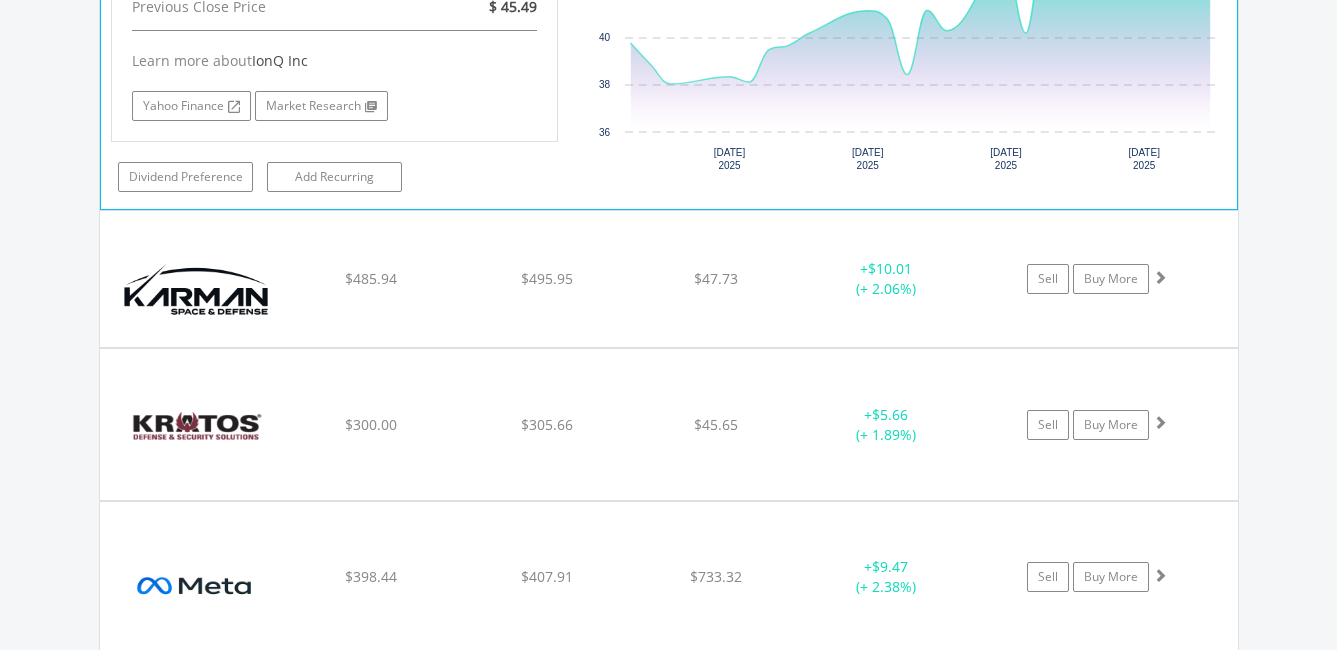 scroll, scrollTop: 2843, scrollLeft: 0, axis: vertical 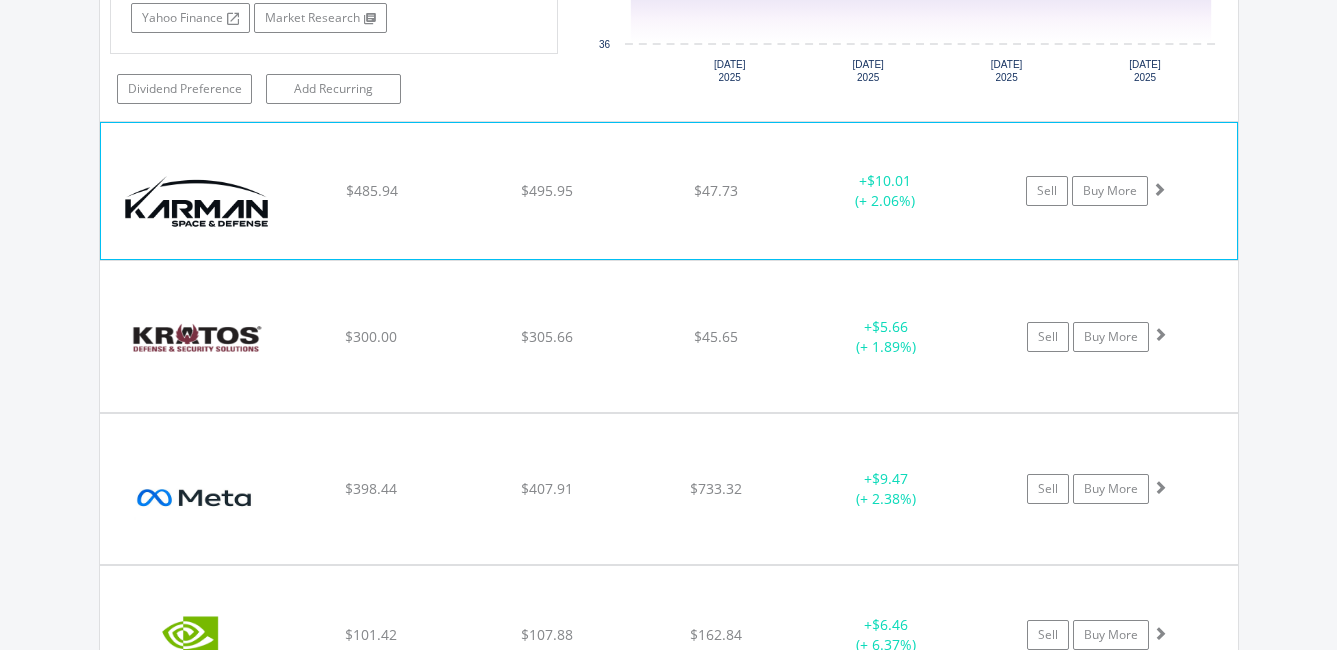 click on "+  $10.01 (+ 2.06%)" at bounding box center [886, -1079] 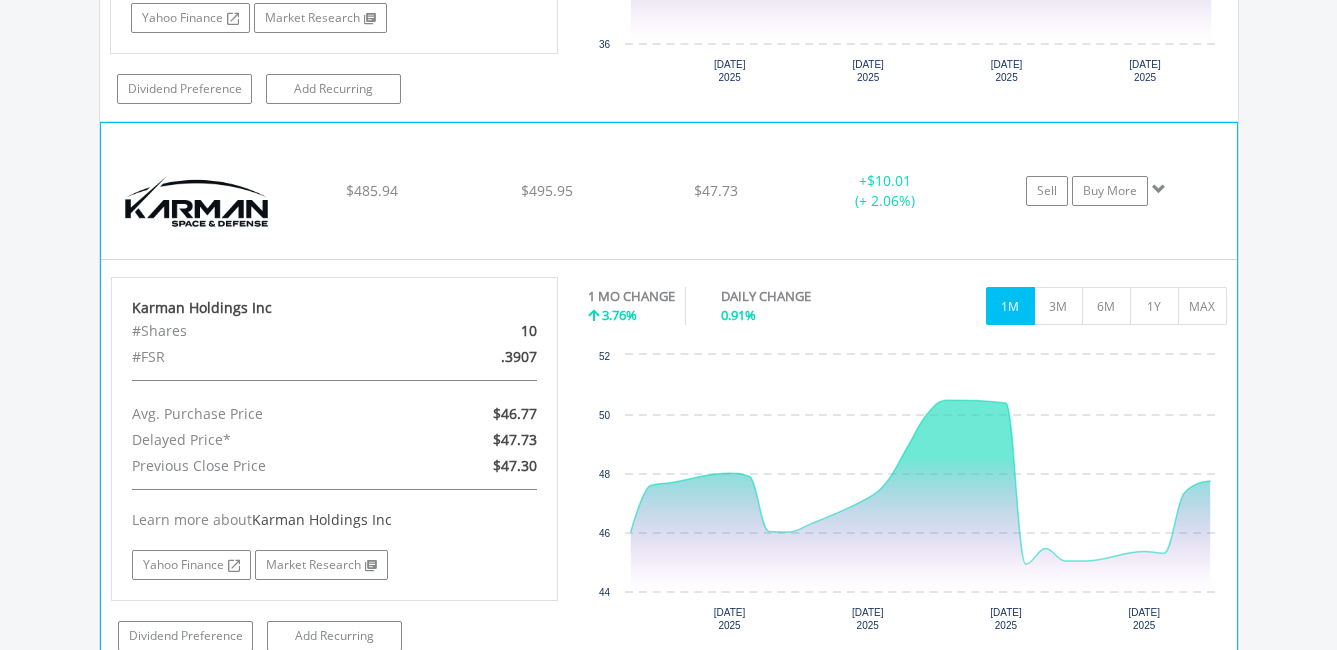click on "+  $10.01 (+ 2.06%)" at bounding box center (886, -1079) 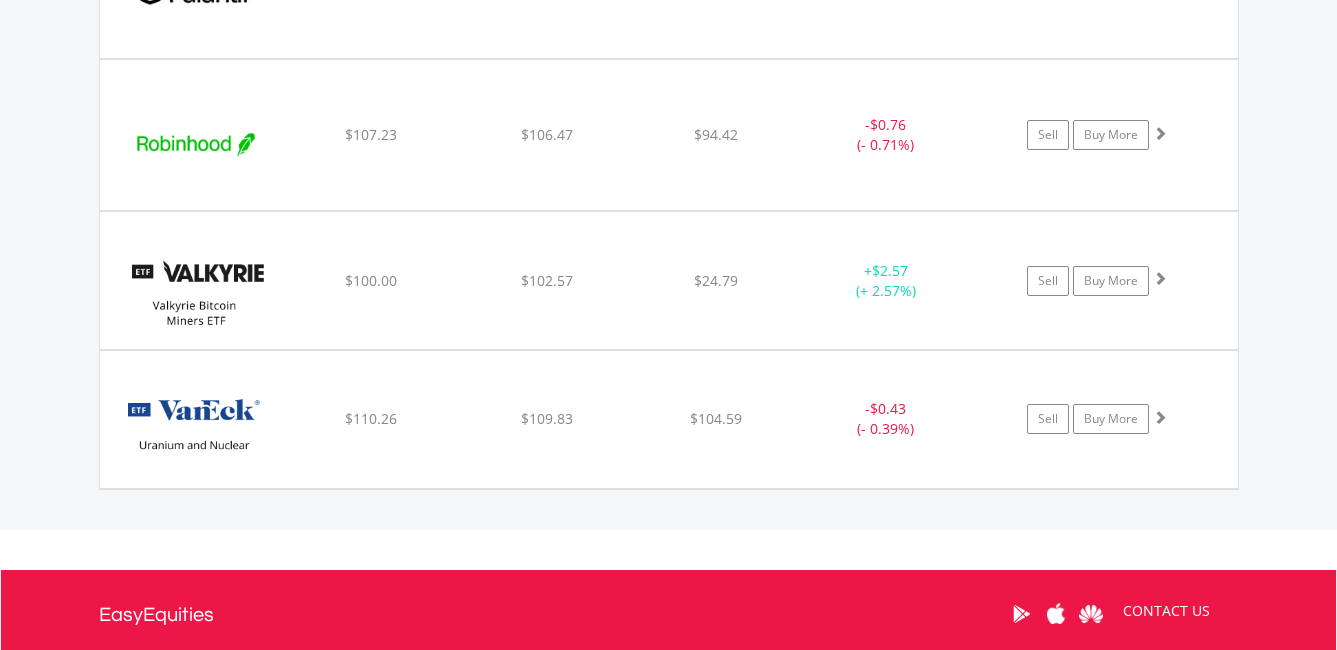 scroll, scrollTop: 3643, scrollLeft: 0, axis: vertical 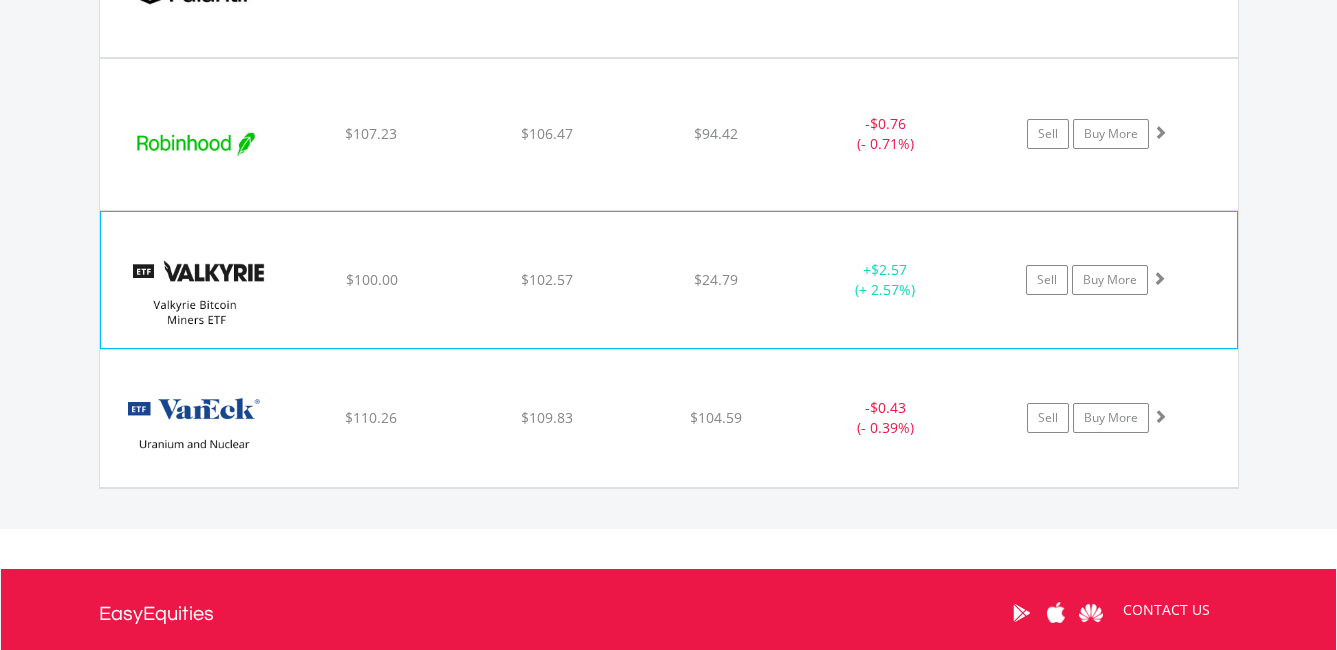 click on "﻿
Valkyrie Bitcoin Miners ETF
$100.00
$102.57
$24.79
+  $2.57 (+ 2.57%)
Sell
Buy More" at bounding box center [669, -2026] 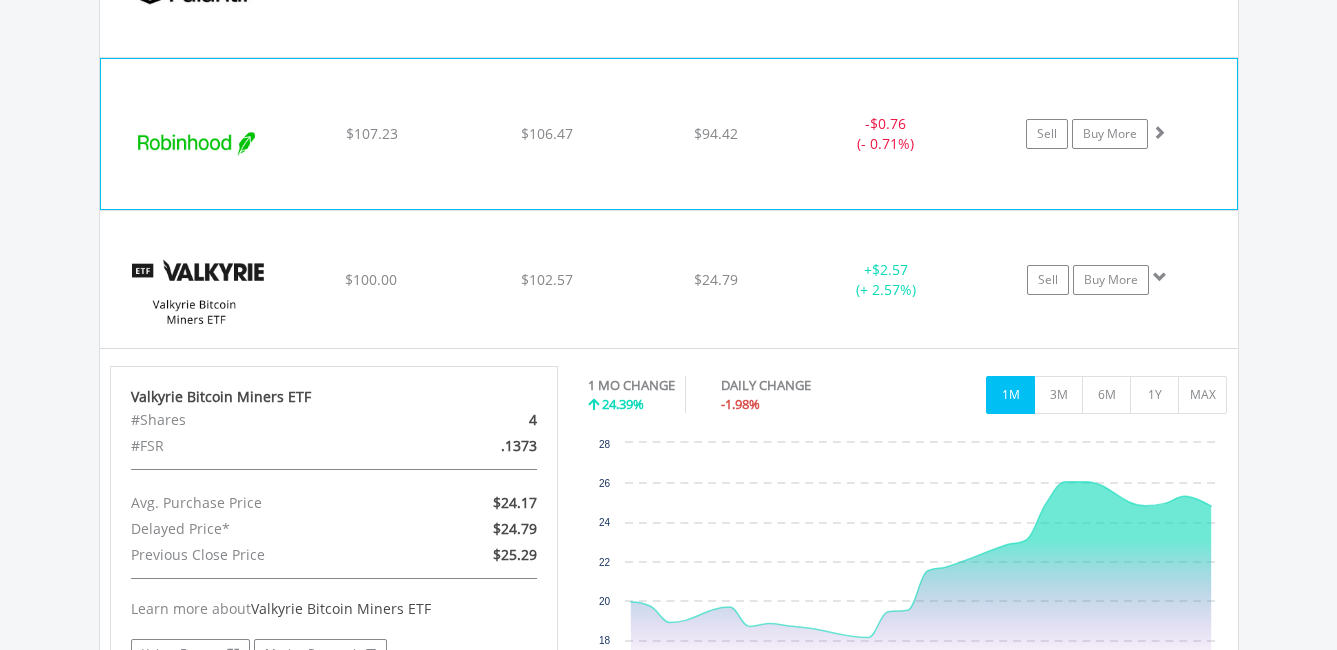 click on "-  $0.76 (- 0.71%)" at bounding box center [886, -2026] 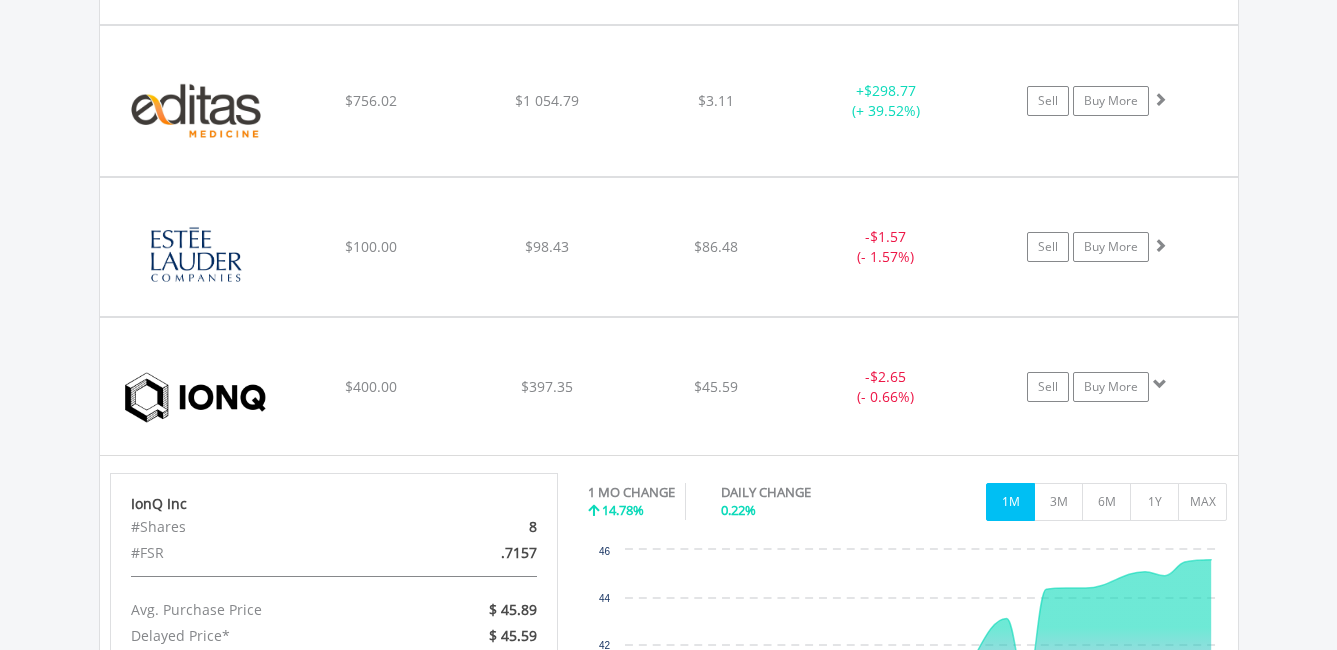 scroll, scrollTop: 2144, scrollLeft: 0, axis: vertical 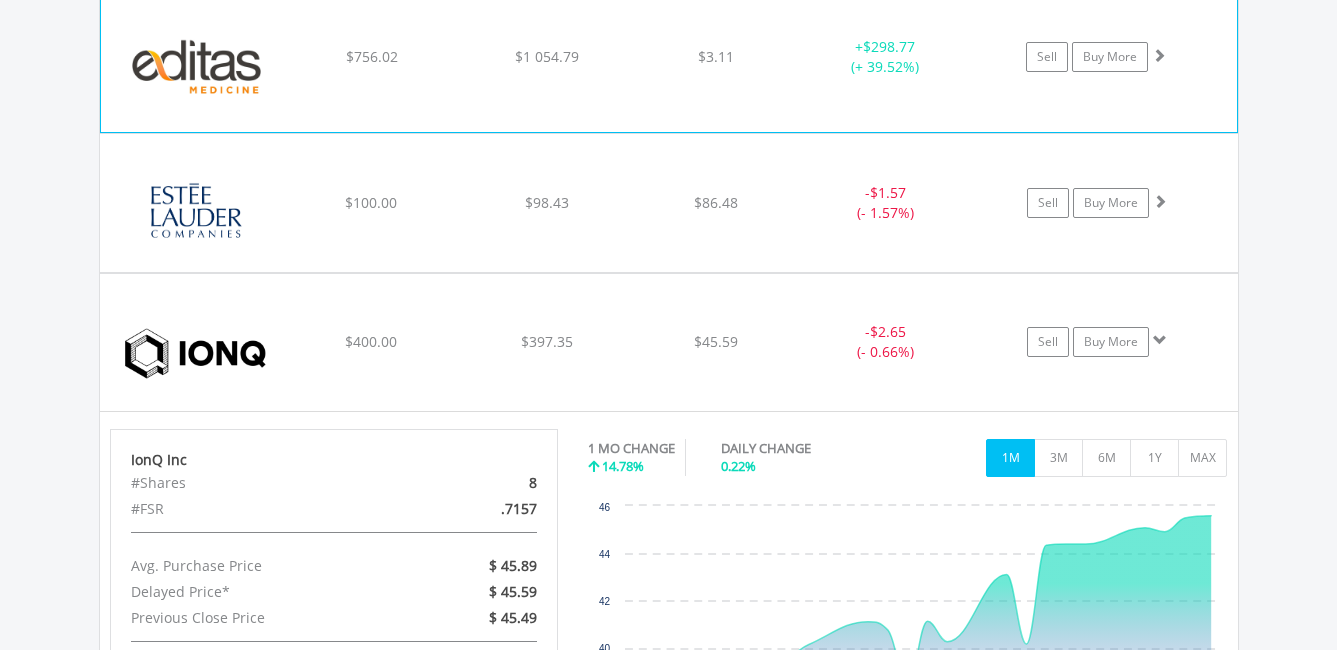 click on "$3.11" at bounding box center (716, -527) 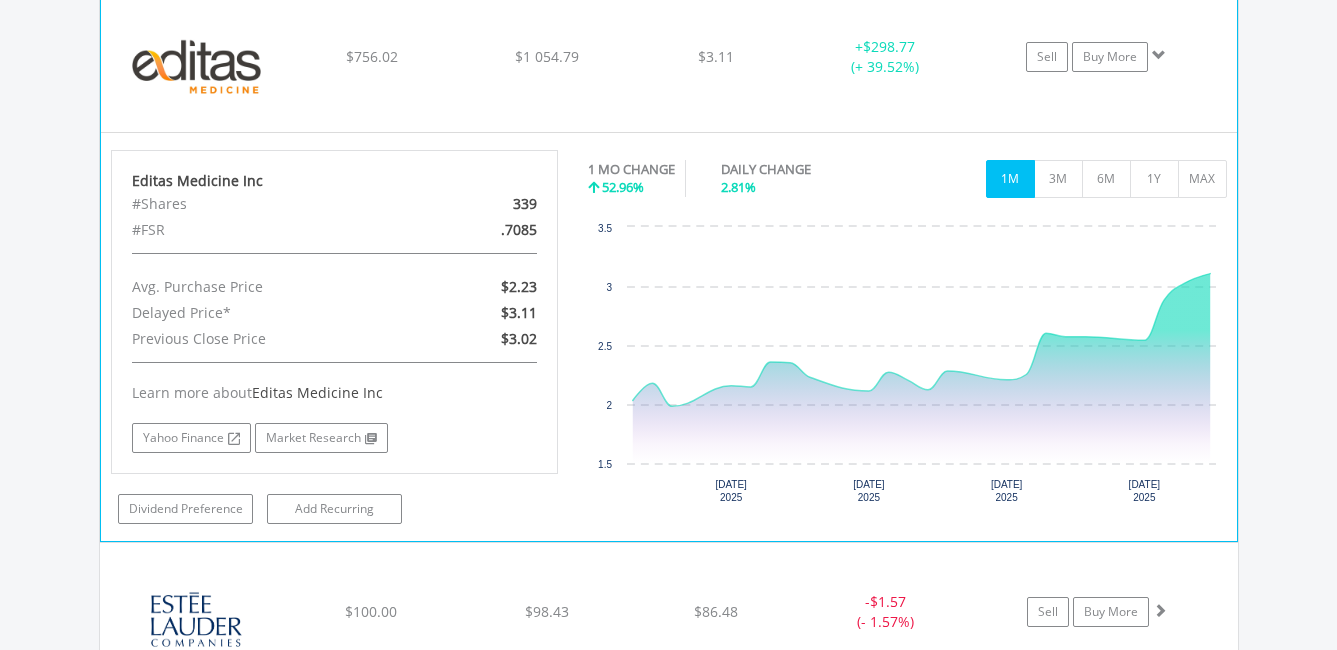 click on "$3.11" at bounding box center (716, -527) 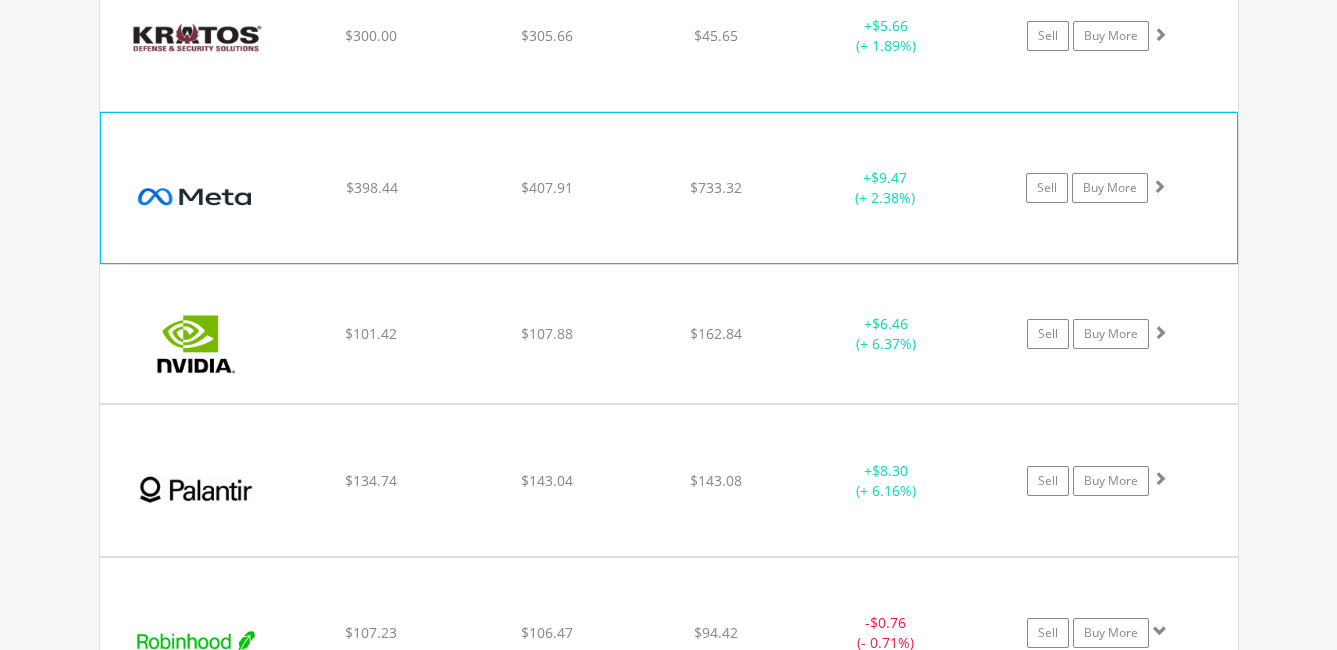 scroll, scrollTop: 3145, scrollLeft: 0, axis: vertical 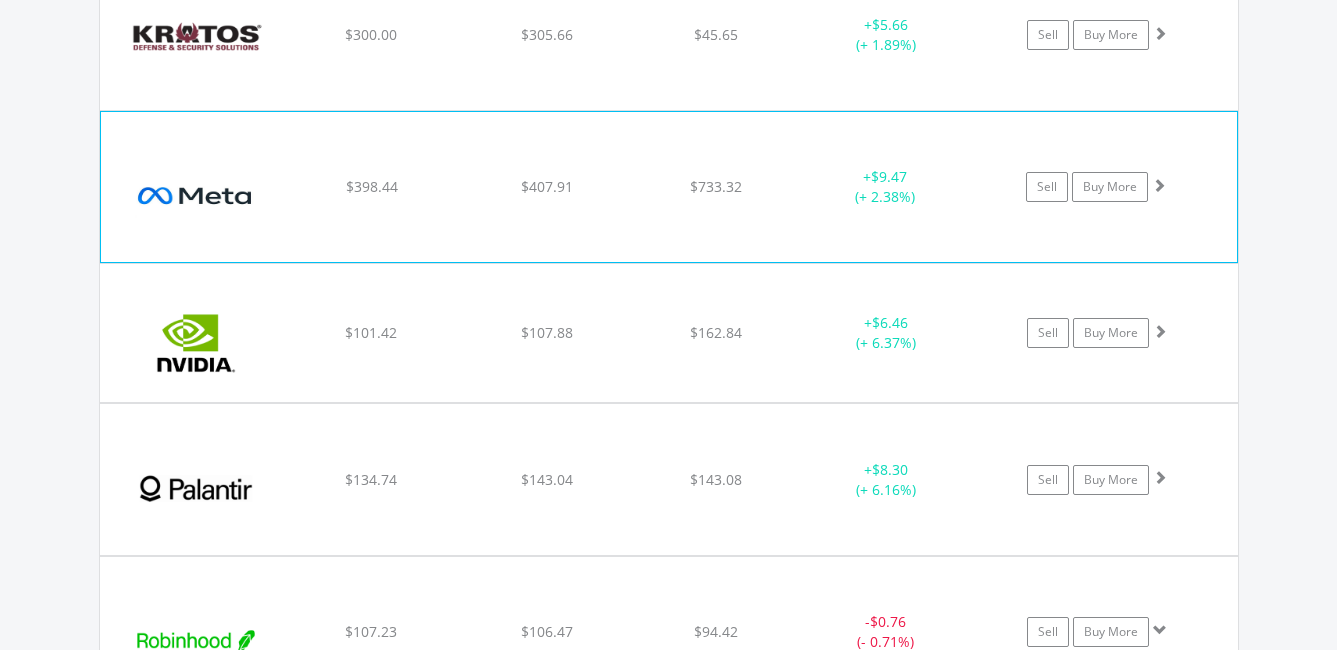 click on "﻿
Meta Platforms Inc-A
$398.44
$407.91
$733.32
+  $9.47 (+ 2.38%)
Sell
Buy More" at bounding box center (669, -1528) 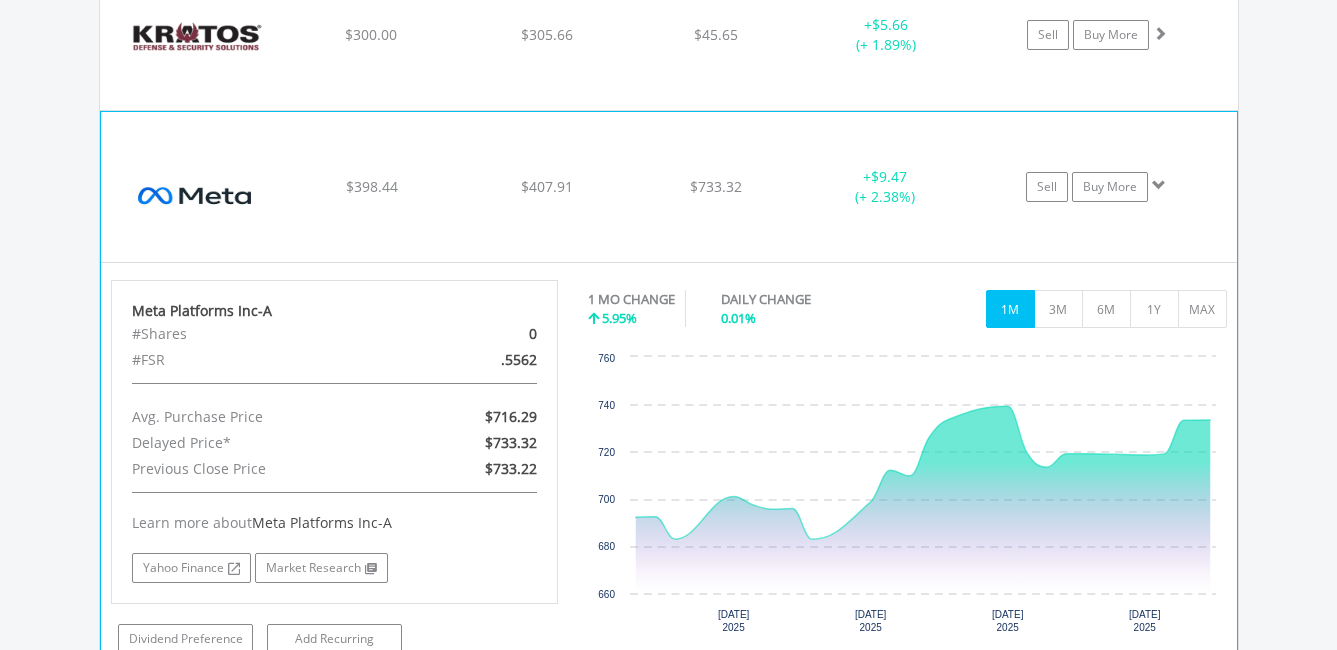click on "$733.32" at bounding box center (716, -1528) 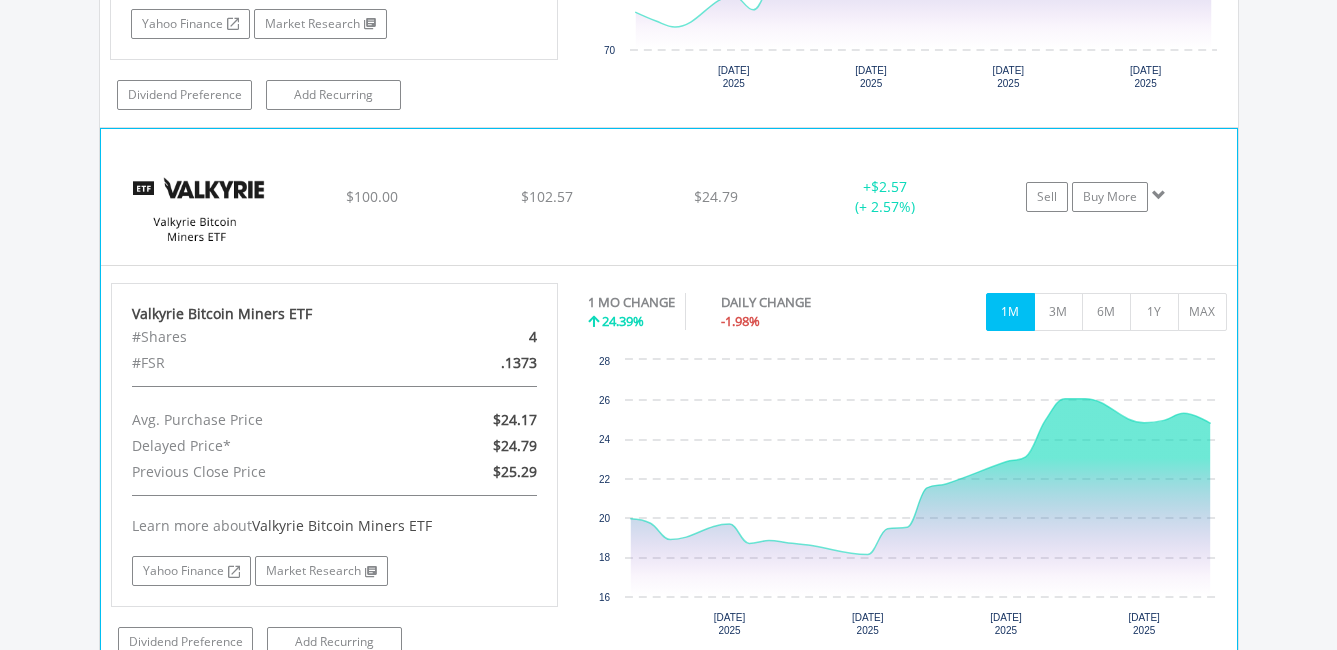 scroll, scrollTop: 4446, scrollLeft: 0, axis: vertical 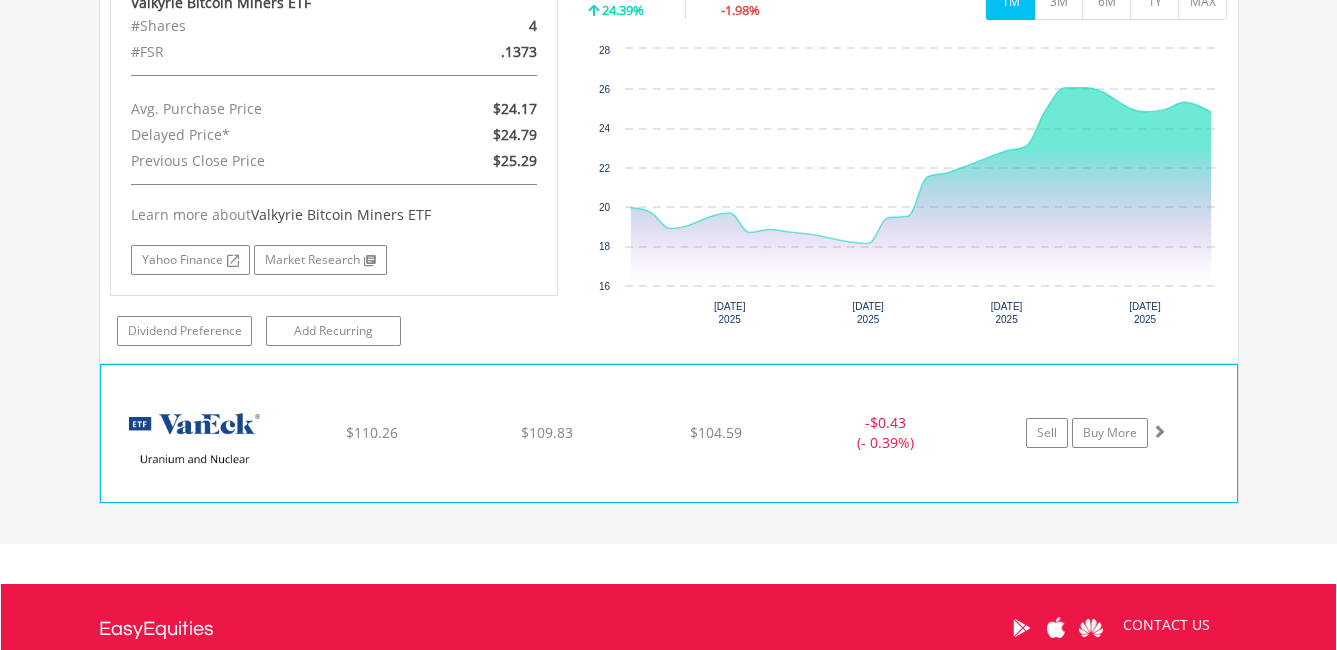 click on "-  $0.43 (- 0.39%)" at bounding box center (886, -2829) 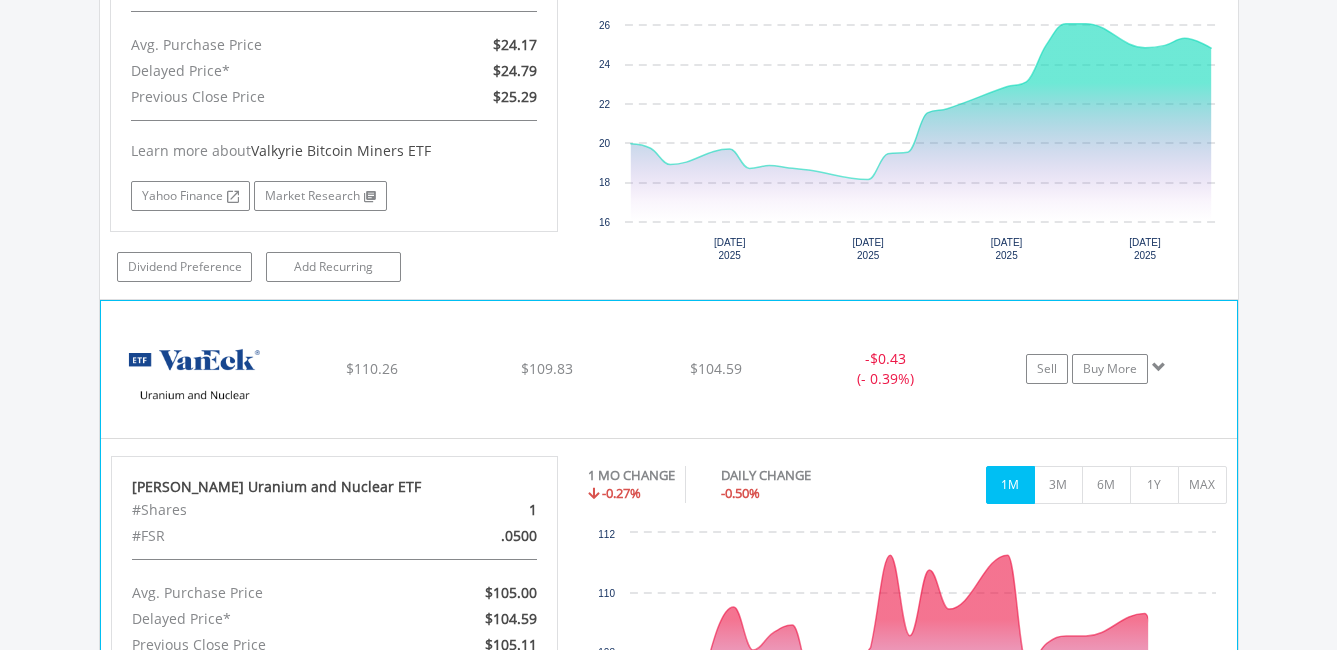 scroll, scrollTop: 4646, scrollLeft: 0, axis: vertical 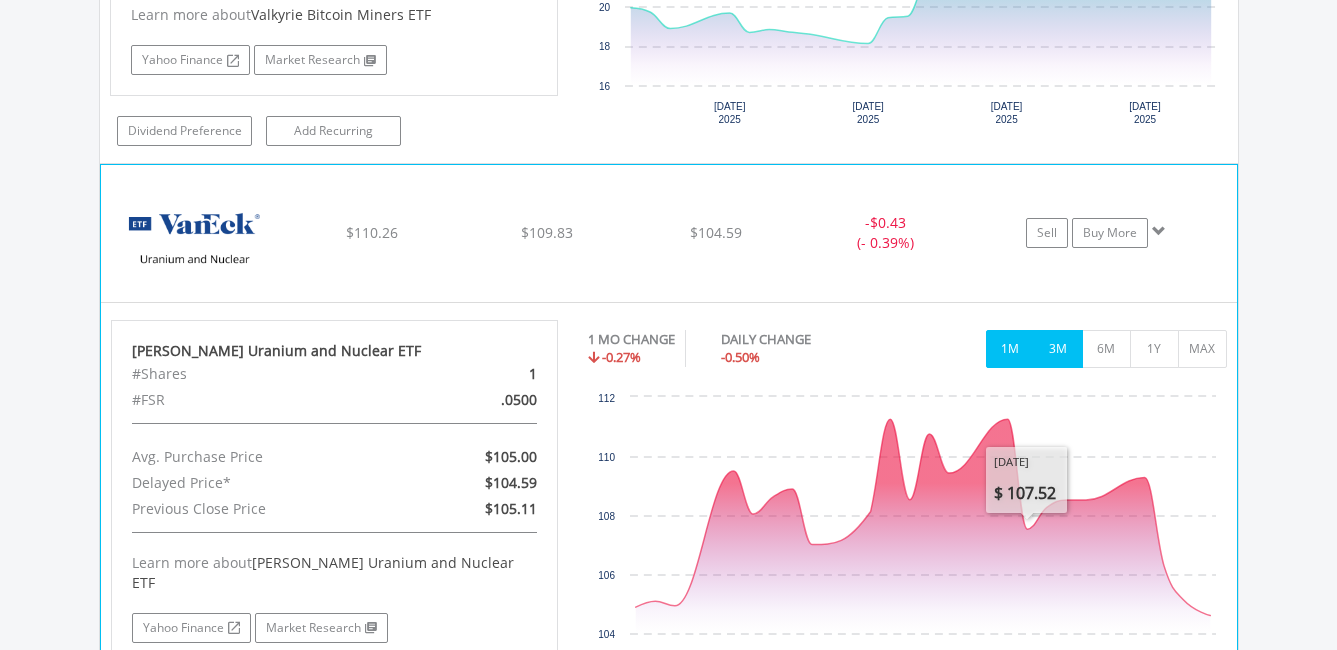 click on "3M" at bounding box center (1058, 349) 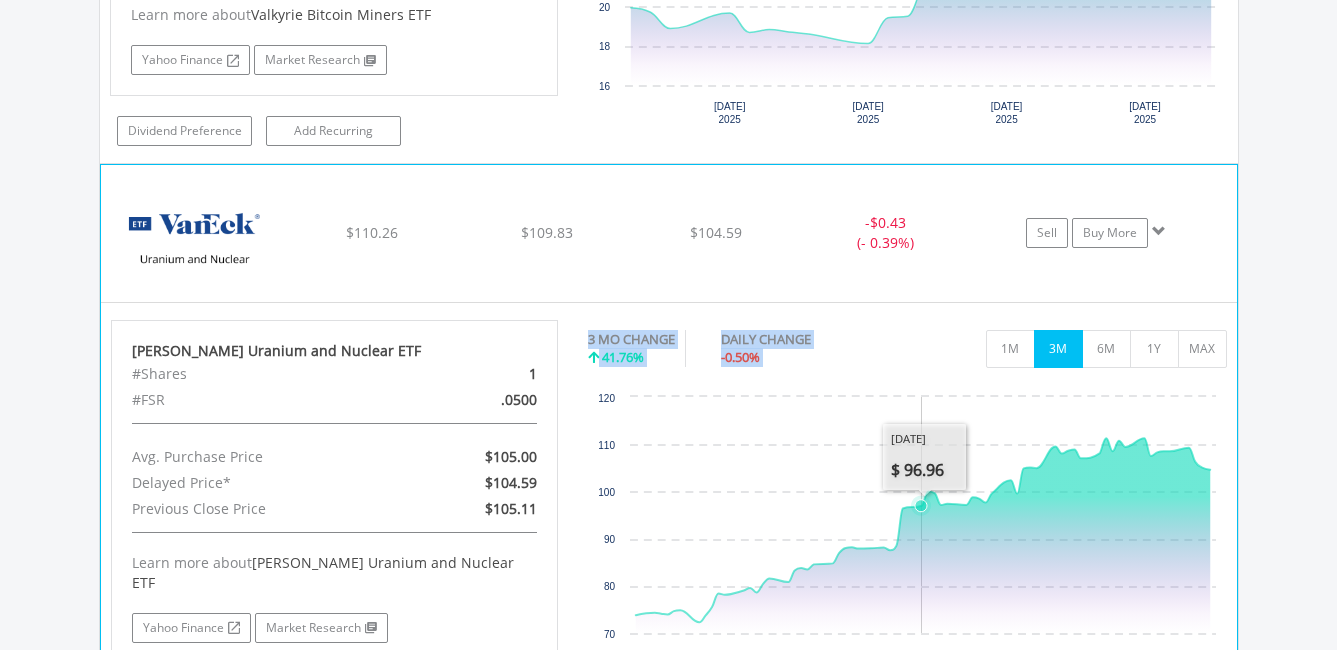 click 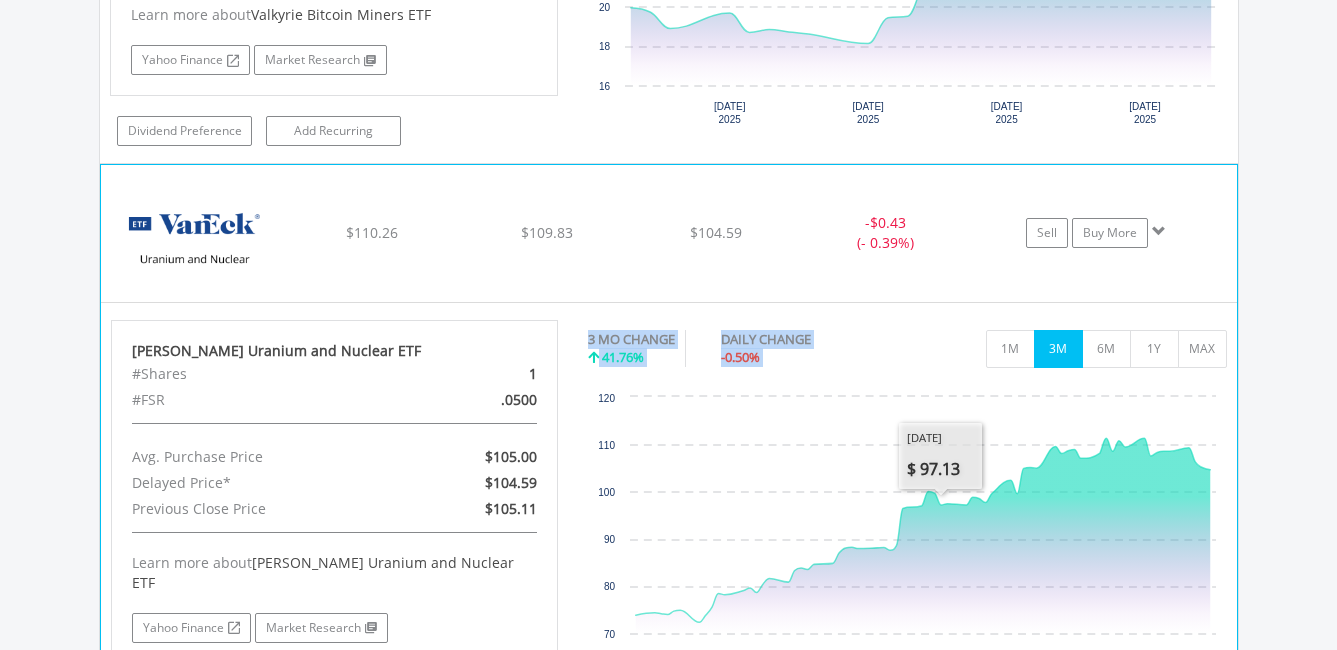 click on "3 MO CHANGE
41.76%
DAILY CHANGE
-0.50%
1M
3M
6M
1Y
MAX" at bounding box center [907, 353] 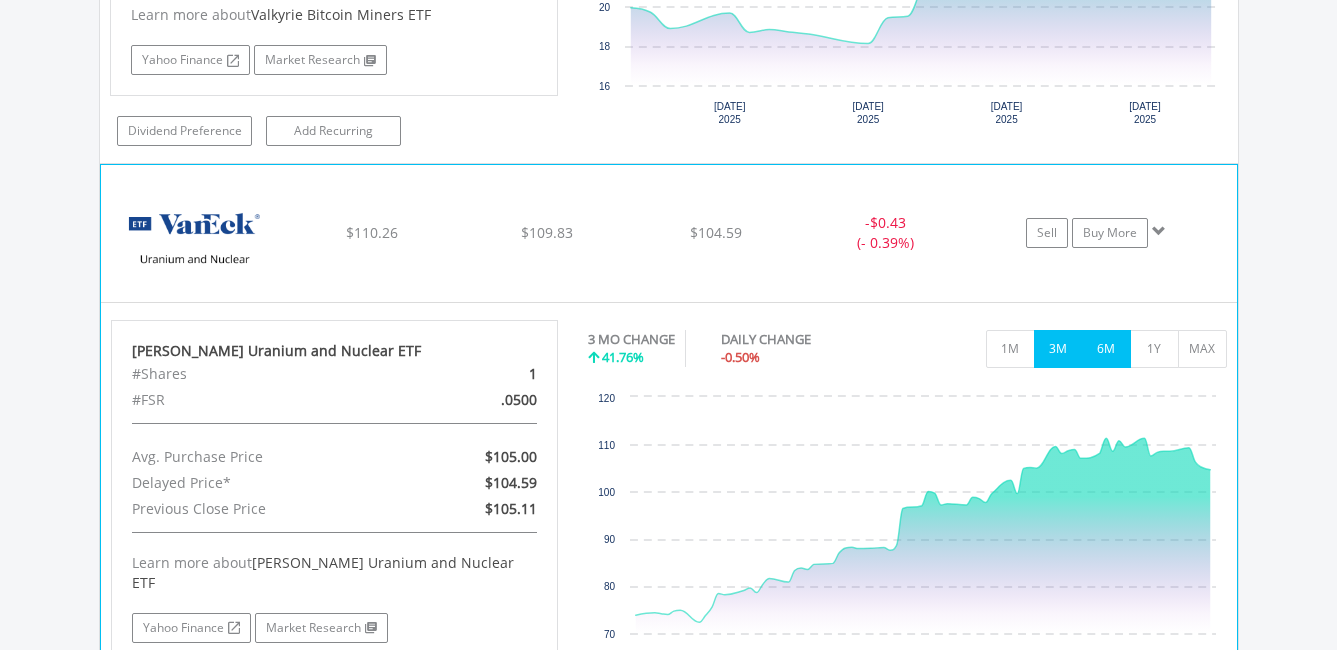 click on "6M" at bounding box center [1106, 349] 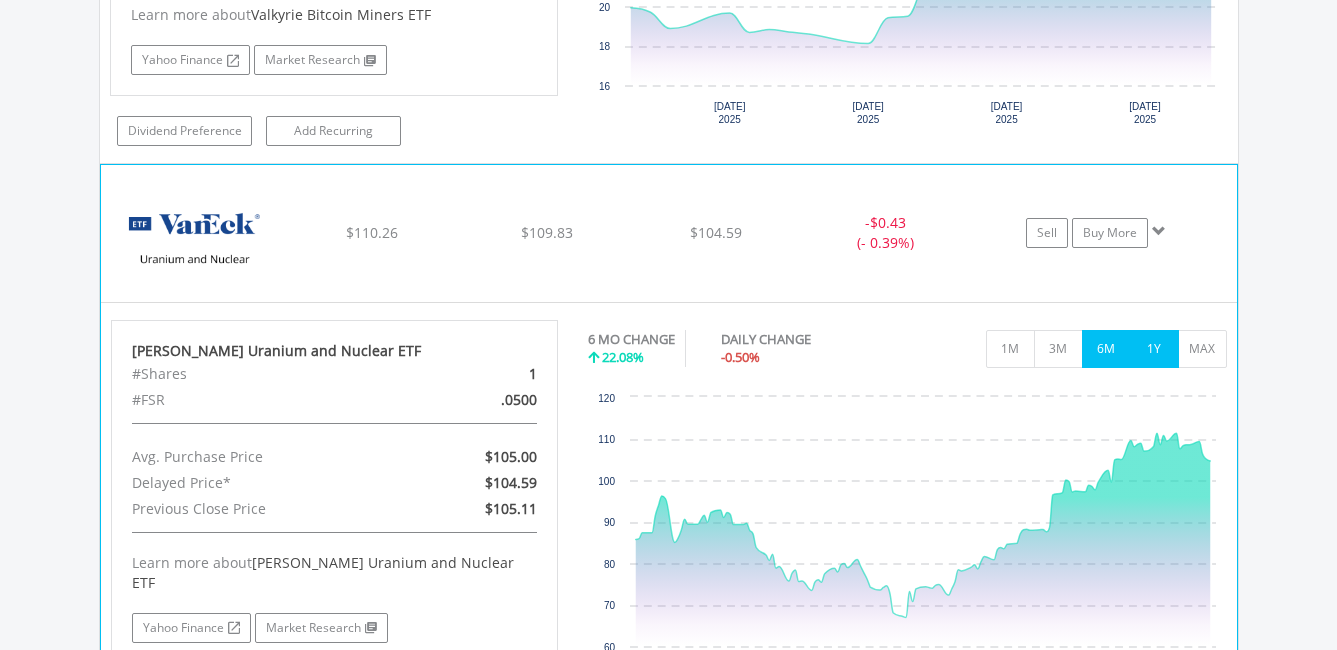 click on "1Y" at bounding box center [1154, 349] 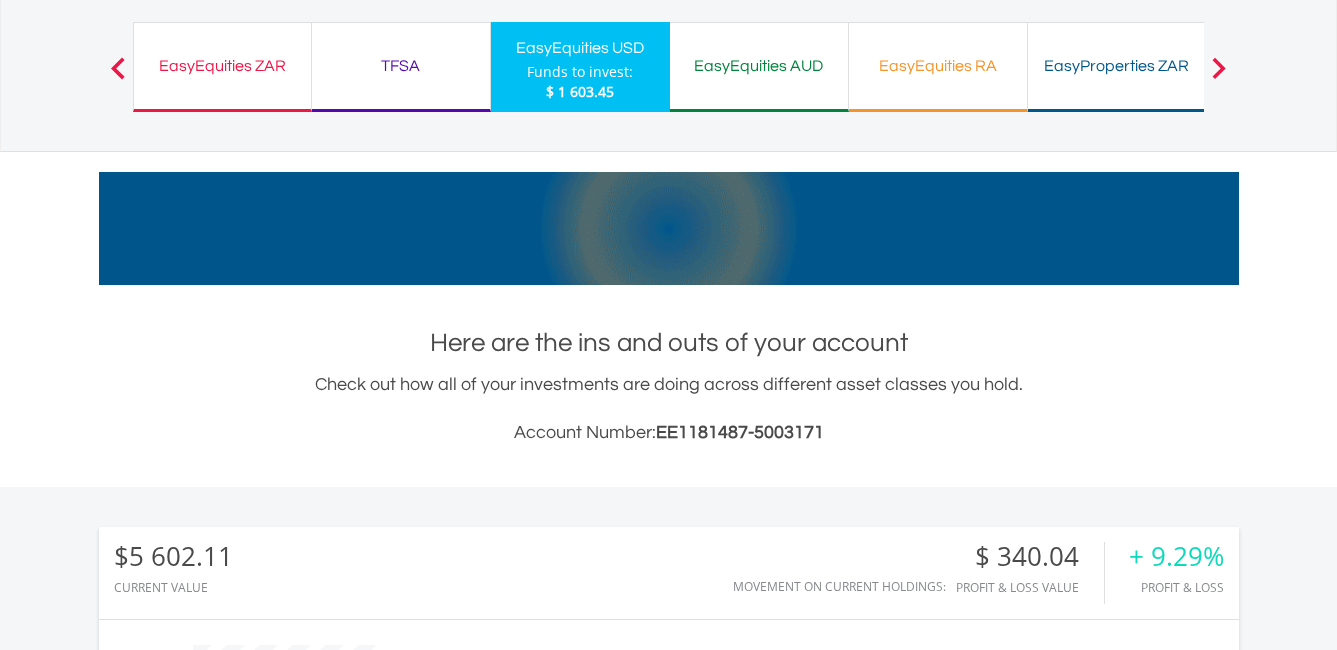 scroll, scrollTop: 0, scrollLeft: 0, axis: both 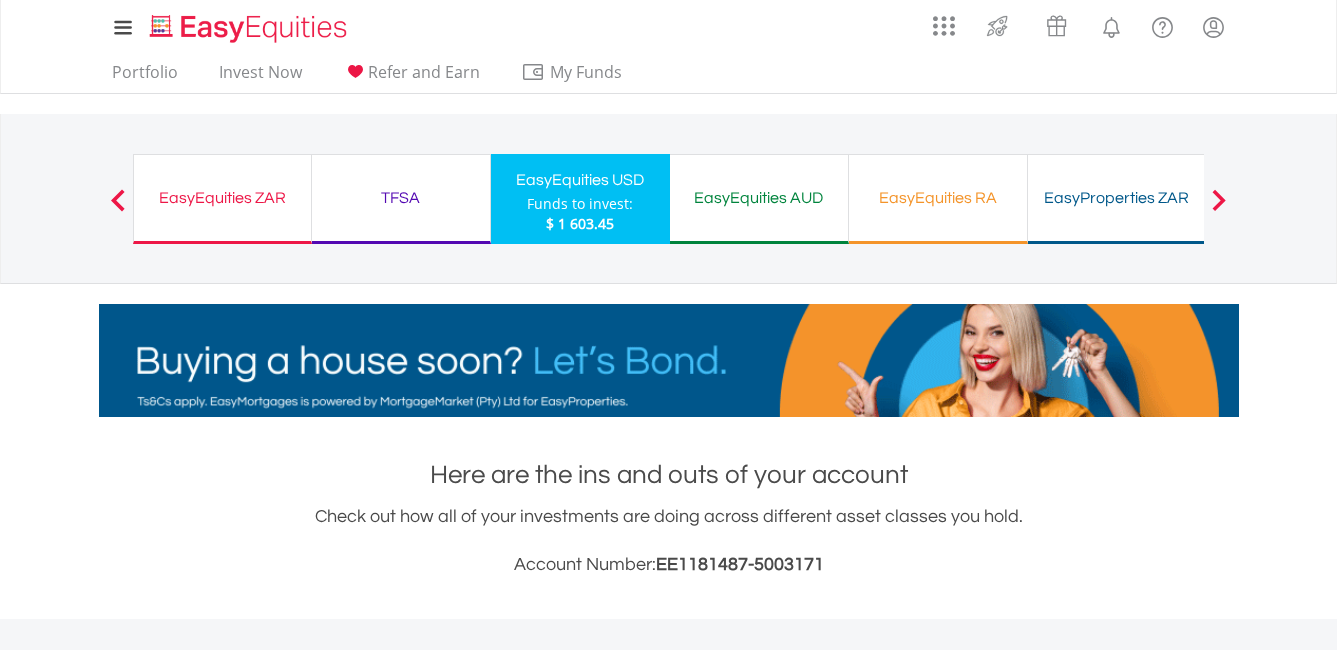 click on "EasyEquities ZAR" at bounding box center [222, 198] 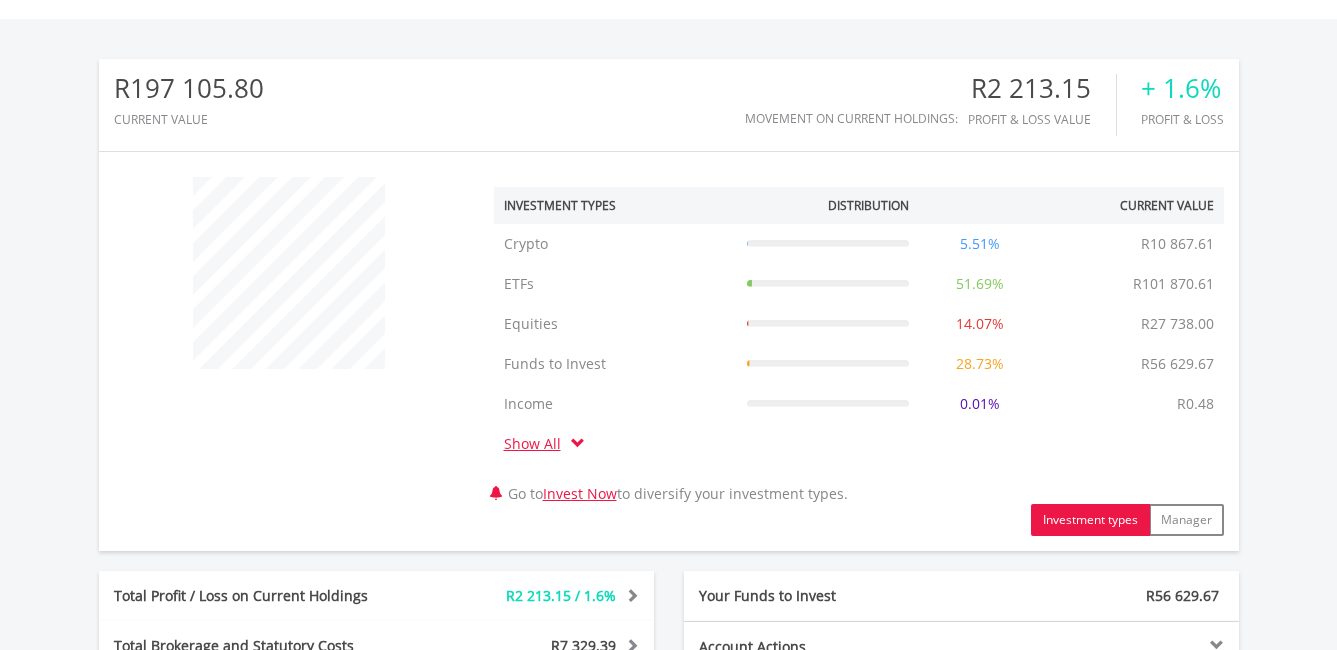 scroll, scrollTop: 580, scrollLeft: 0, axis: vertical 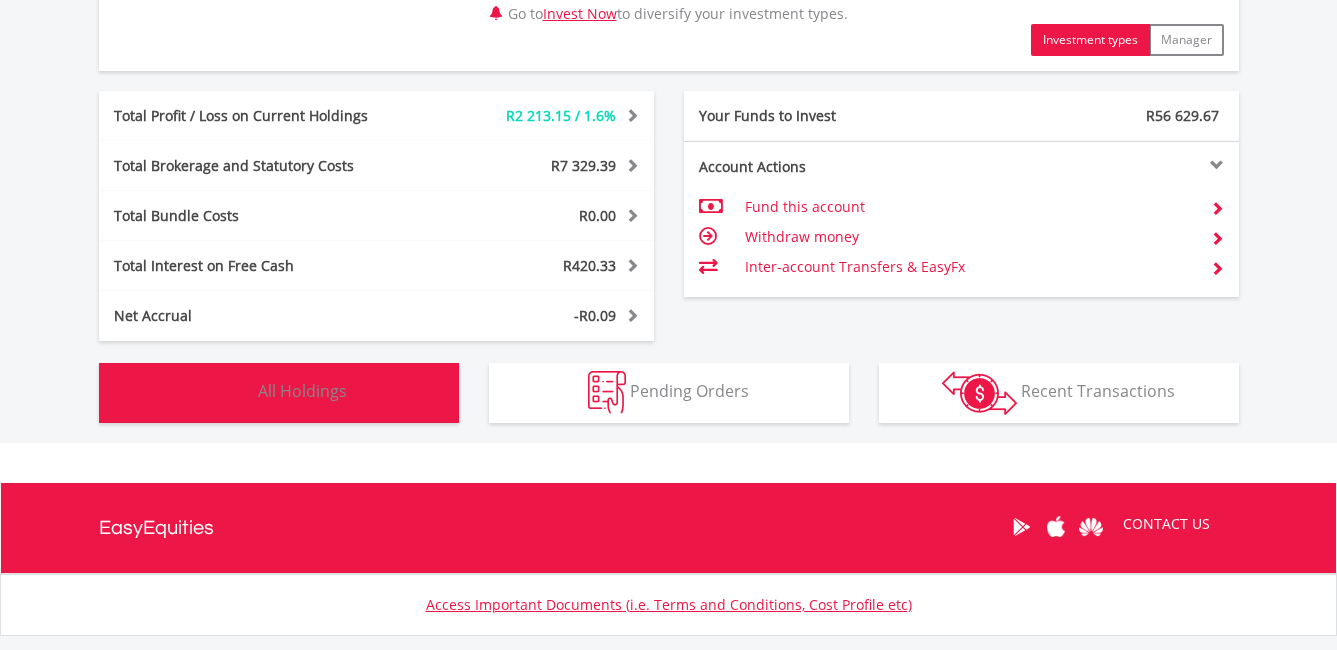 click on "All Holdings" at bounding box center [302, 391] 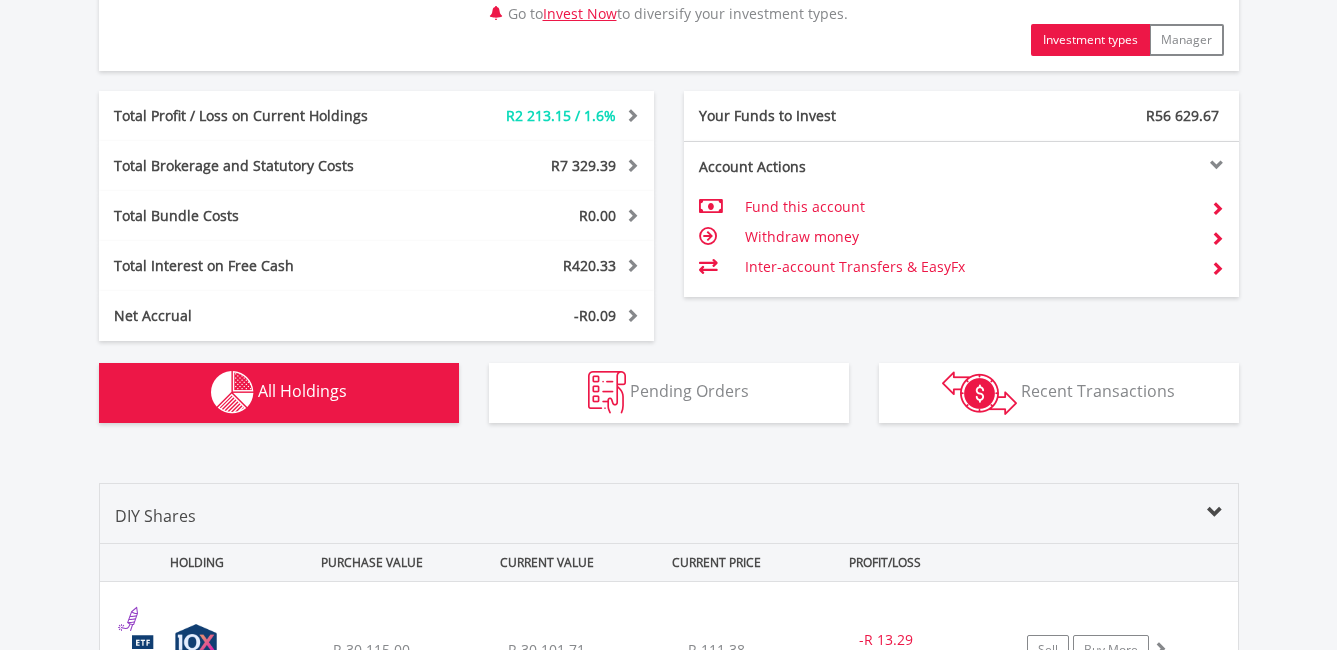 scroll, scrollTop: 1563, scrollLeft: 0, axis: vertical 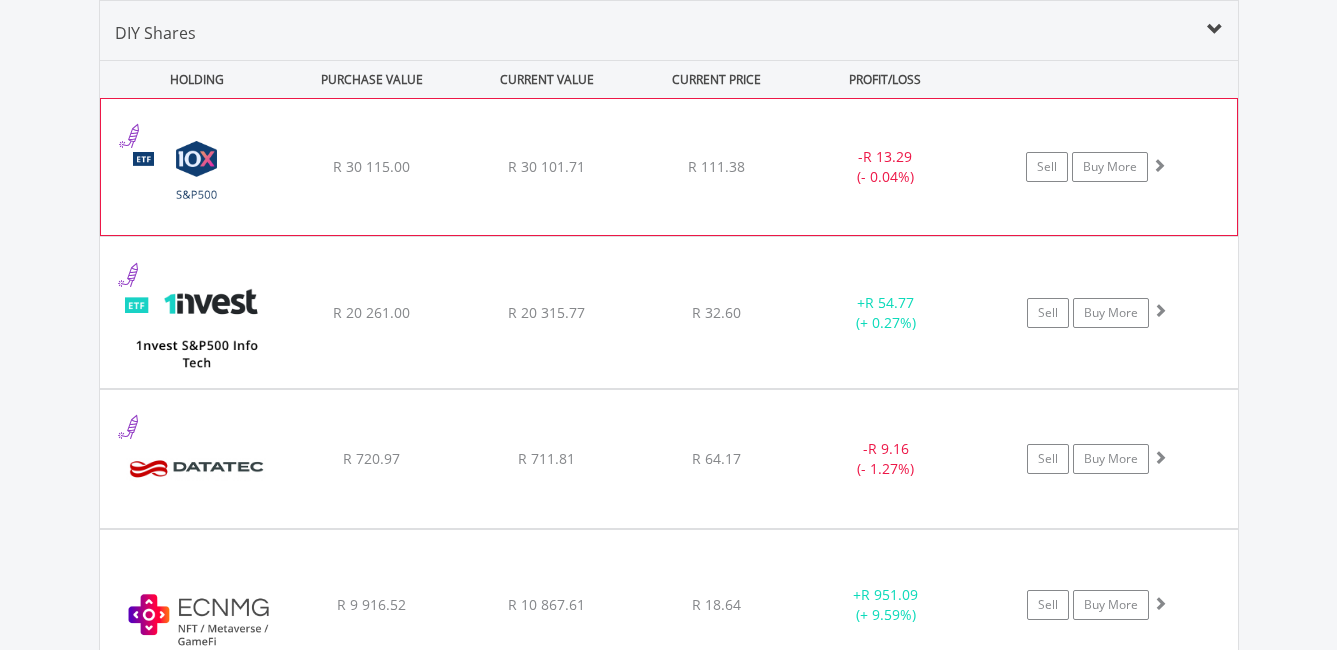 click on "﻿
10X S&P 500 Exchange Traded Fund
R 30 115.00
R 30 101.71
R 111.38
-  R 13.29 (- 0.04%)
Sell
Buy More" at bounding box center (669, 167) 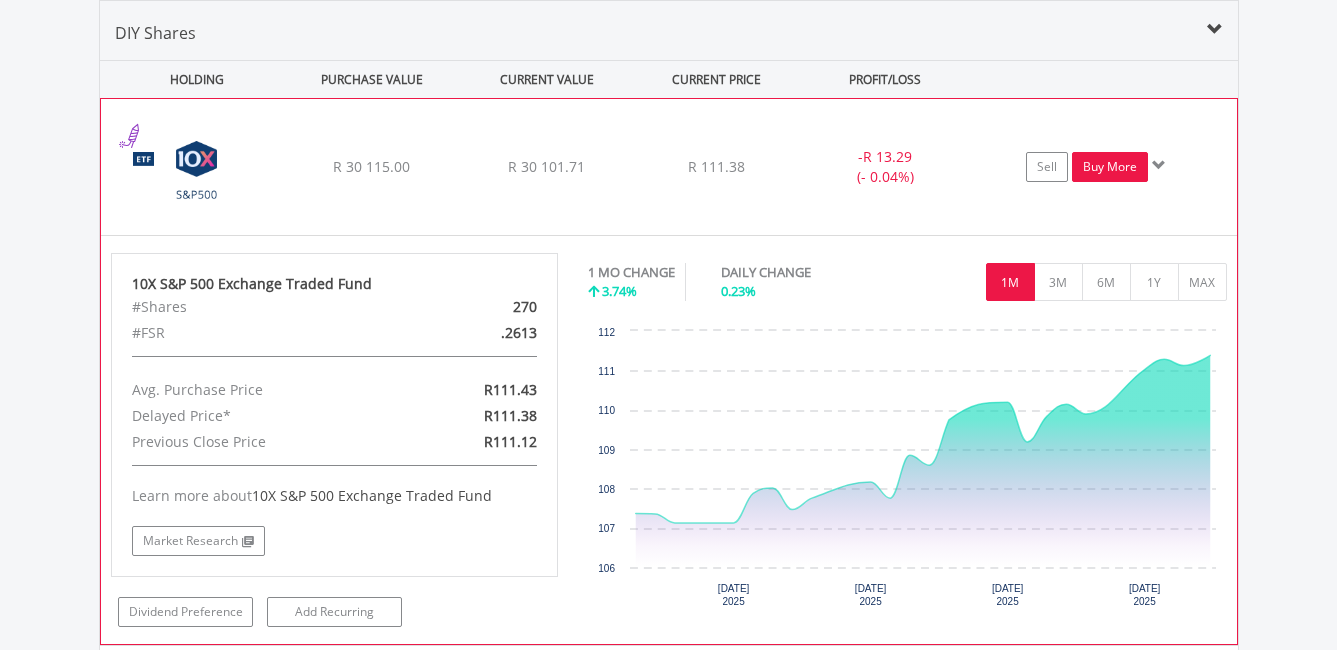 click on "Buy More" at bounding box center [1110, 167] 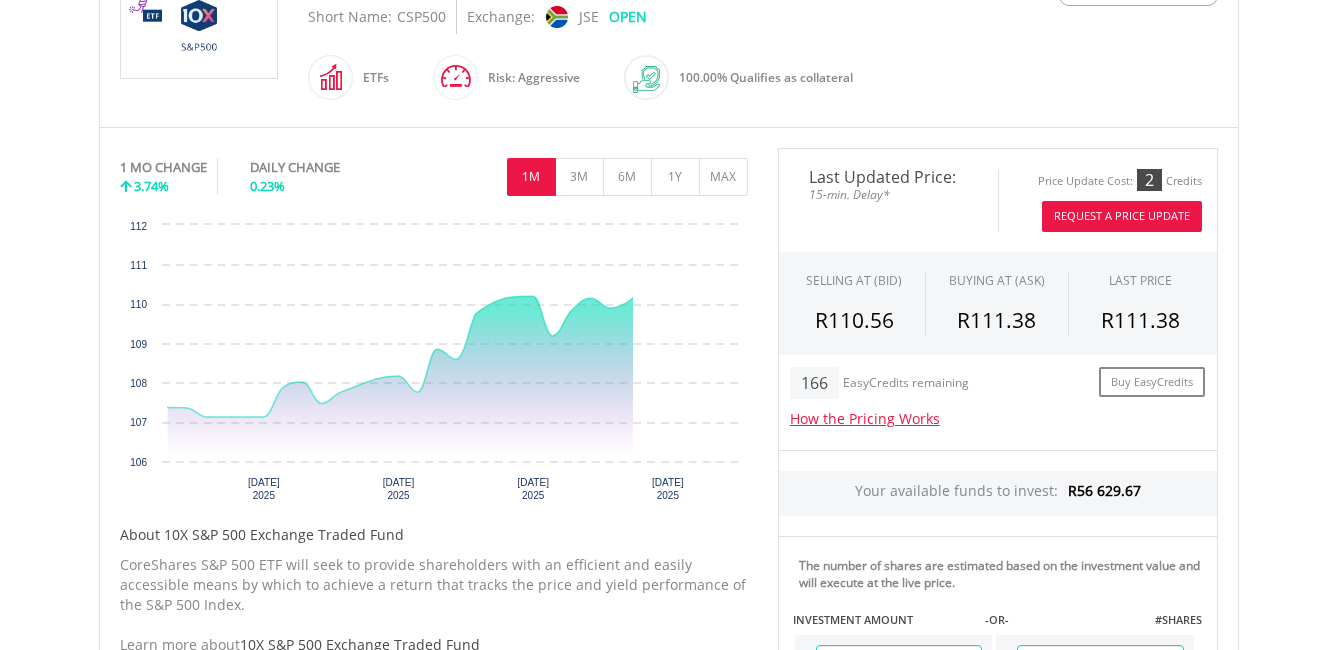 scroll, scrollTop: 500, scrollLeft: 0, axis: vertical 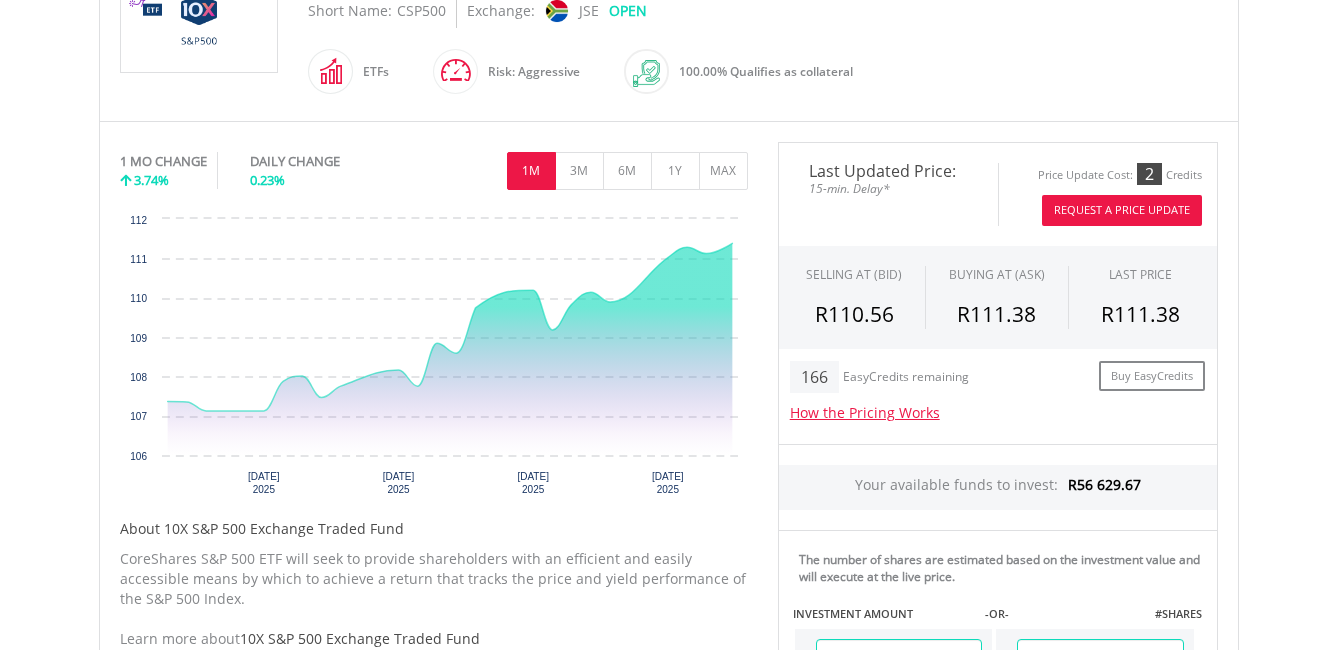 click on "Request A Price Update" at bounding box center [1122, 210] 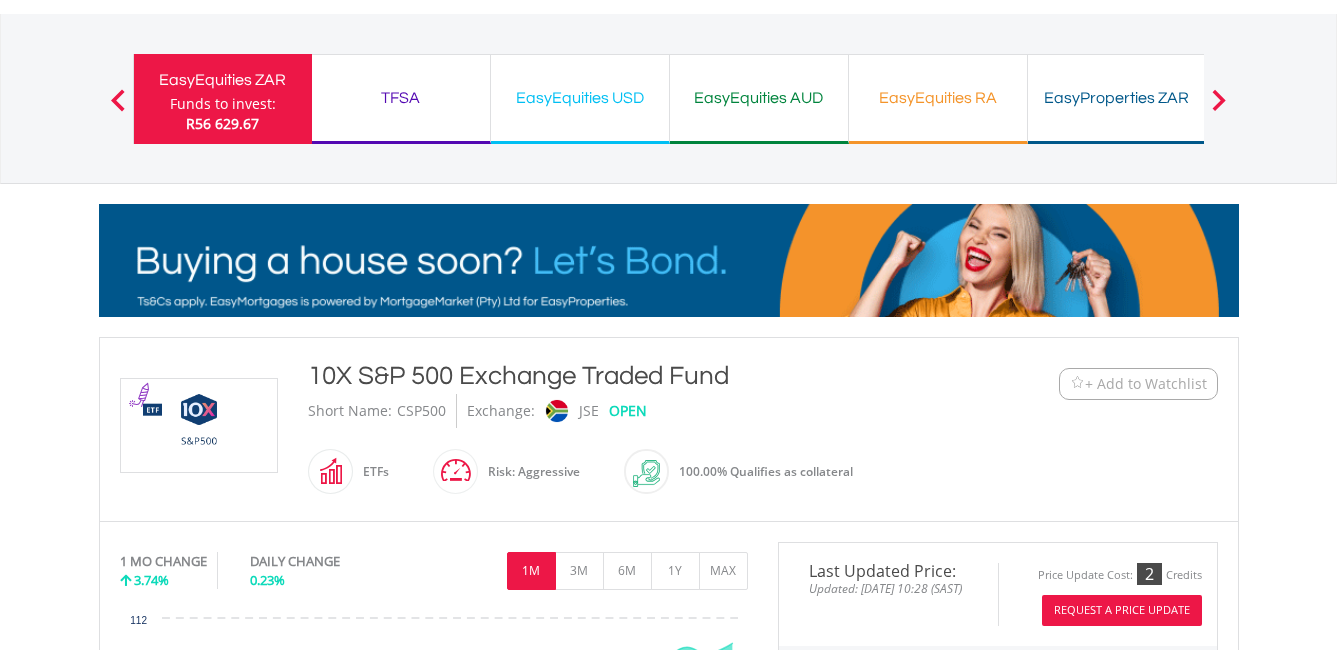 scroll, scrollTop: 0, scrollLeft: 0, axis: both 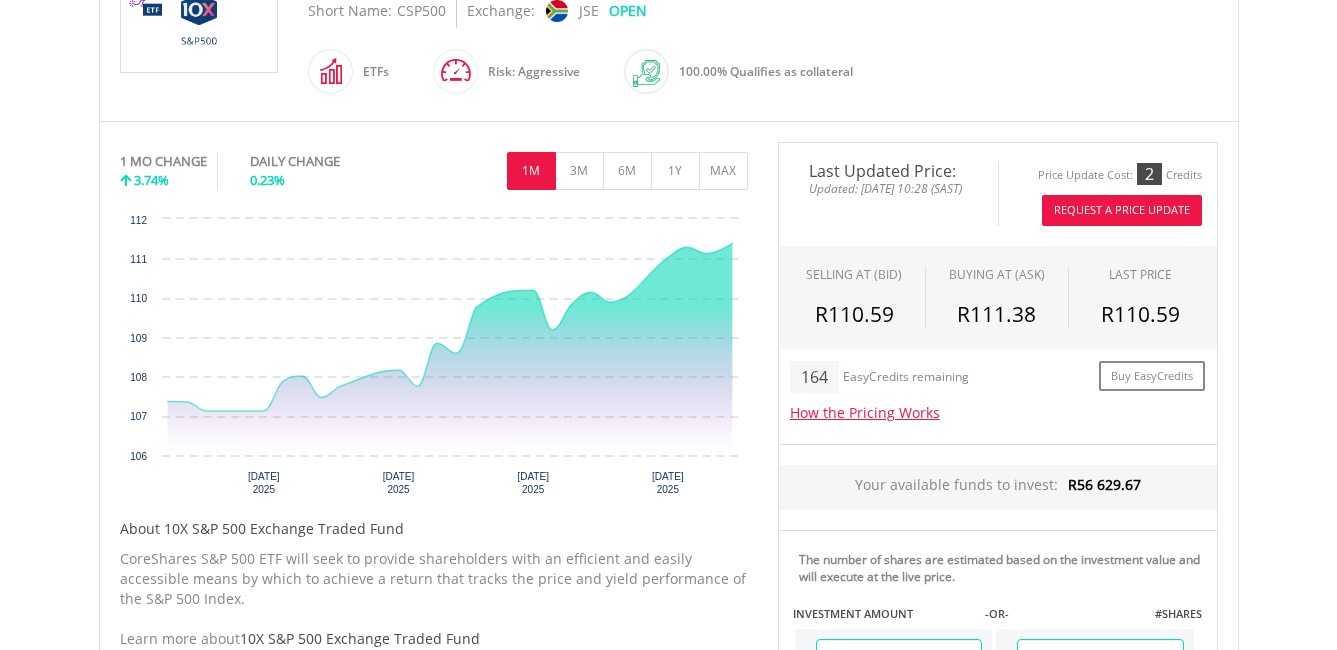 click on "Request A Price Update" at bounding box center [1122, 210] 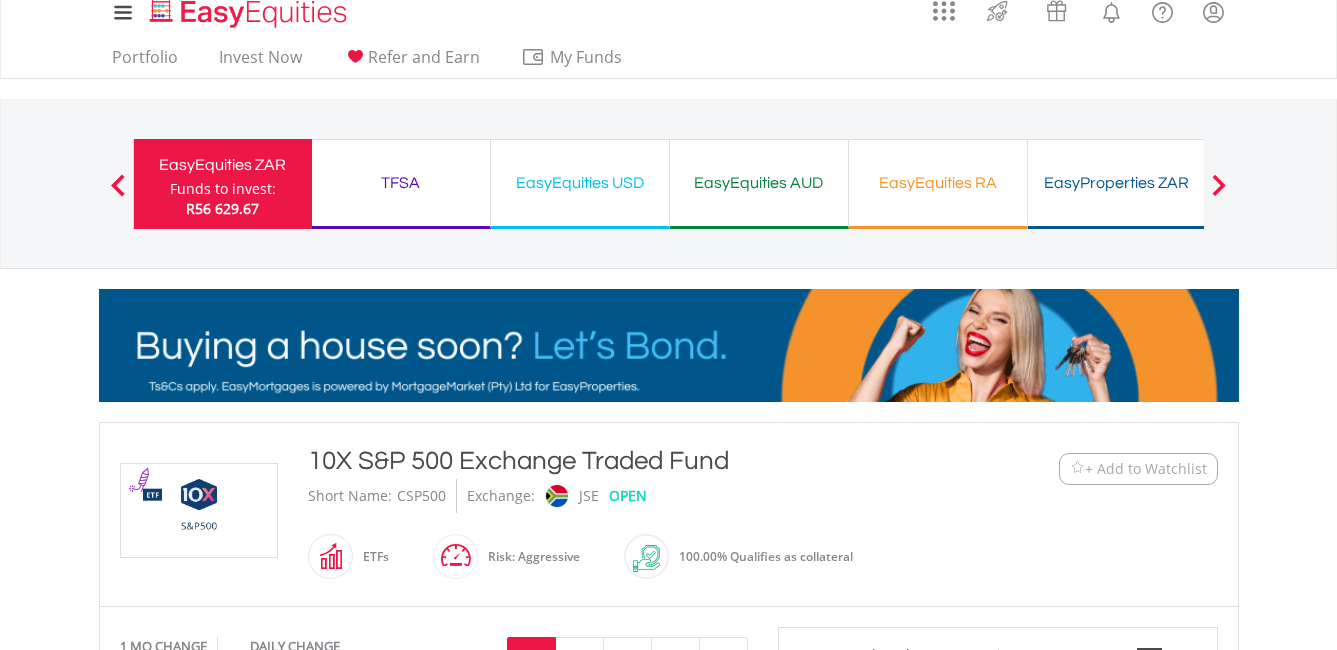 scroll, scrollTop: 0, scrollLeft: 0, axis: both 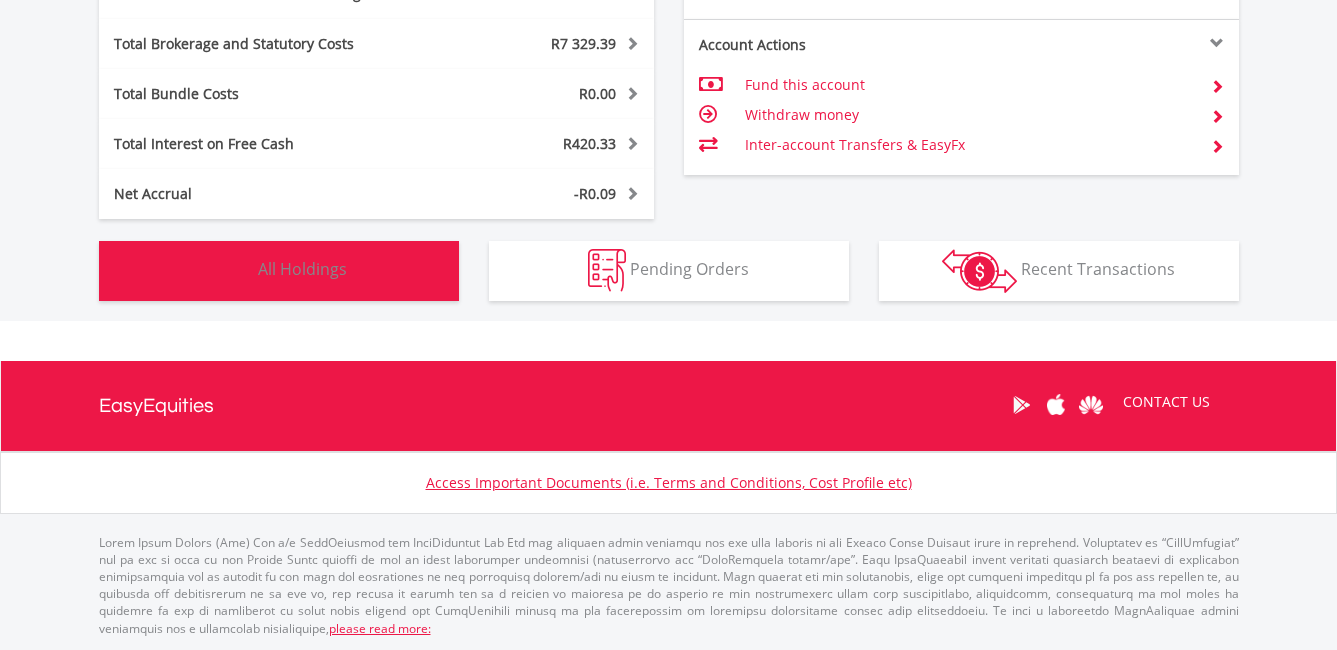 click on "Holdings
All Holdings" at bounding box center [279, 271] 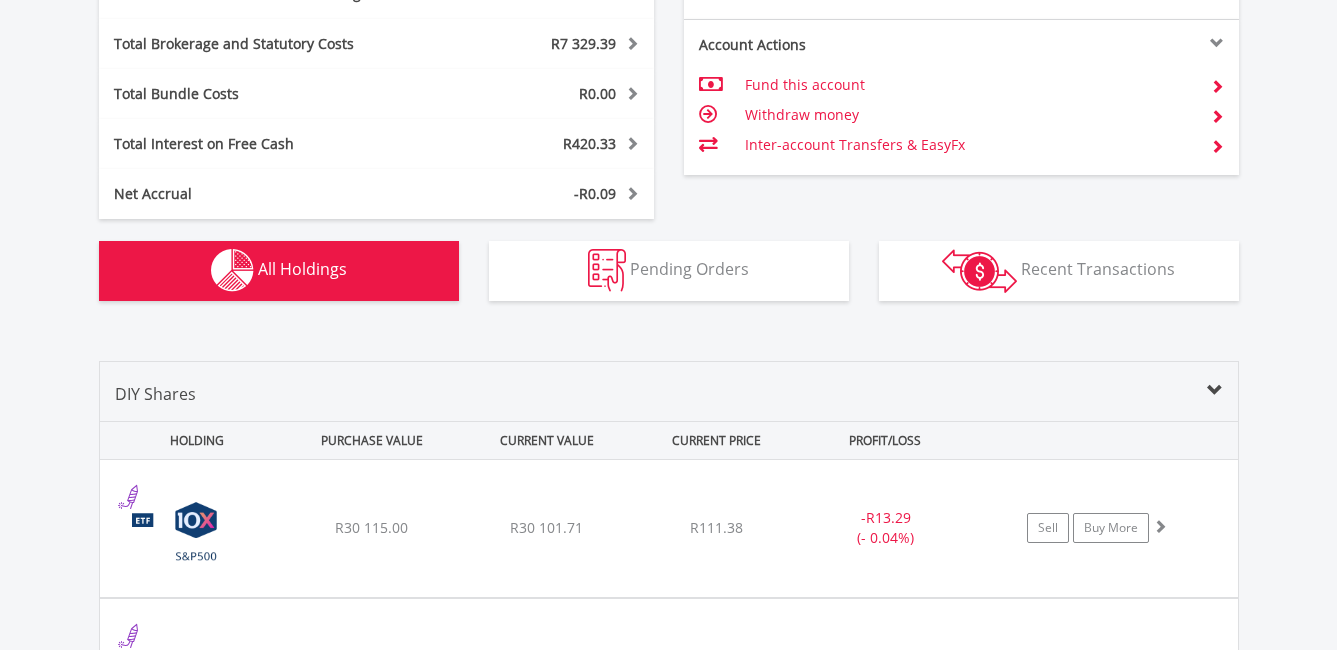 scroll, scrollTop: 1563, scrollLeft: 0, axis: vertical 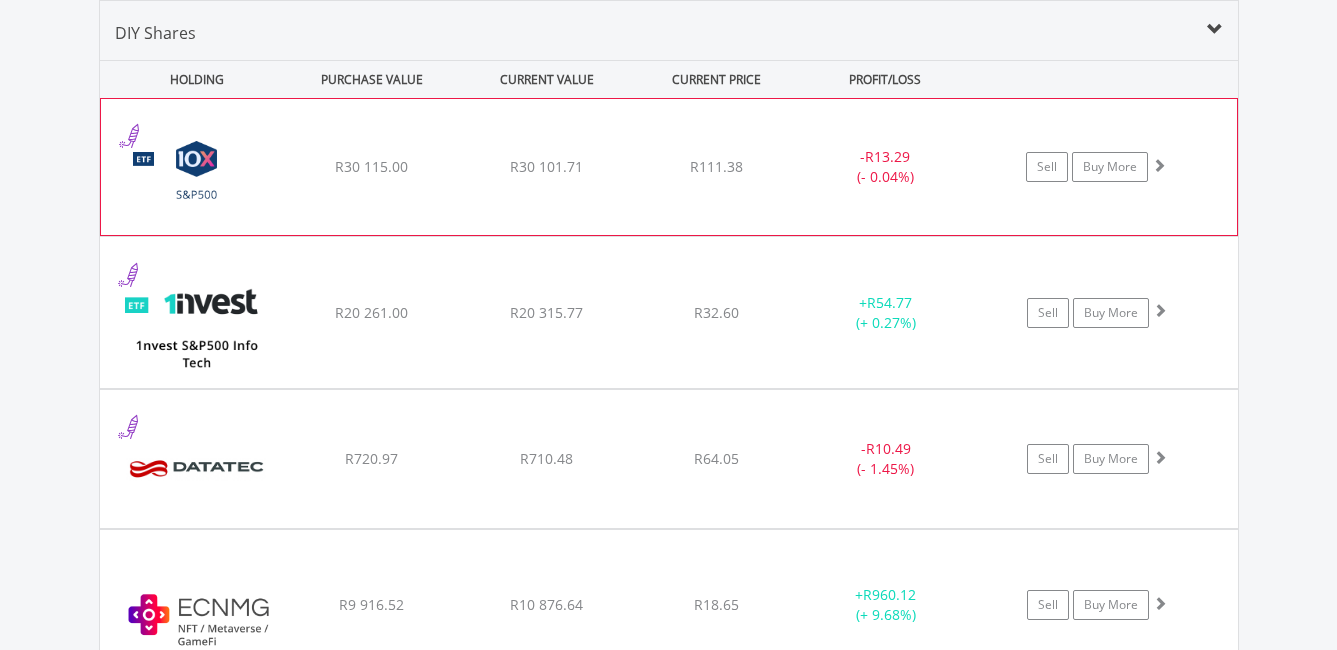 click on "R111.38" at bounding box center (716, 167) 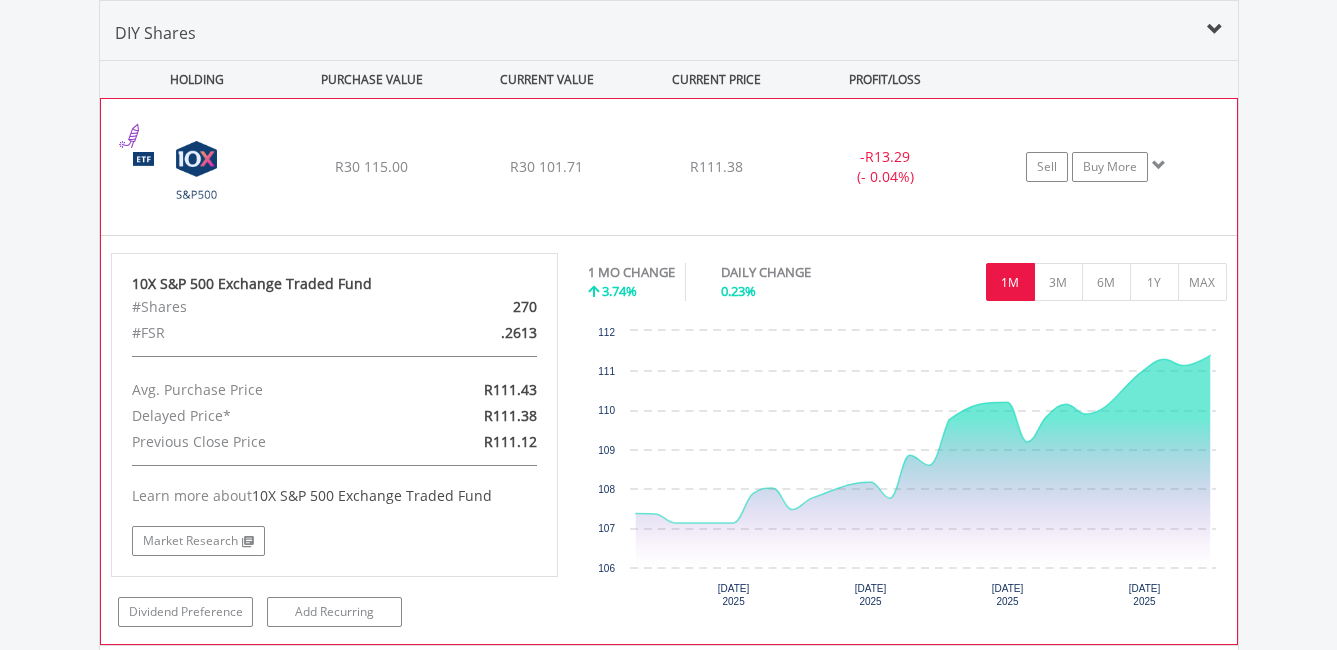 click on "R111.38" at bounding box center (716, 167) 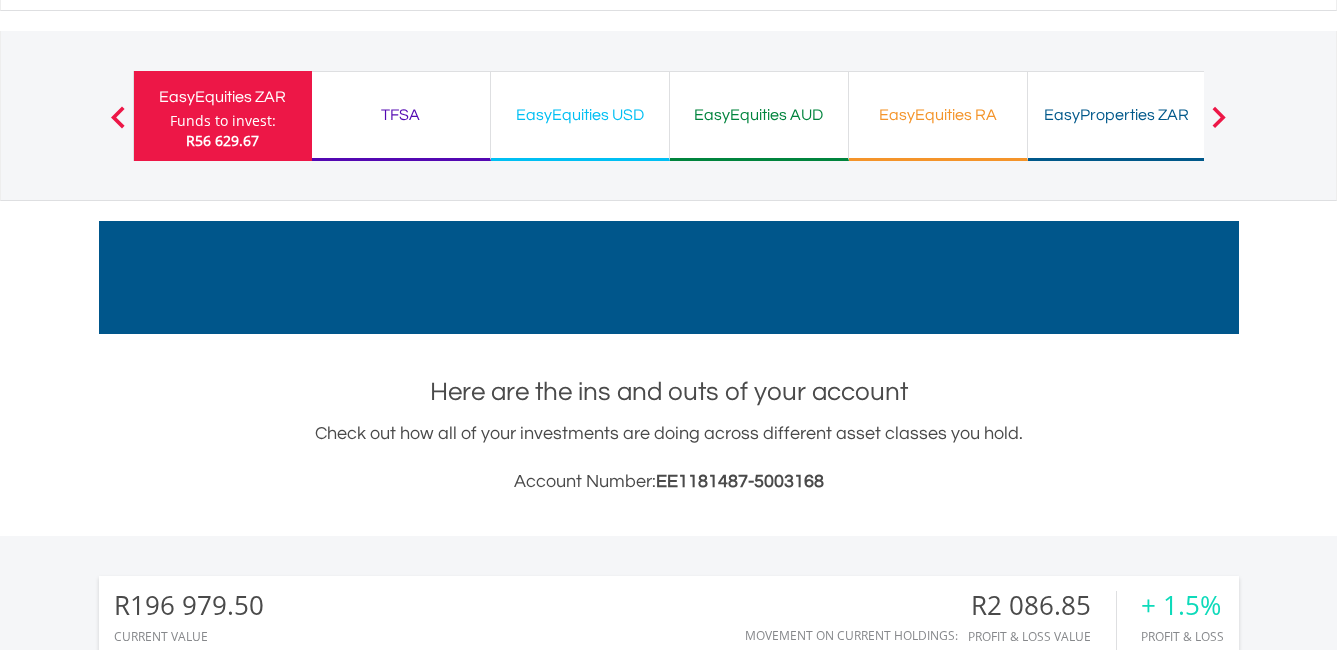 scroll, scrollTop: 0, scrollLeft: 0, axis: both 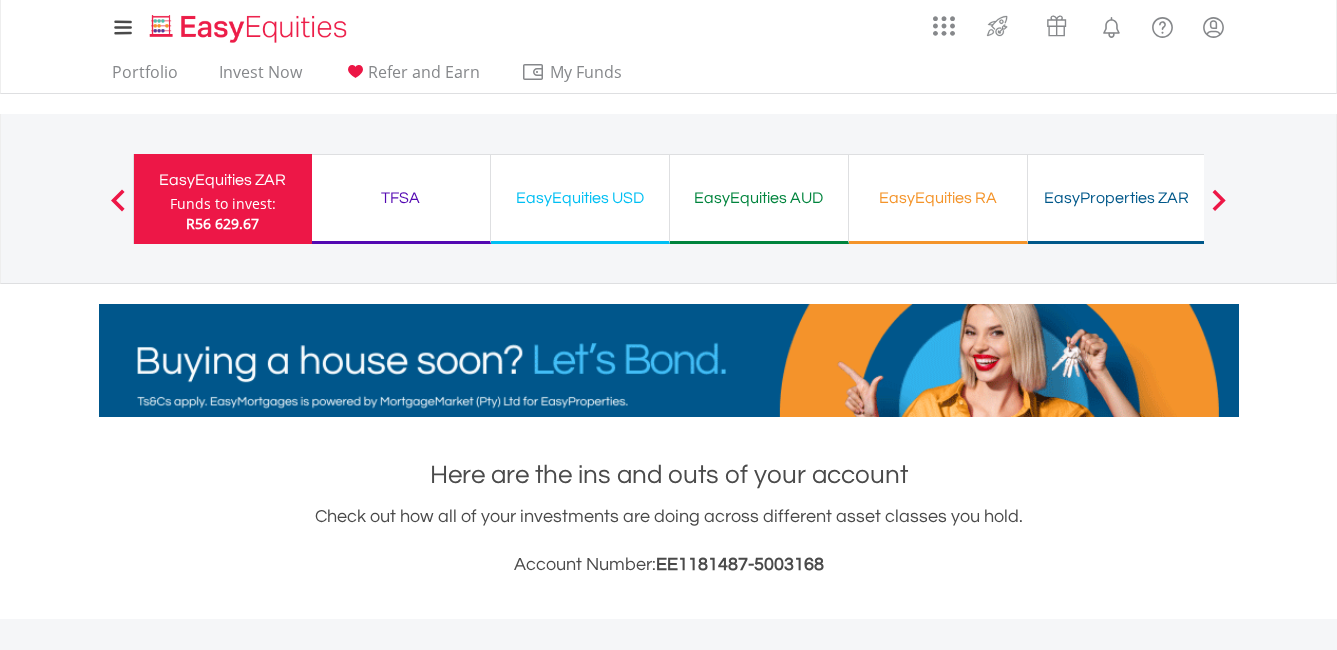 click on "EasyEquities USD" at bounding box center [580, 198] 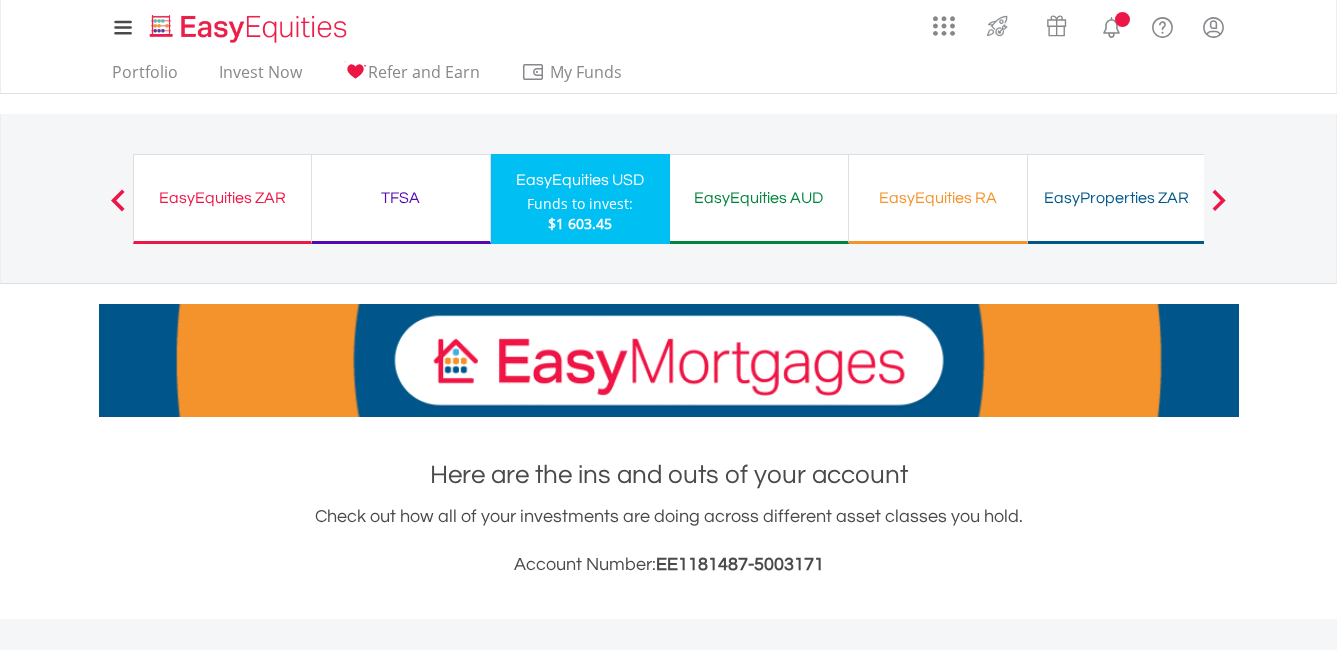 scroll, scrollTop: 600, scrollLeft: 0, axis: vertical 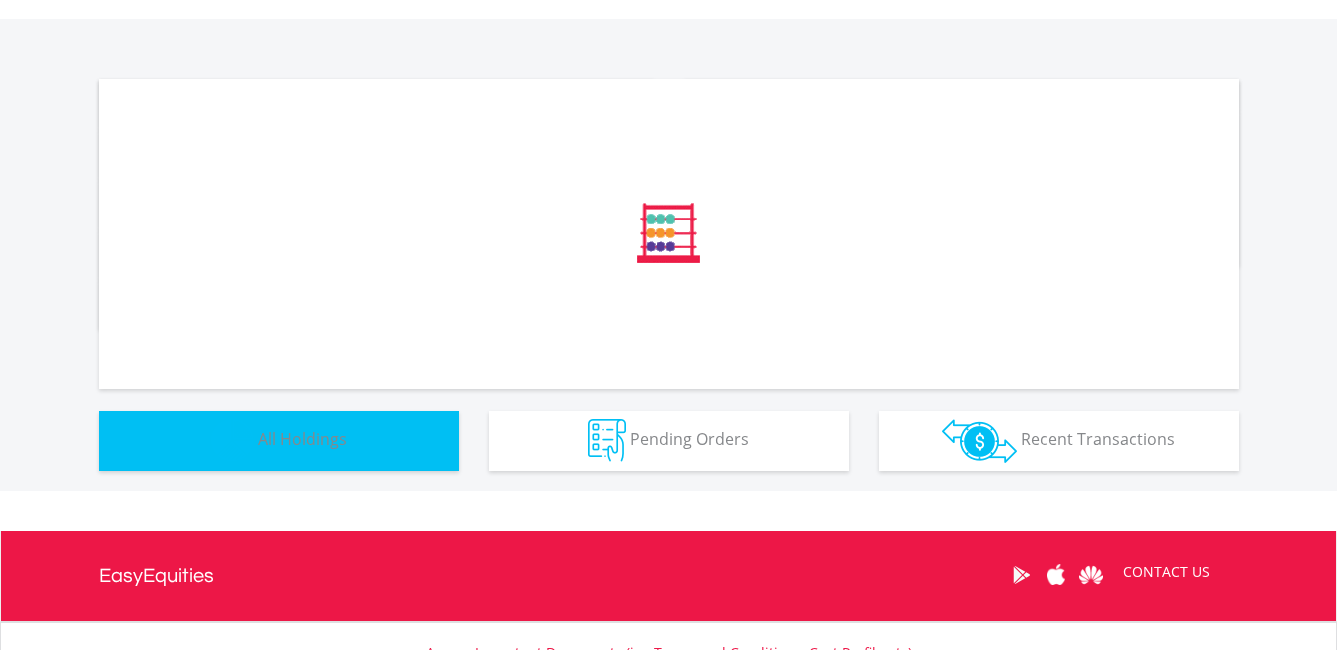 click on "Holdings
All Holdings" at bounding box center [279, 441] 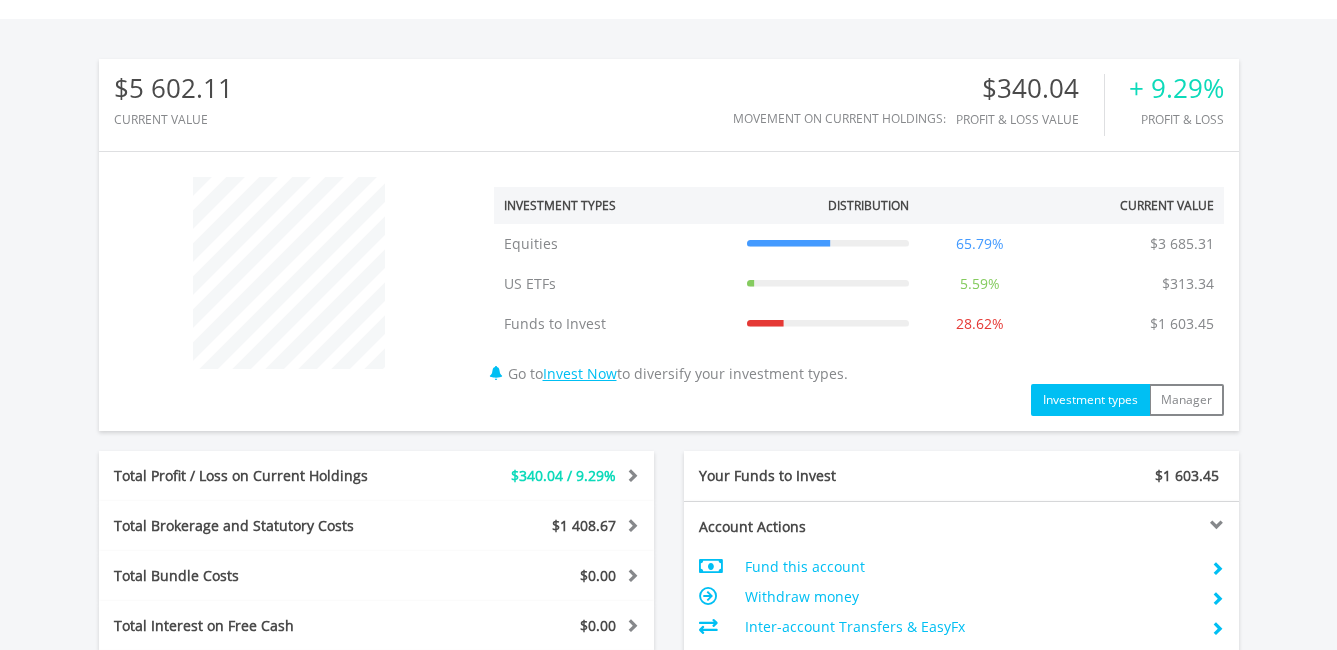 scroll, scrollTop: 580, scrollLeft: 0, axis: vertical 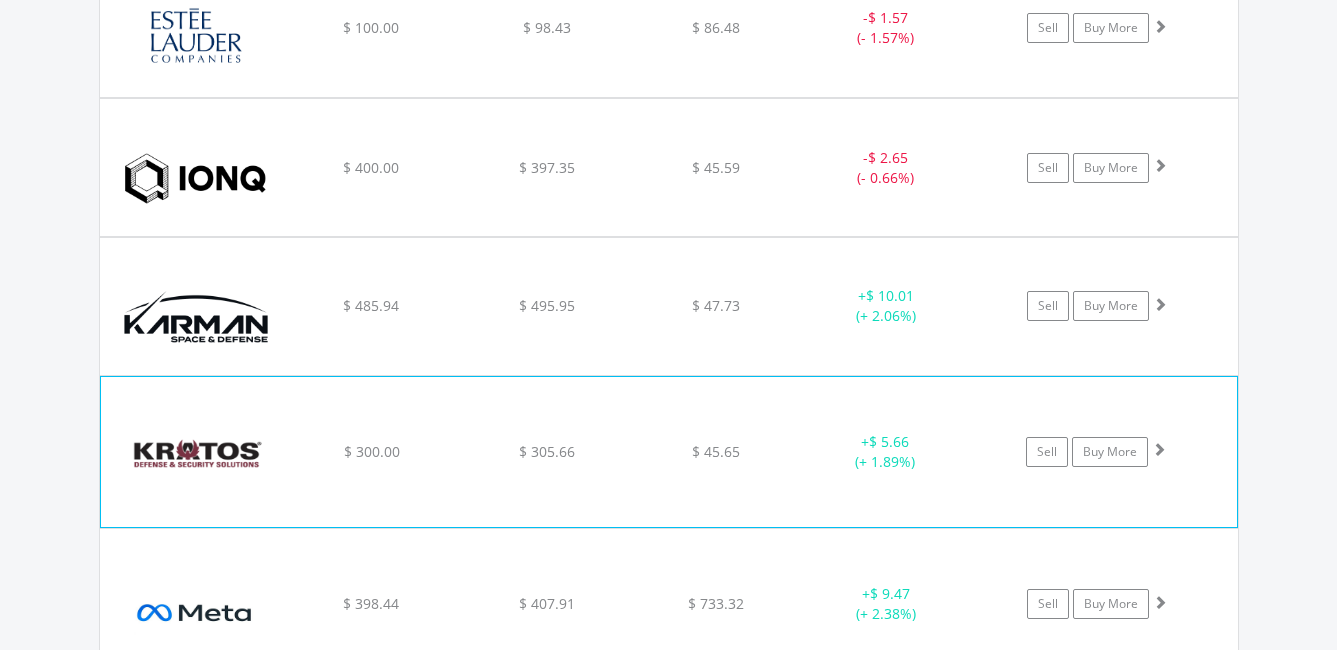 click on "﻿
Kratos Defense & Security Solutions Inc
$ 300.00
$ 305.66
$ 45.65
+  $ 5.66 (+ 1.89%)
Sell
Buy More" at bounding box center [669, -702] 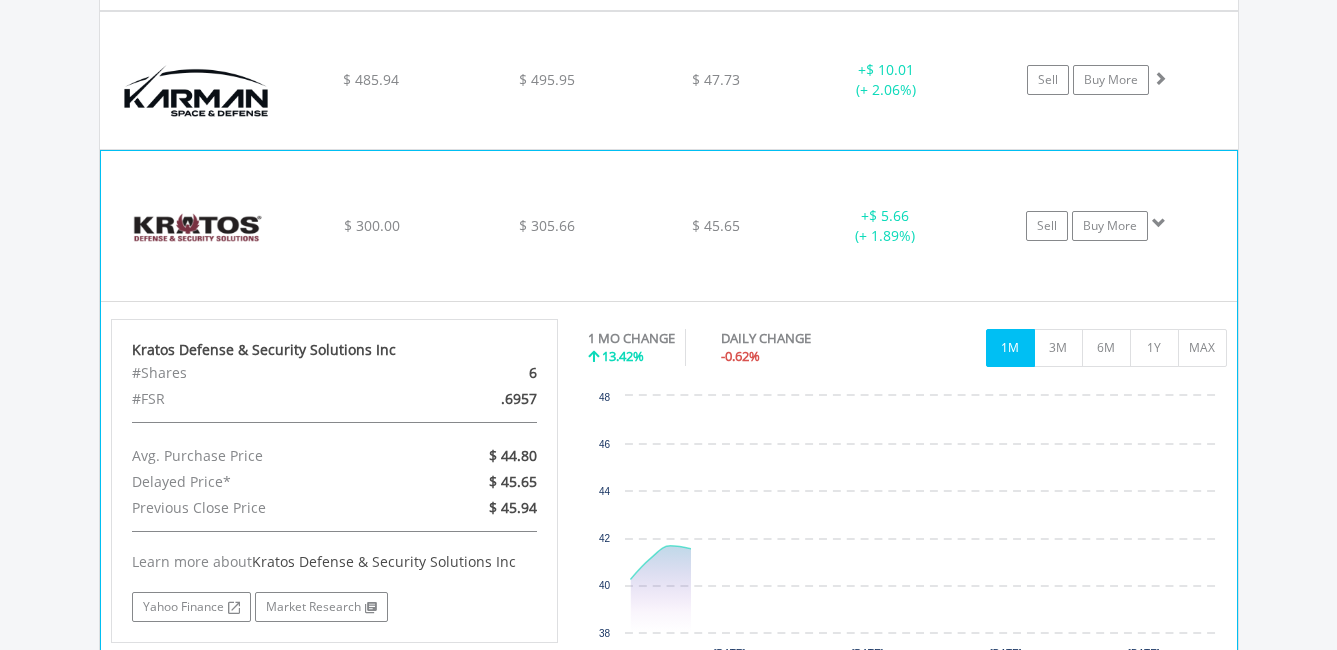 scroll, scrollTop: 2619, scrollLeft: 0, axis: vertical 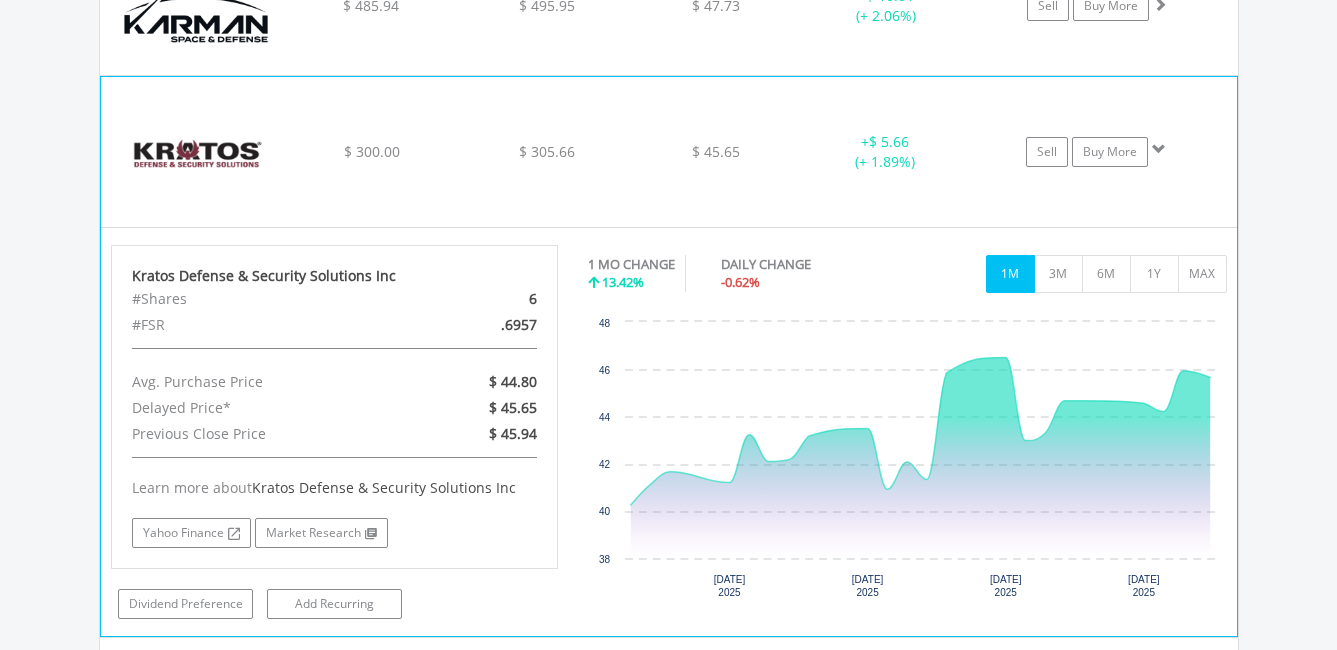 click on "+  $ 5.66 (+ 1.89%)" at bounding box center [886, -855] 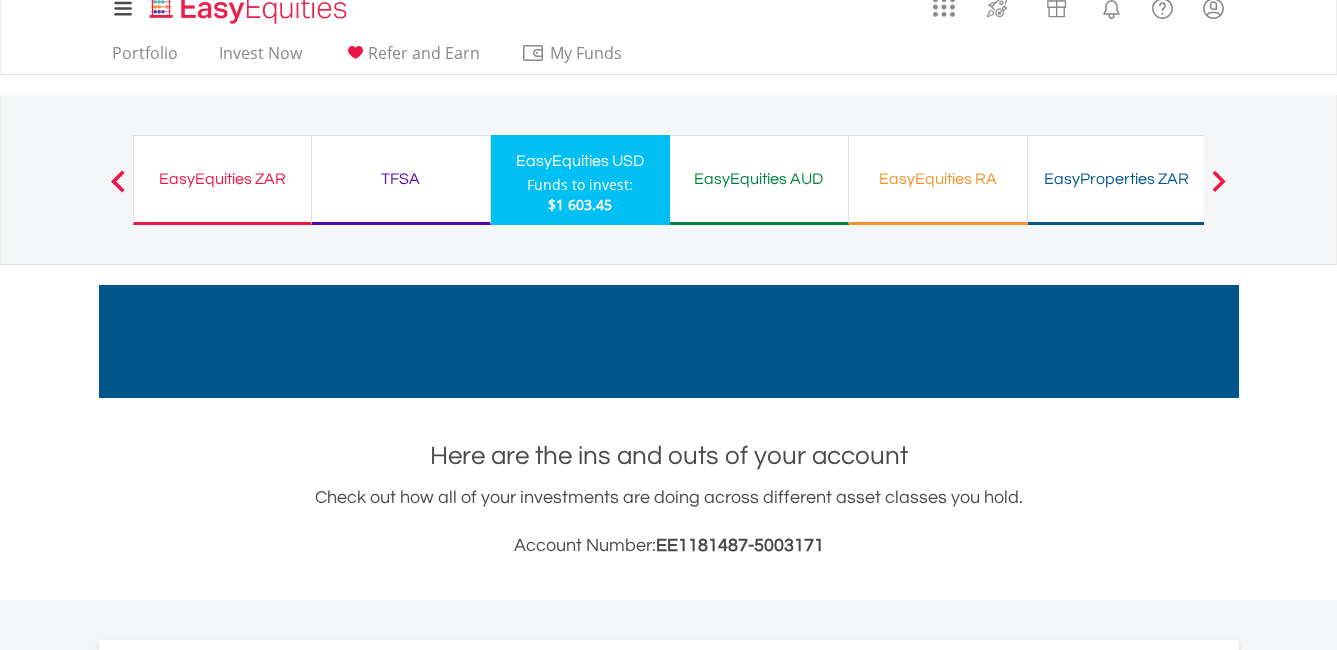scroll, scrollTop: 0, scrollLeft: 0, axis: both 